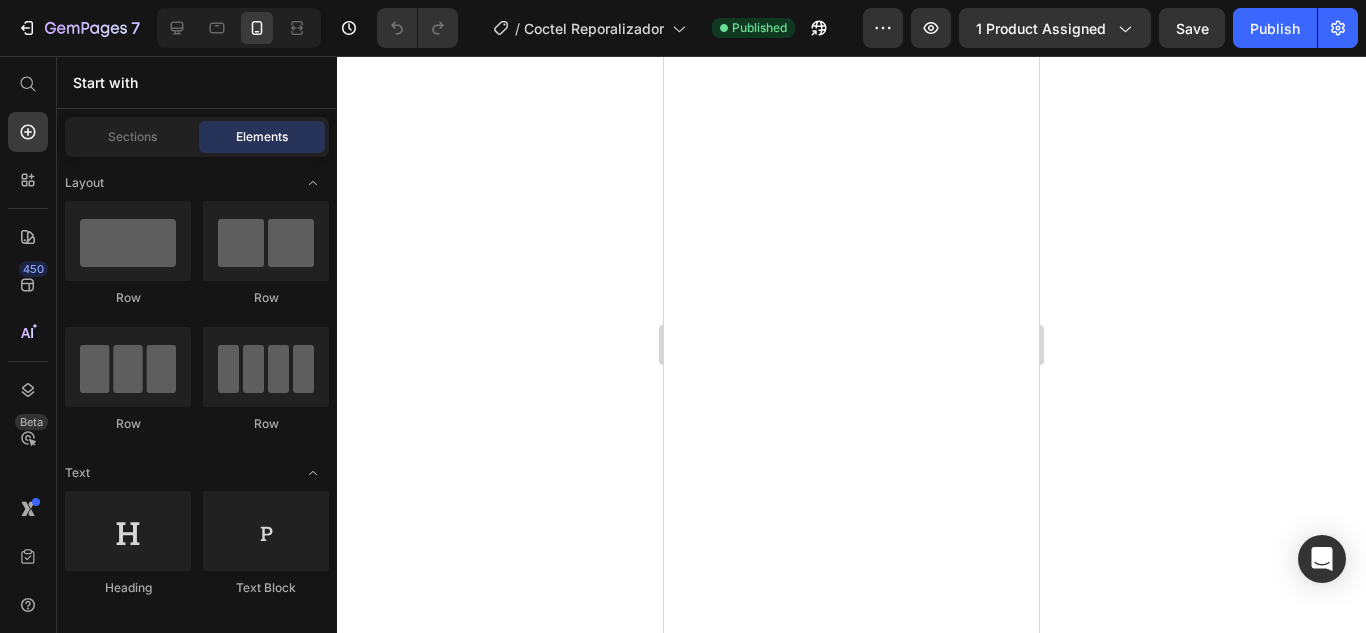 scroll, scrollTop: 0, scrollLeft: 0, axis: both 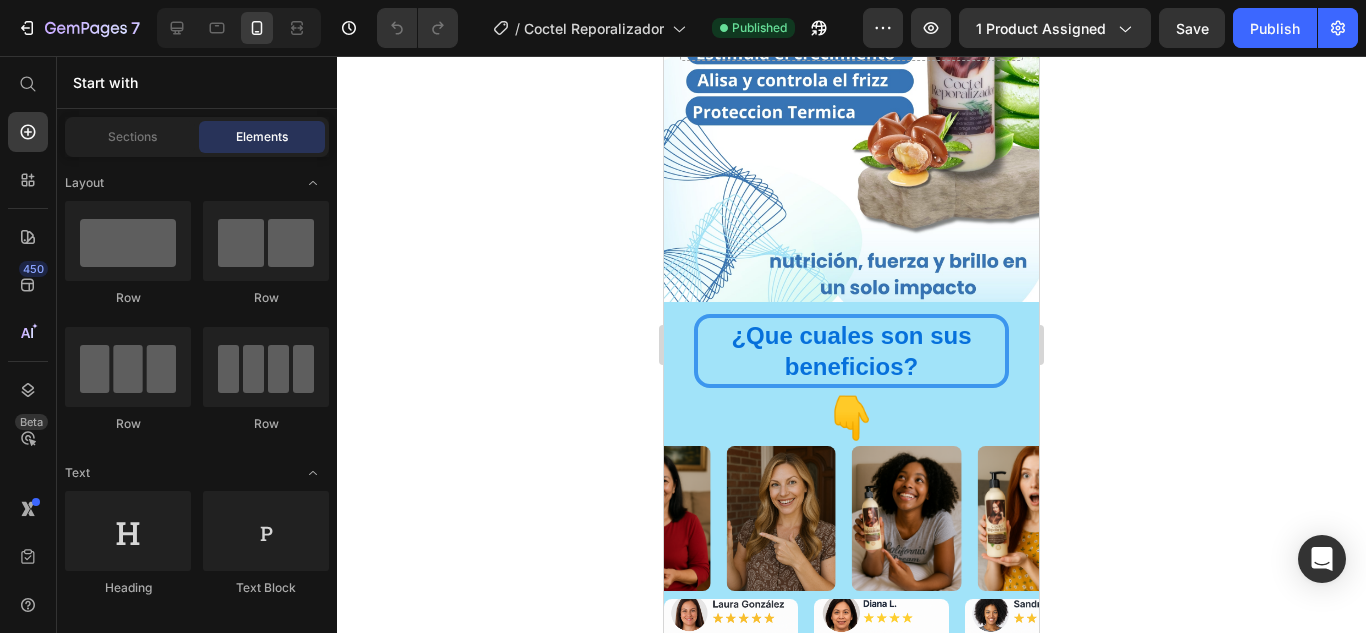 click on "¡En este momento PIDES 1 RECIBES HASTA 4 !" at bounding box center (851, -262) 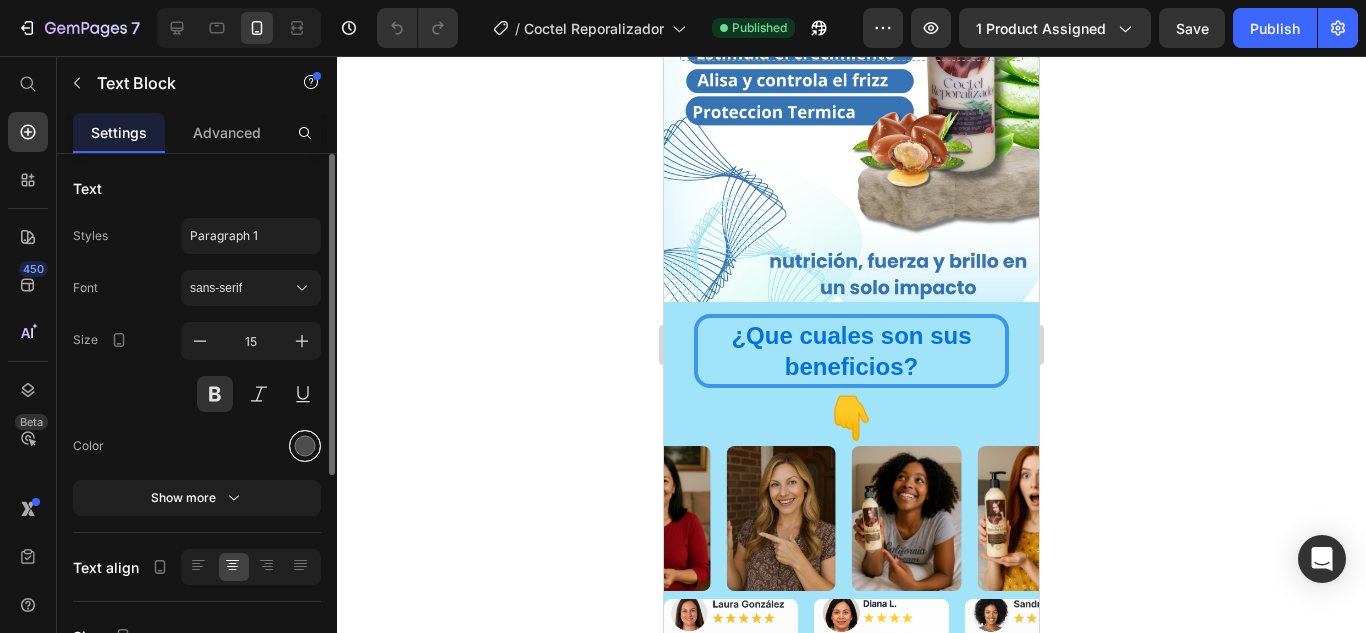 click at bounding box center [305, 446] 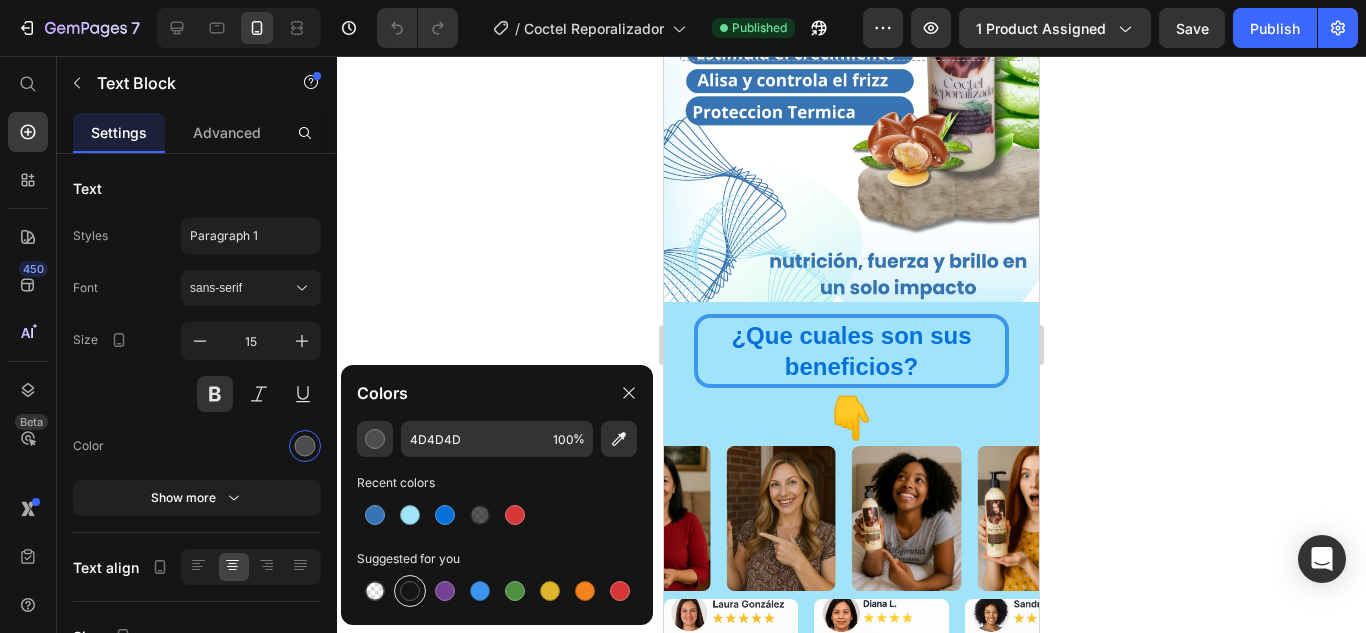 click at bounding box center (410, 591) 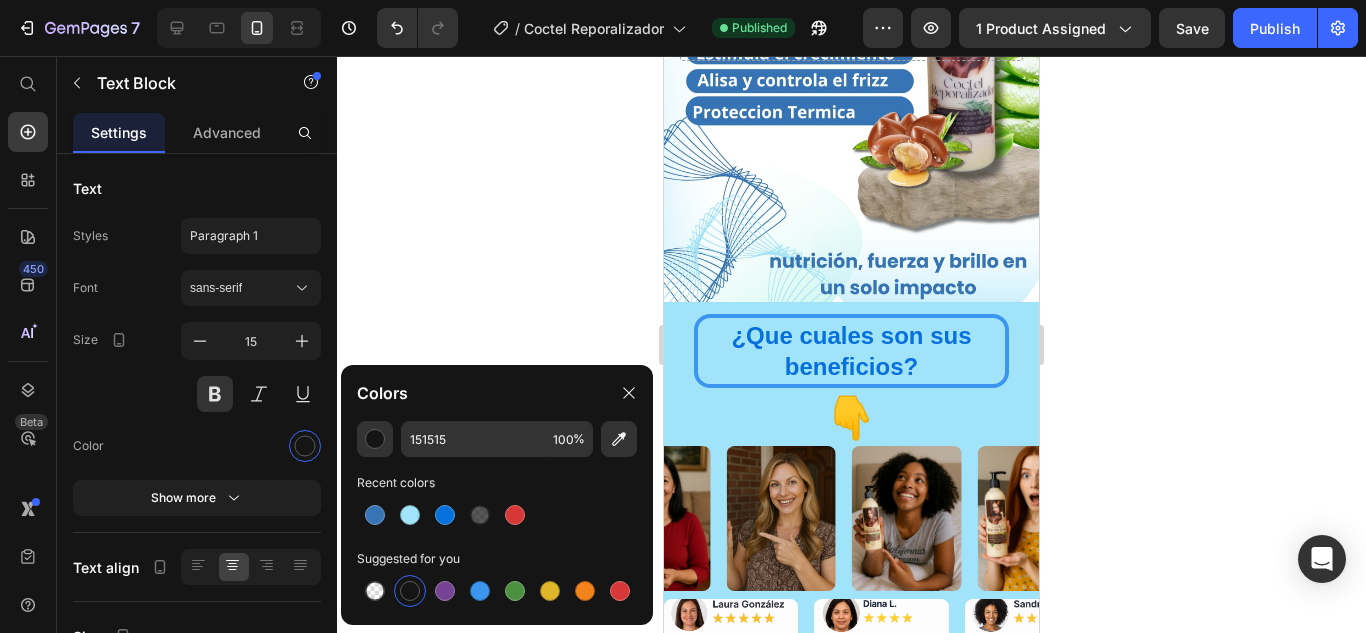click 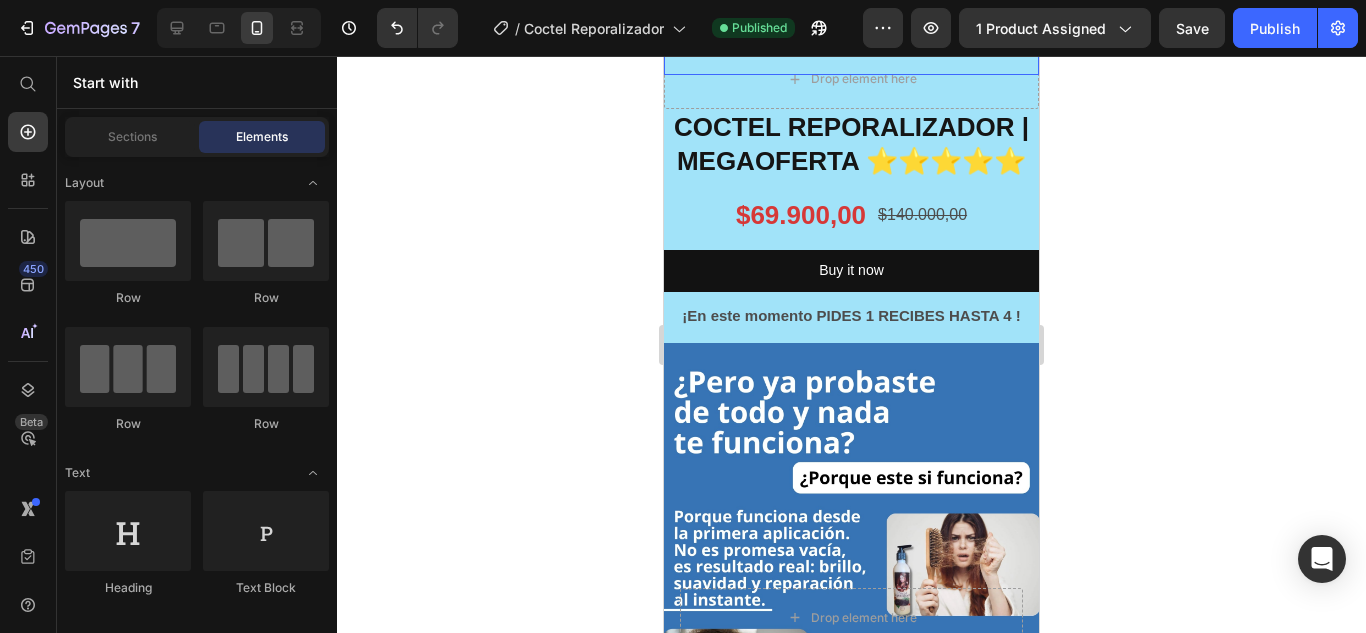 scroll, scrollTop: 3100, scrollLeft: 0, axis: vertical 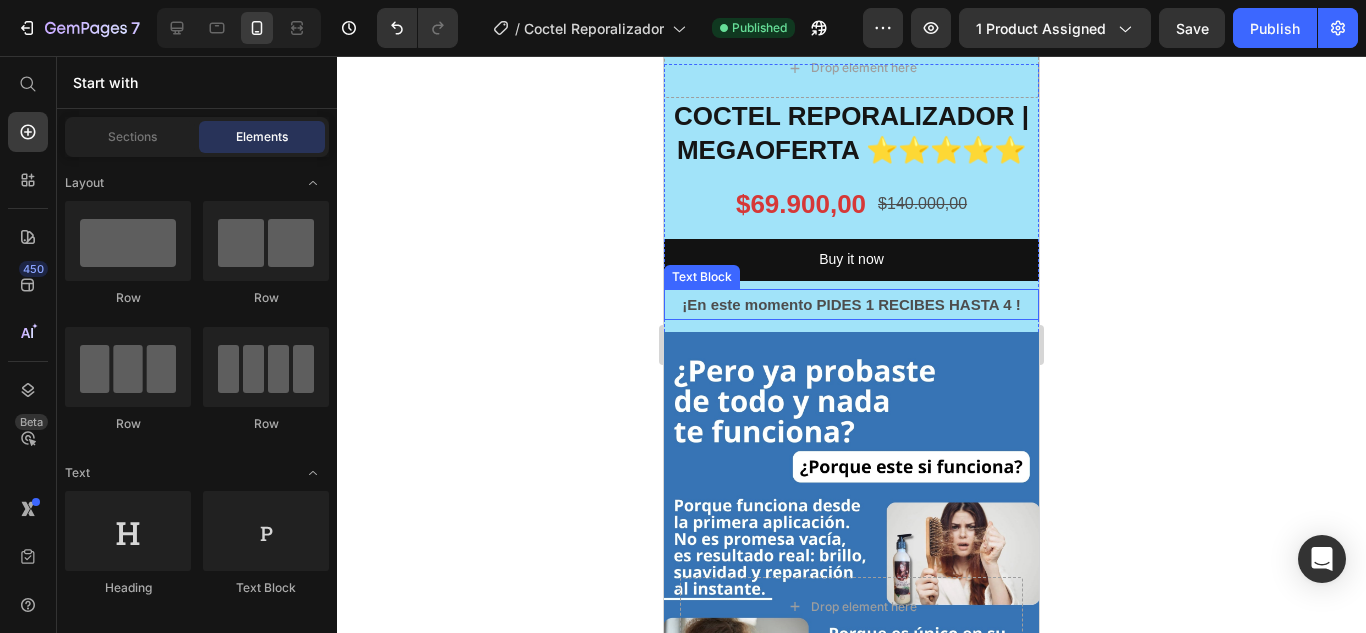 click on "¡En este momento PIDES 1 RECIBES HASTA 4 !" at bounding box center (851, 304) 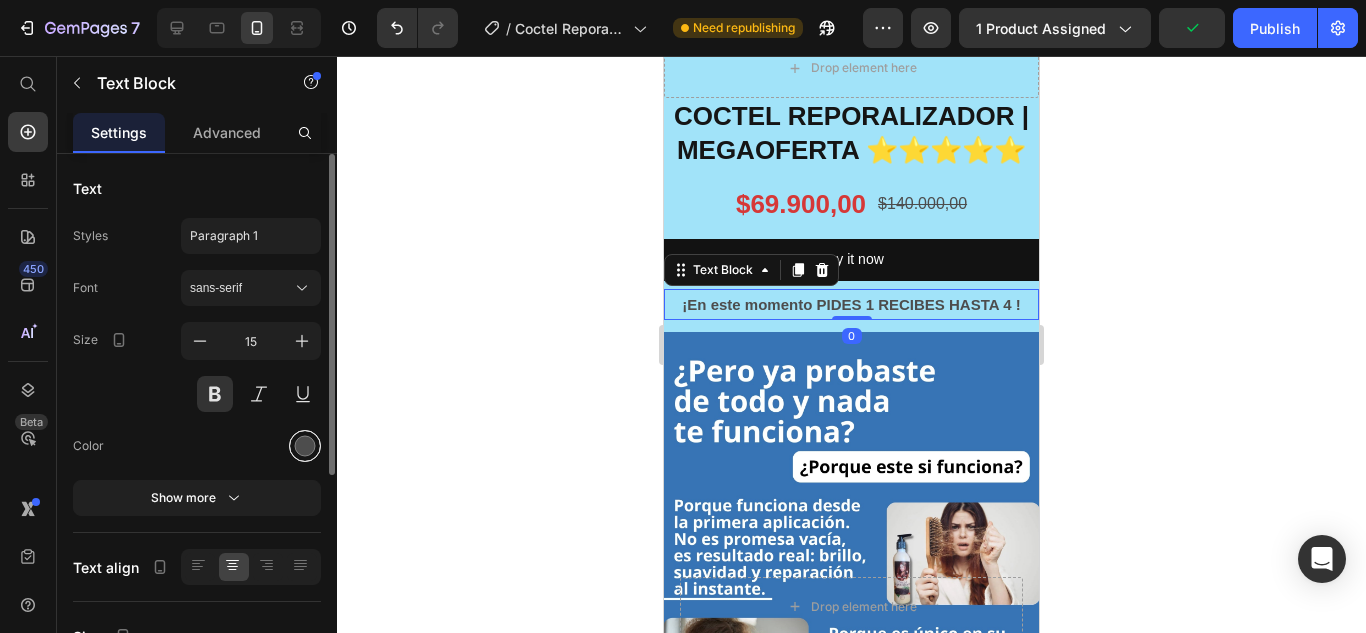 click at bounding box center (305, 446) 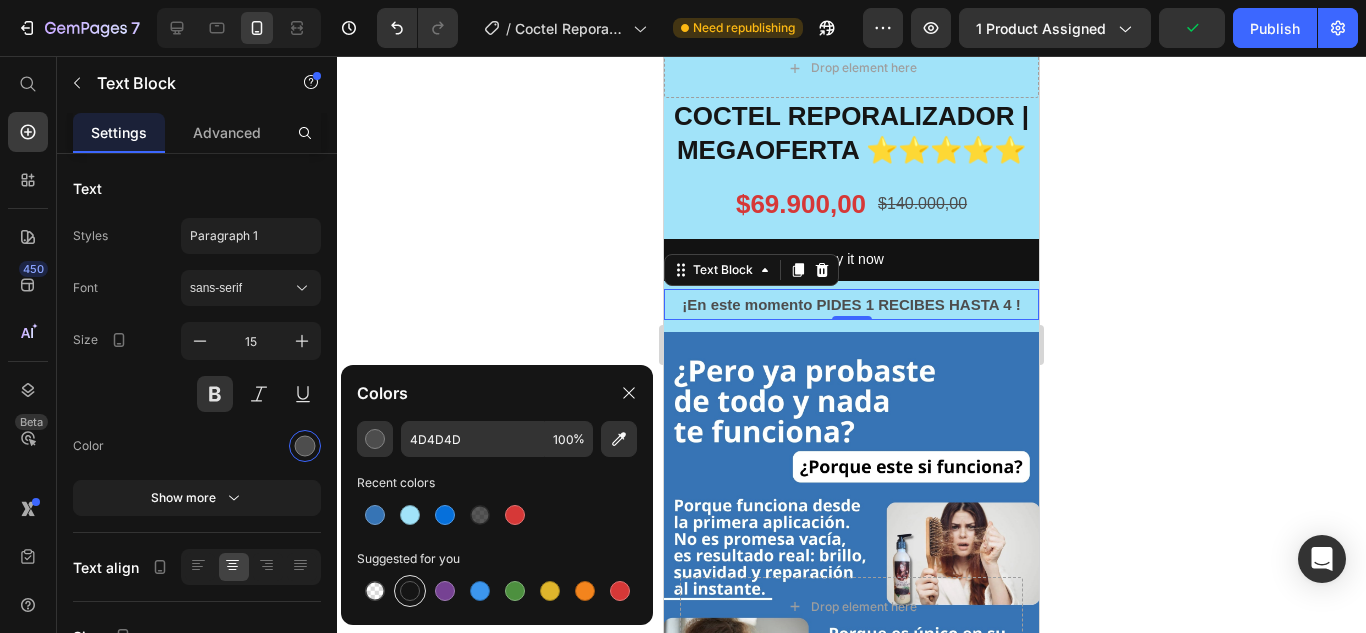 click at bounding box center [410, 591] 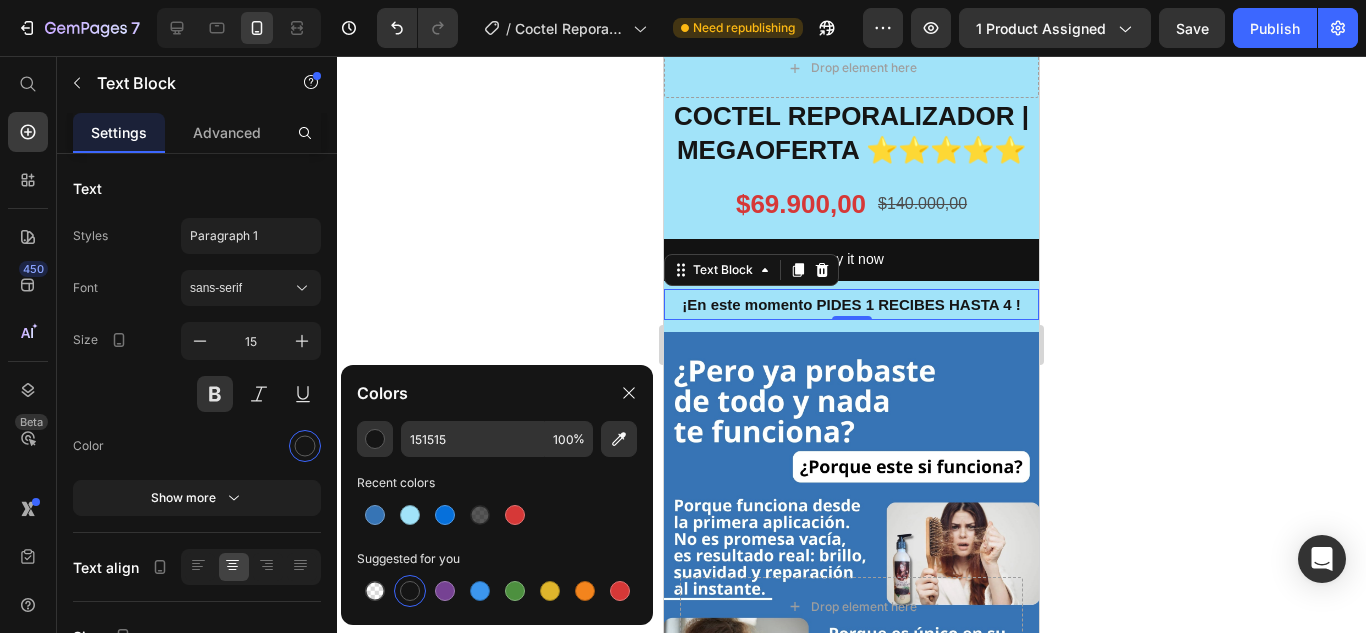 click 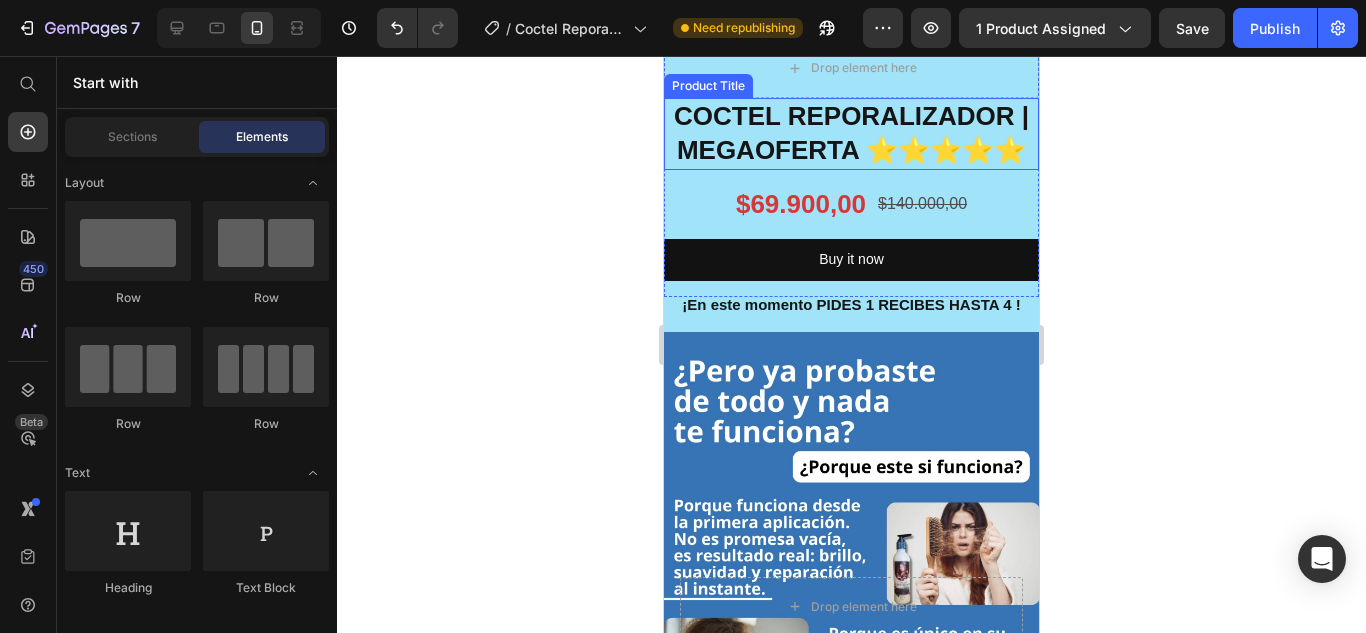 click on "COCTEL REPORALIZADOR | MEGAOFERTA ⭐⭐⭐⭐⭐" at bounding box center (851, 134) 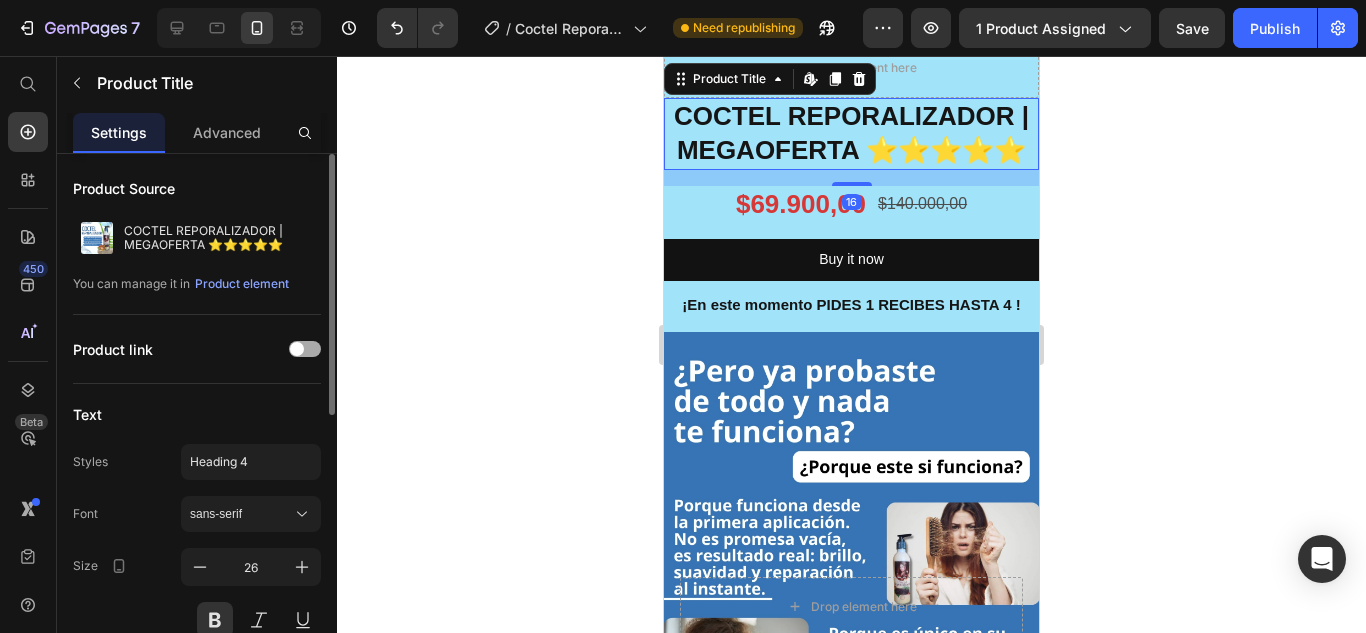 scroll, scrollTop: 100, scrollLeft: 0, axis: vertical 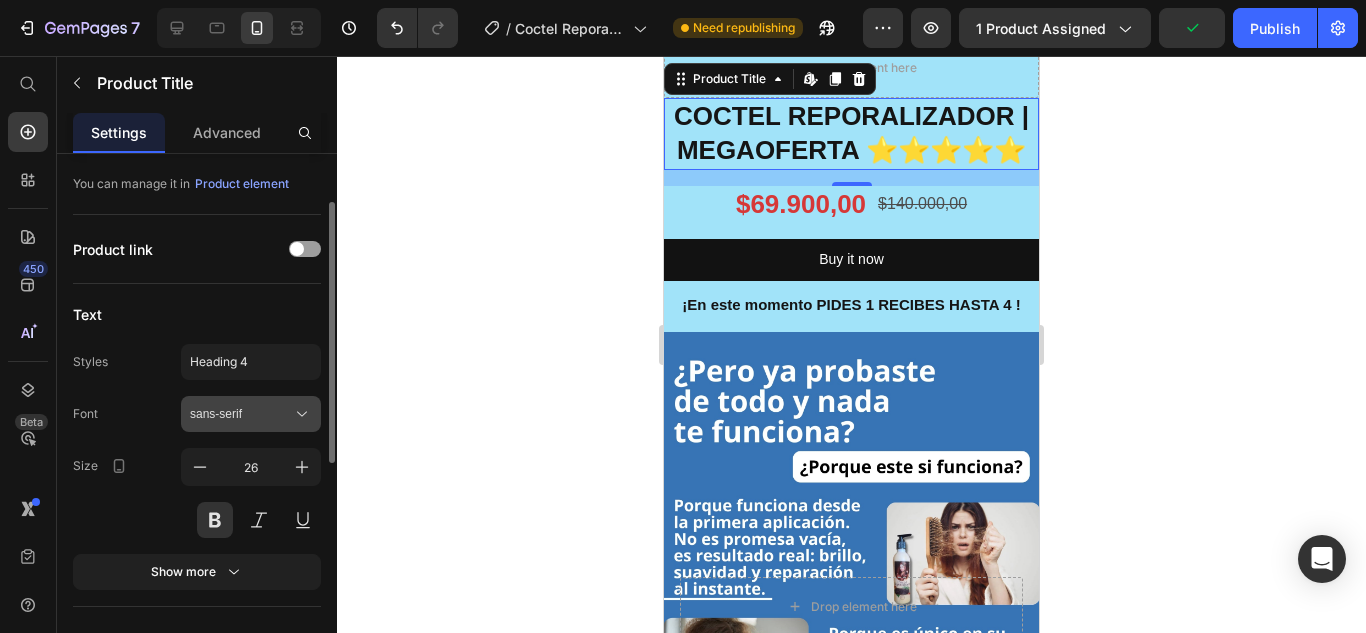 click on "sans-serif" at bounding box center (241, 414) 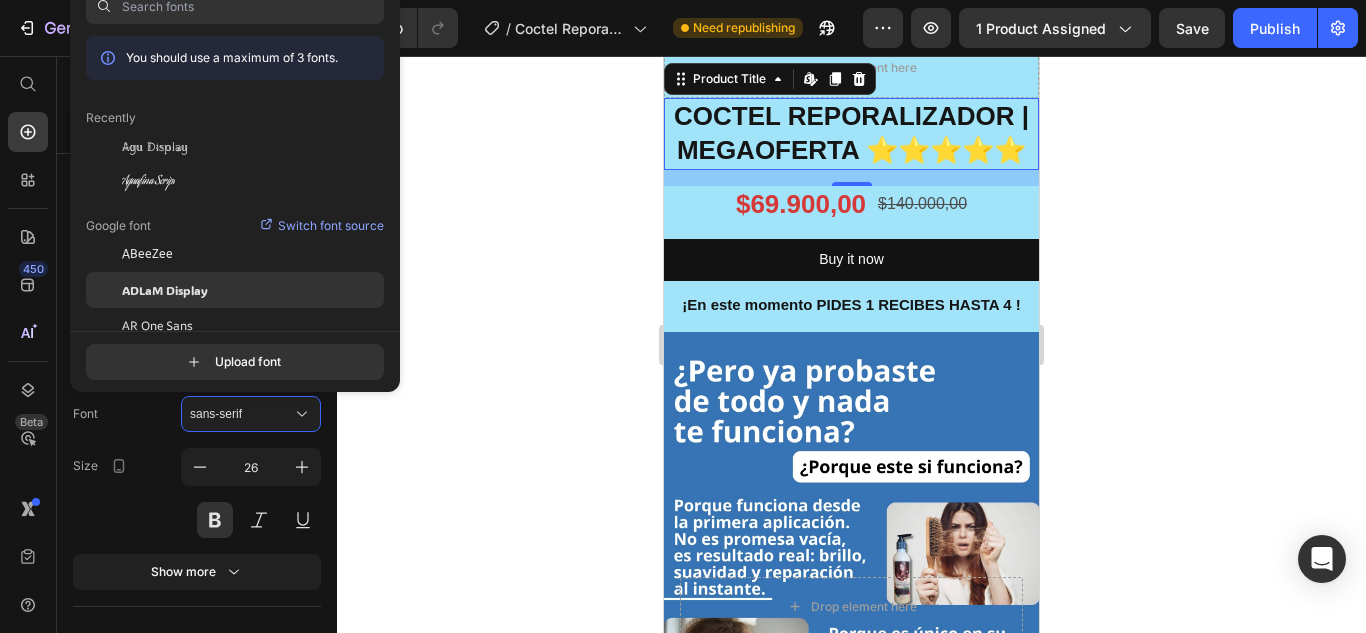 click on "ADLaM Display" at bounding box center (165, 290) 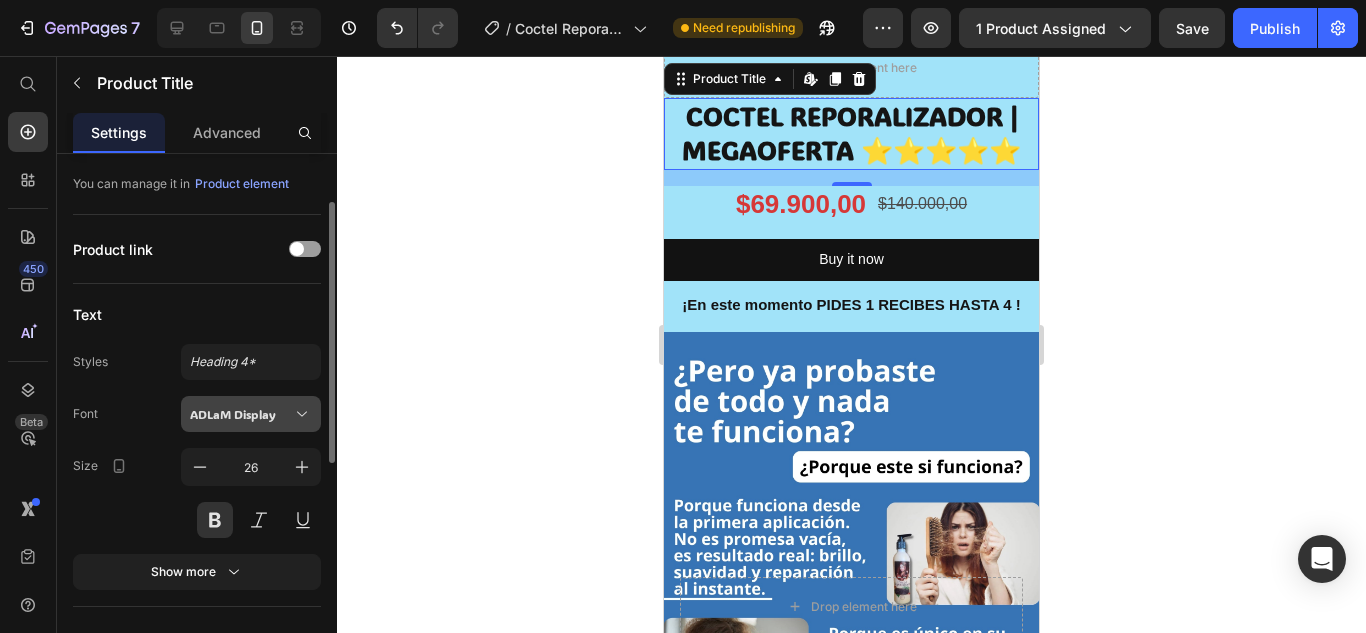 click 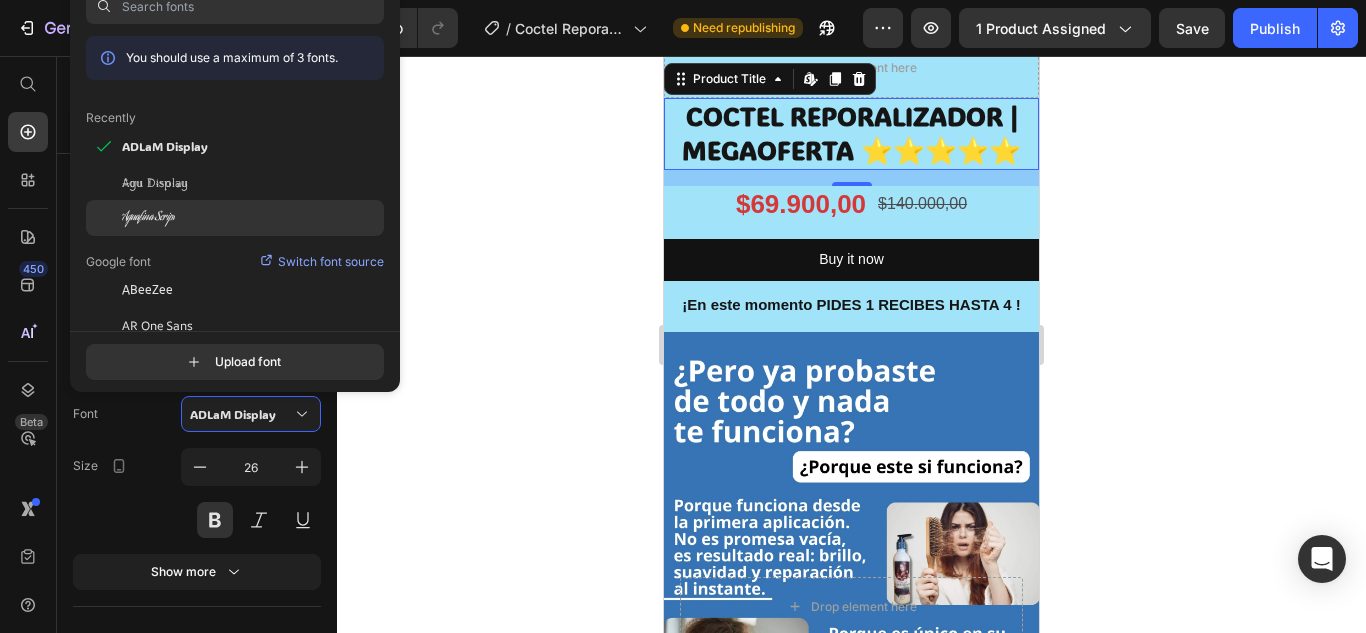 click on "Aguafina Script" 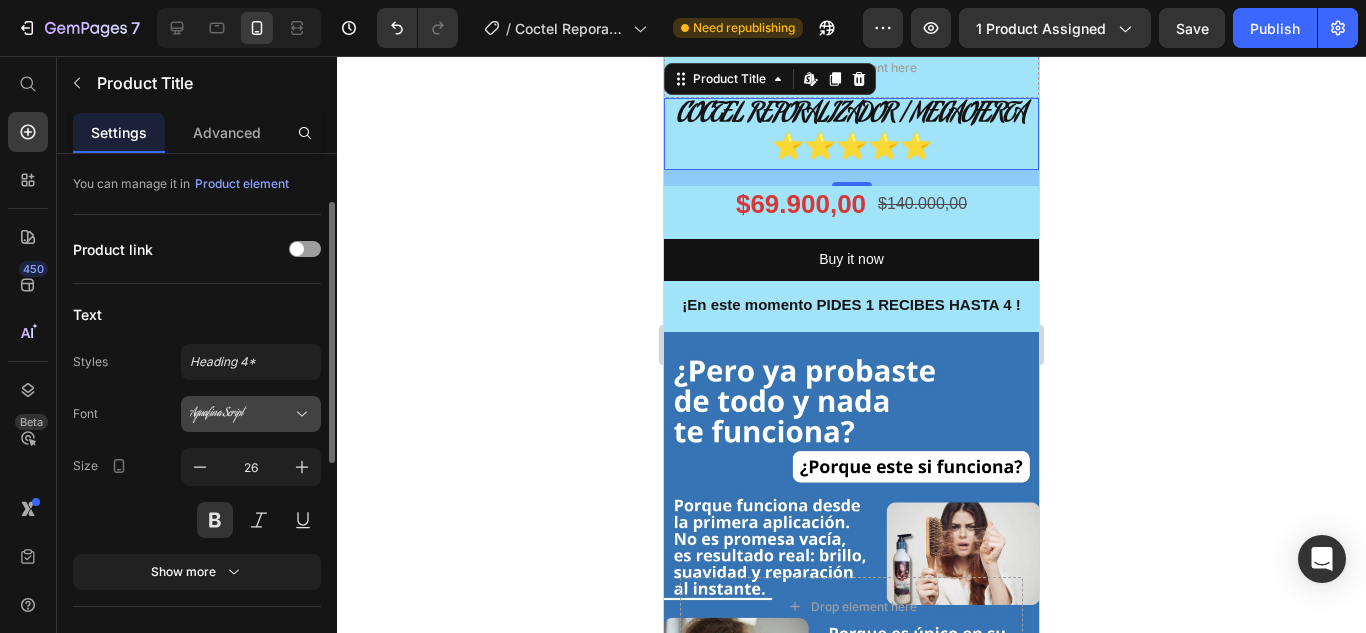 click 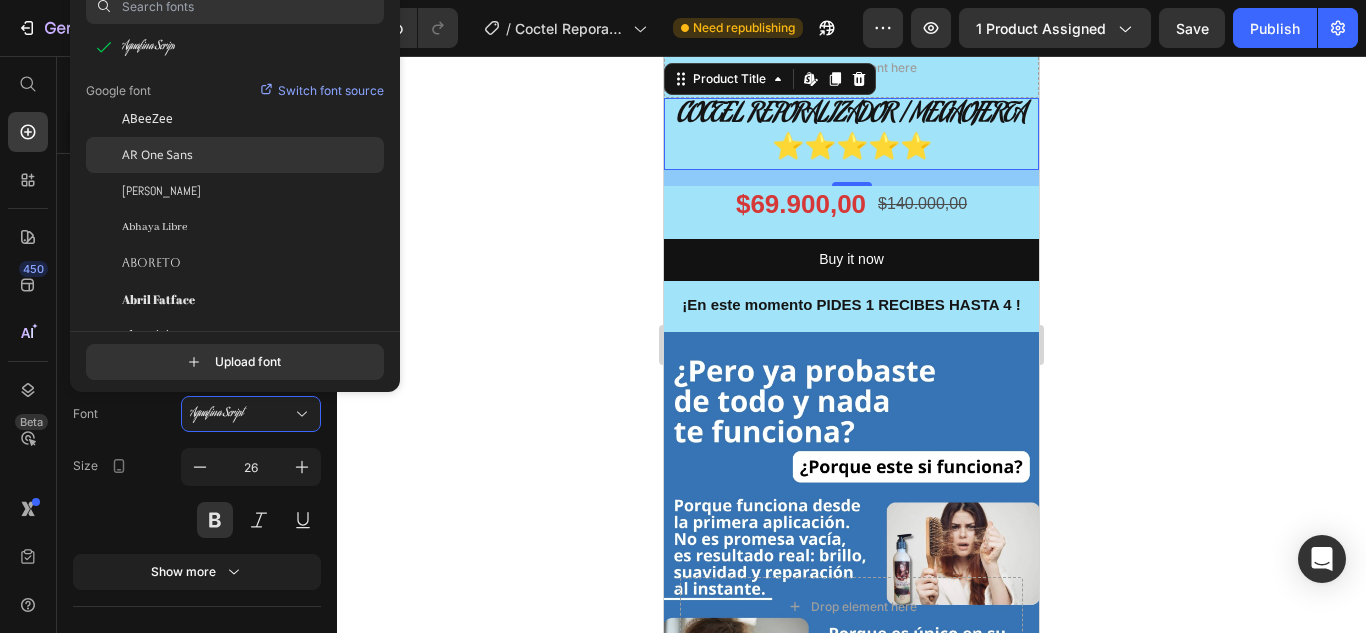 scroll, scrollTop: 200, scrollLeft: 0, axis: vertical 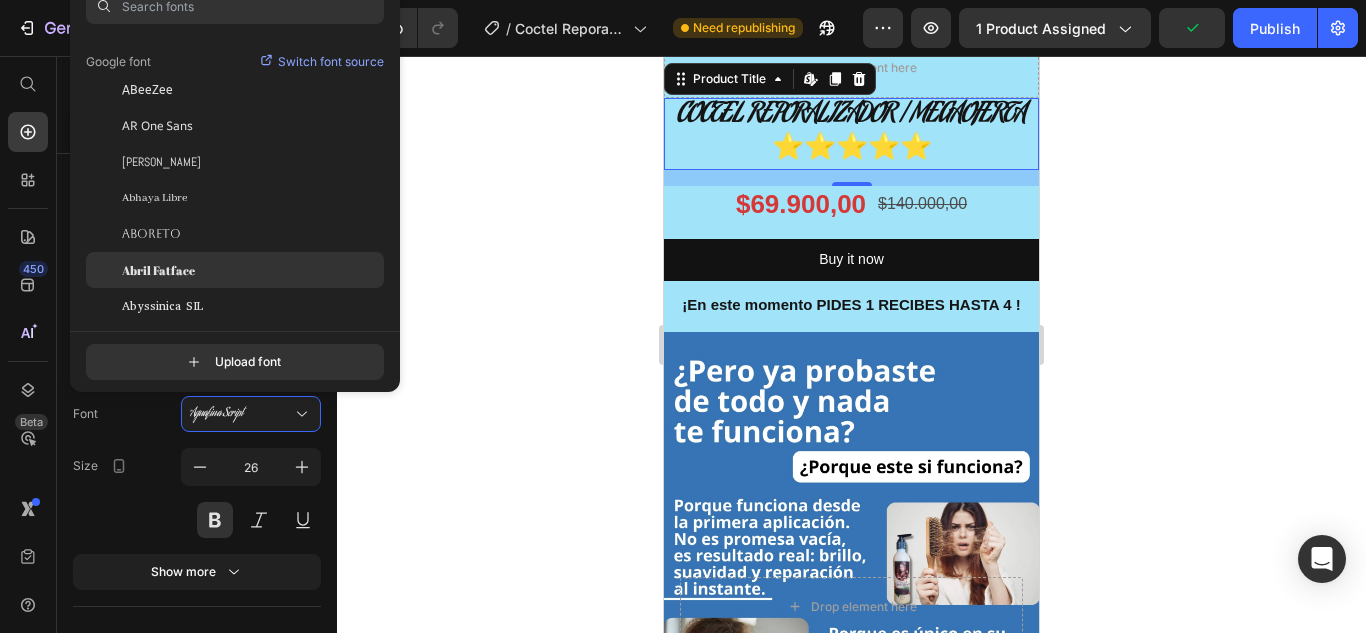 click on "Abril Fatface" 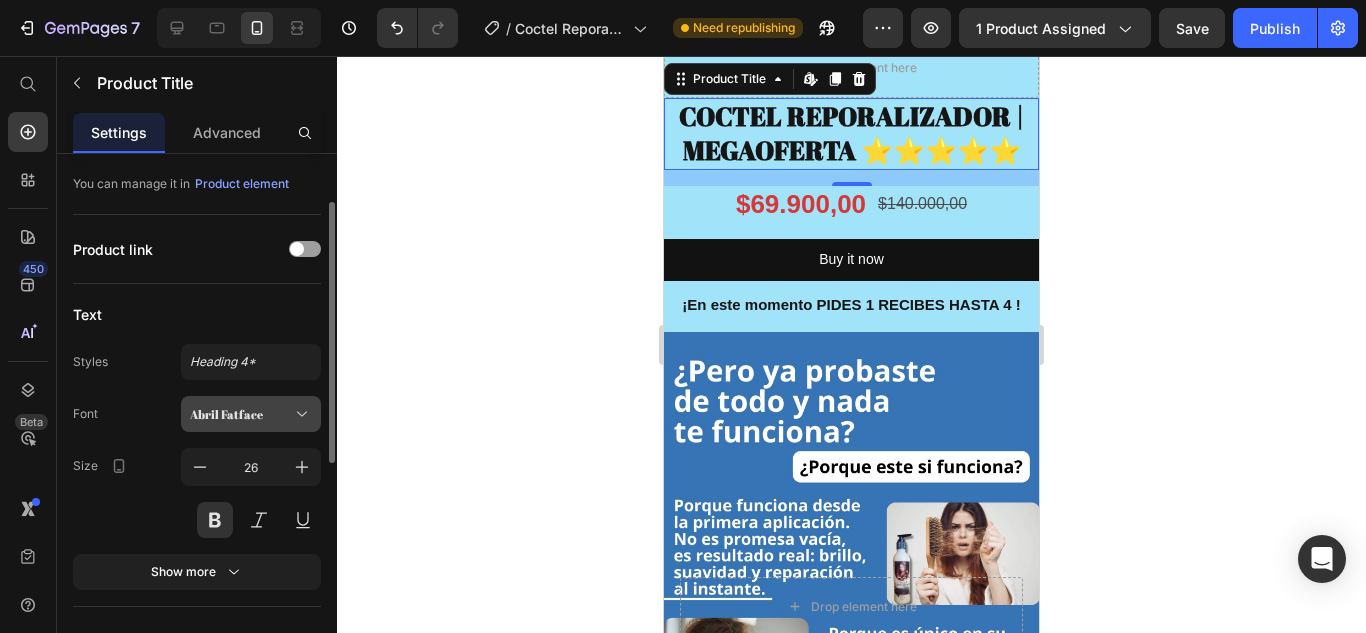click on "Abril Fatface" at bounding box center (241, 414) 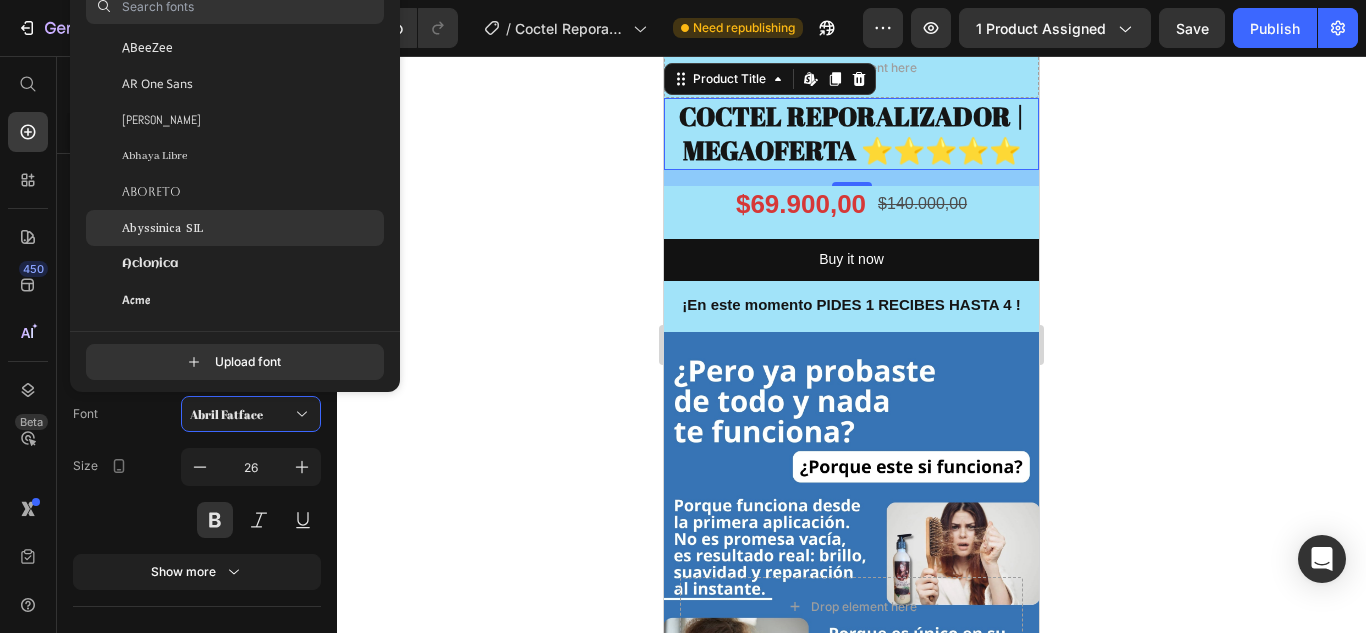 scroll, scrollTop: 300, scrollLeft: 0, axis: vertical 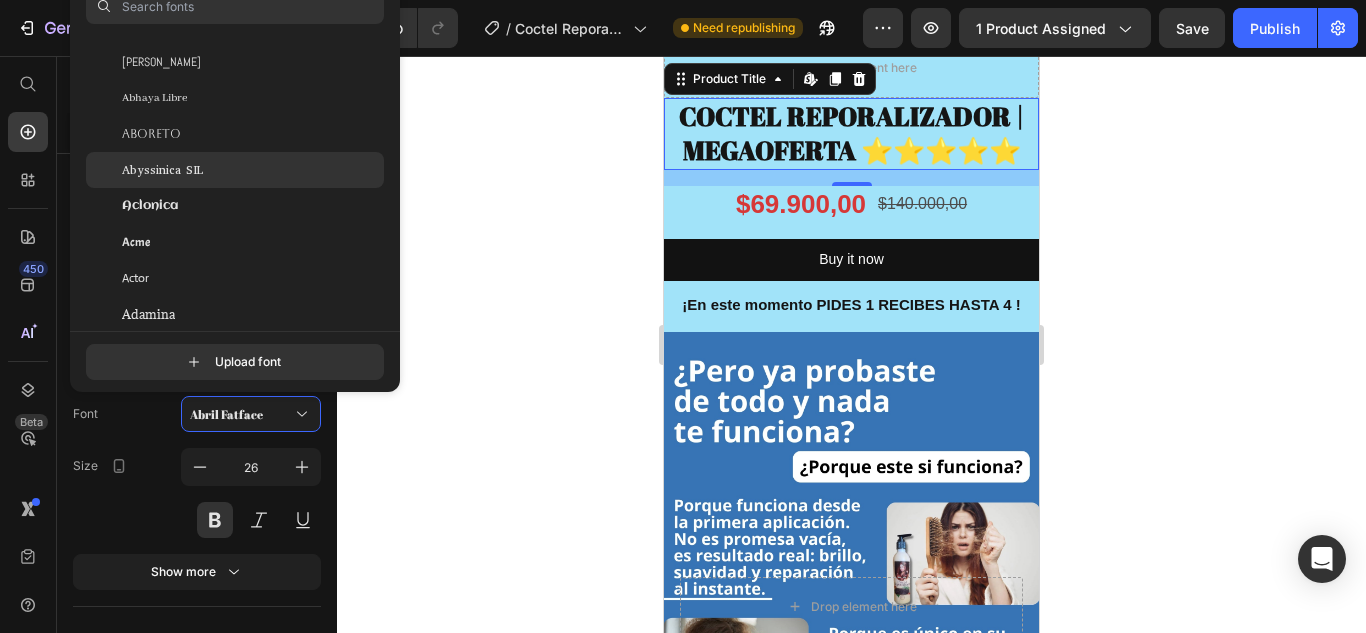 click on "Abyssinica SIL" 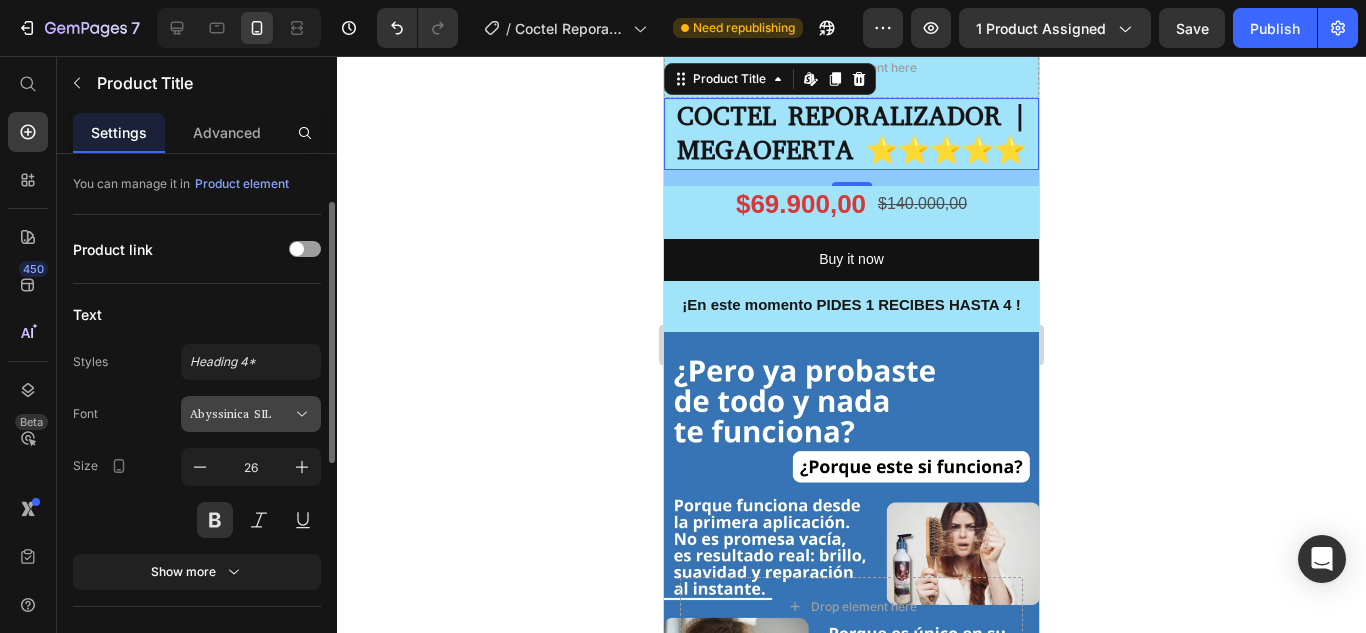 click 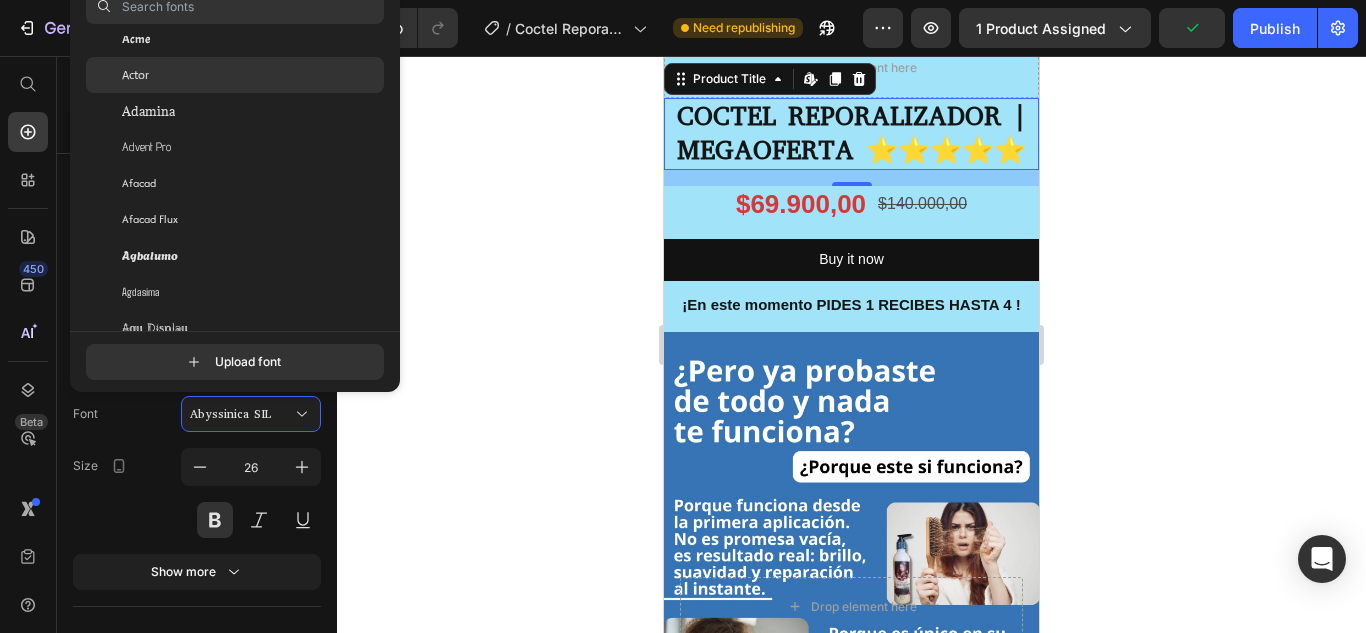 scroll, scrollTop: 500, scrollLeft: 0, axis: vertical 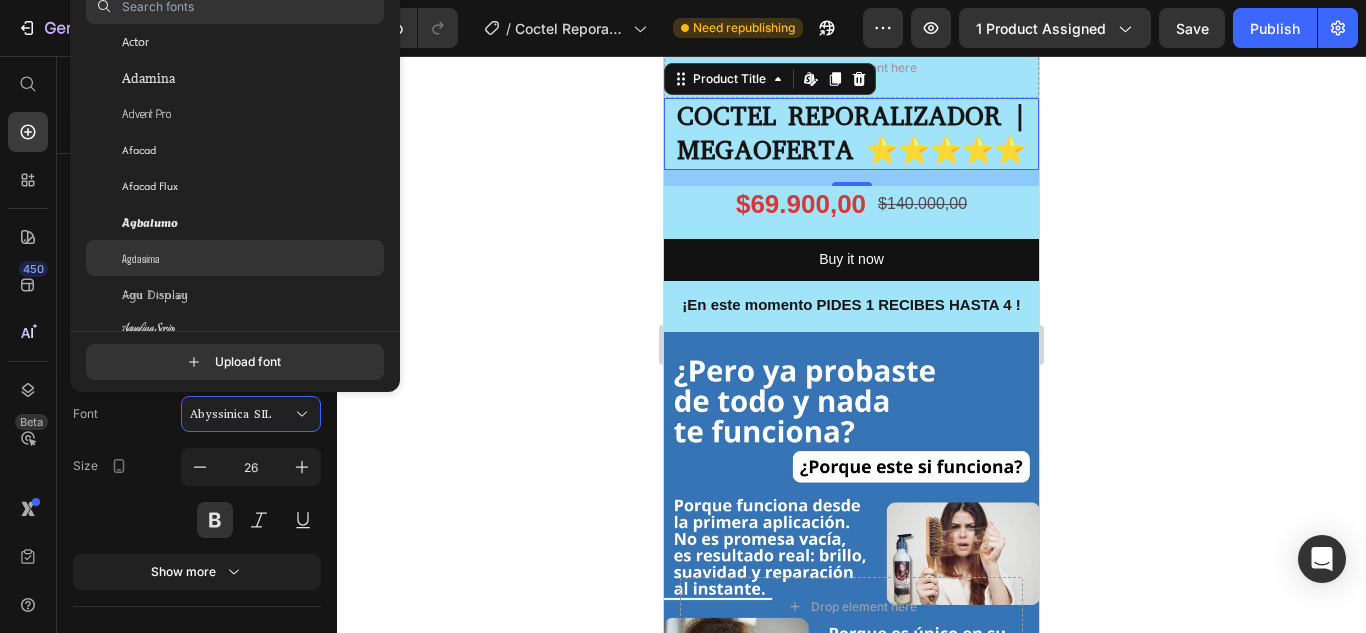 click on "Agdasima" 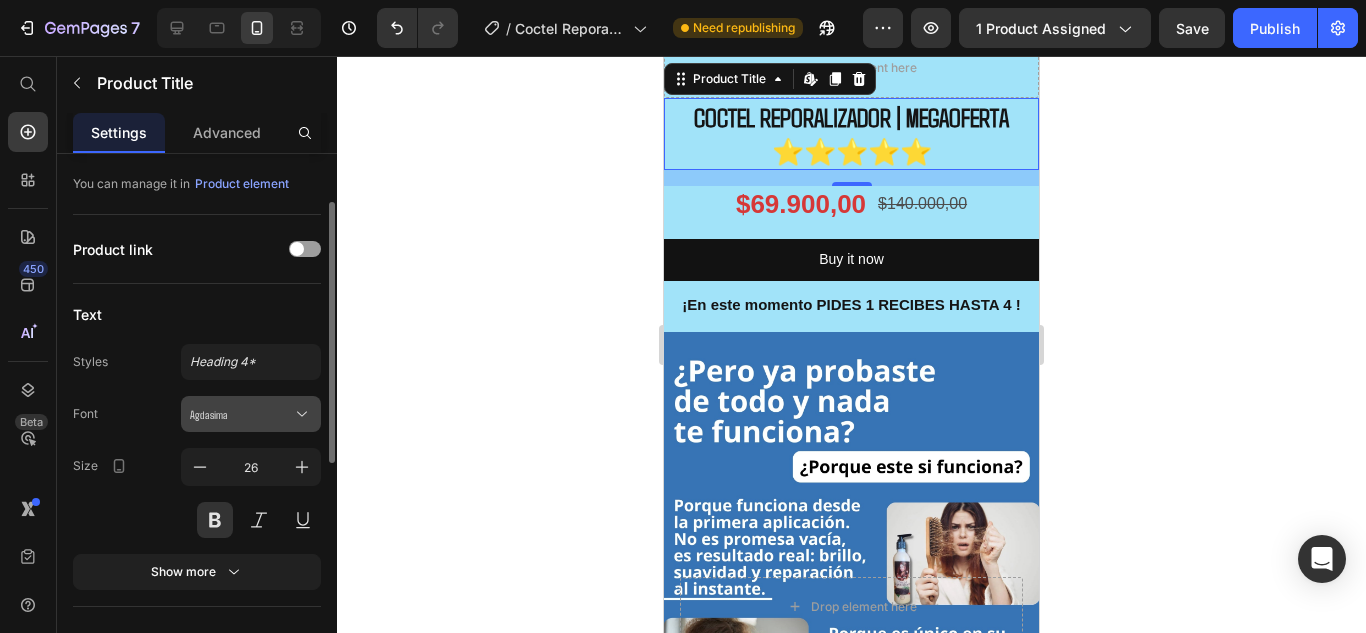 click 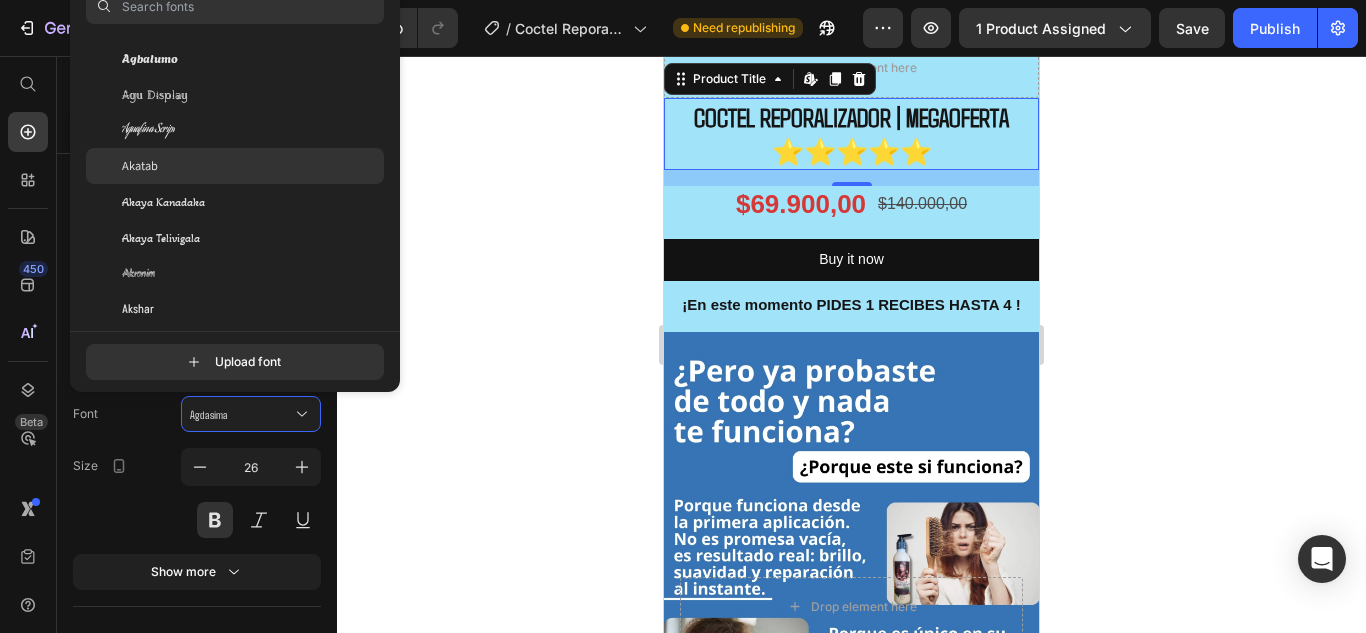 scroll, scrollTop: 600, scrollLeft: 0, axis: vertical 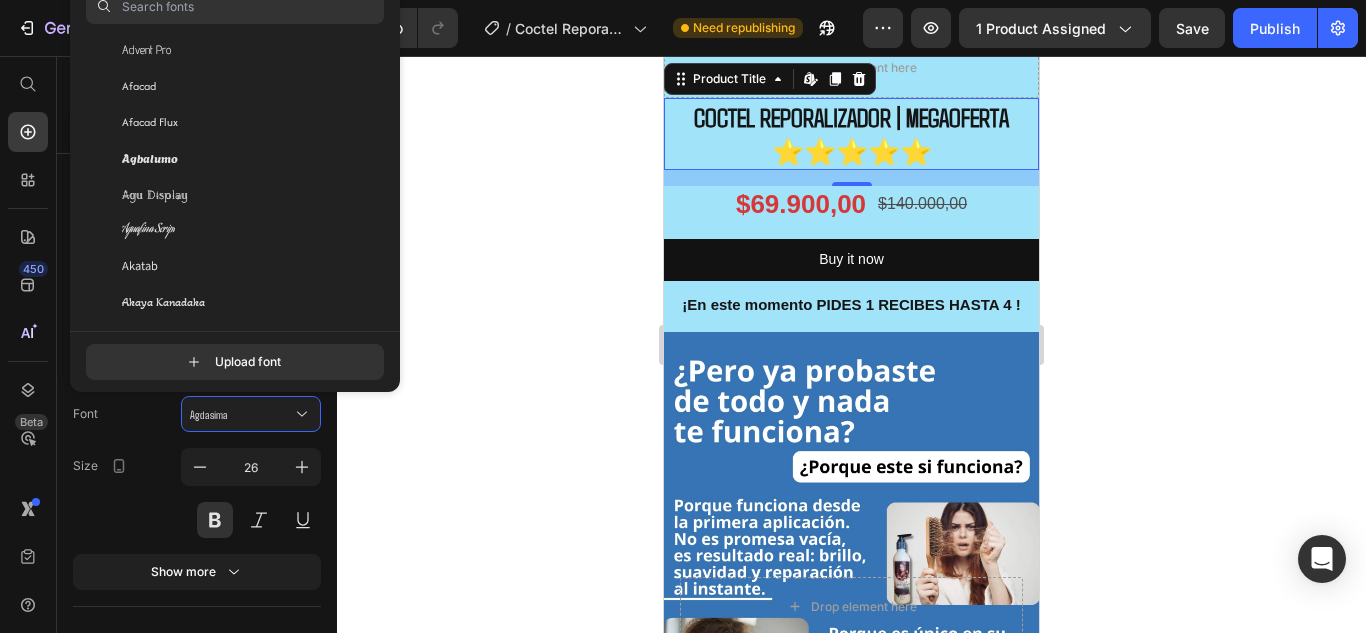 click 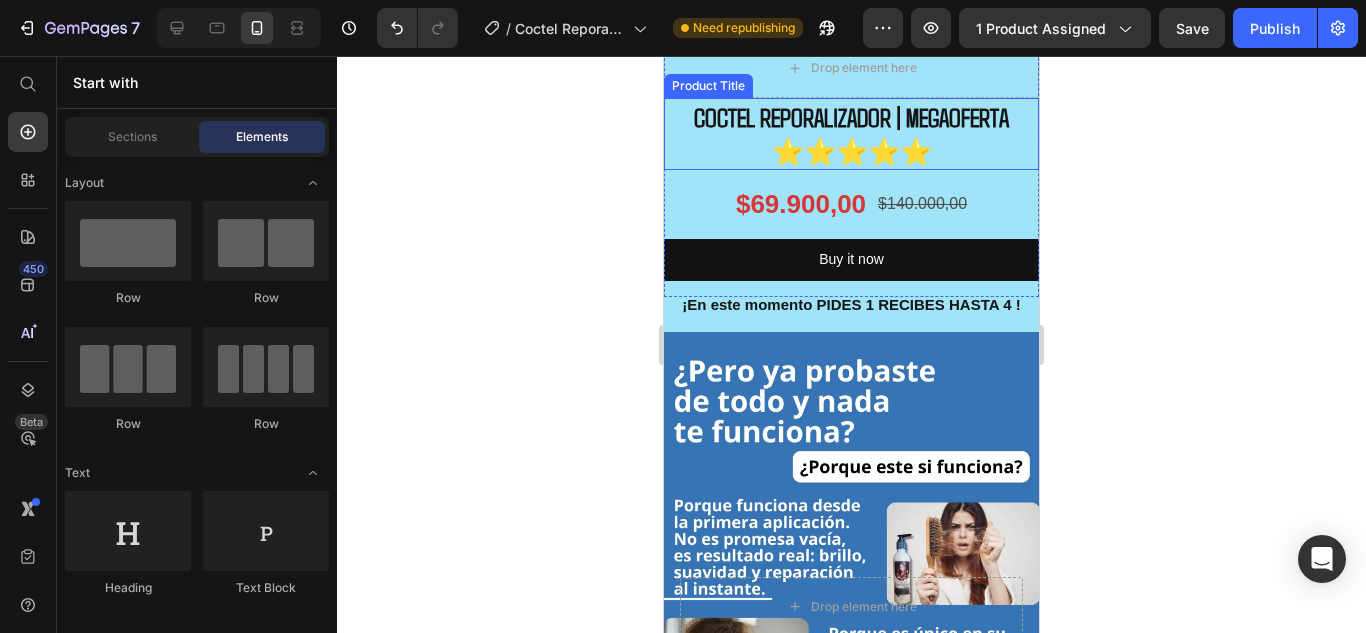 click on "COCTEL REPORALIZADOR | MEGAOFERTA ⭐⭐⭐⭐⭐" at bounding box center [851, 134] 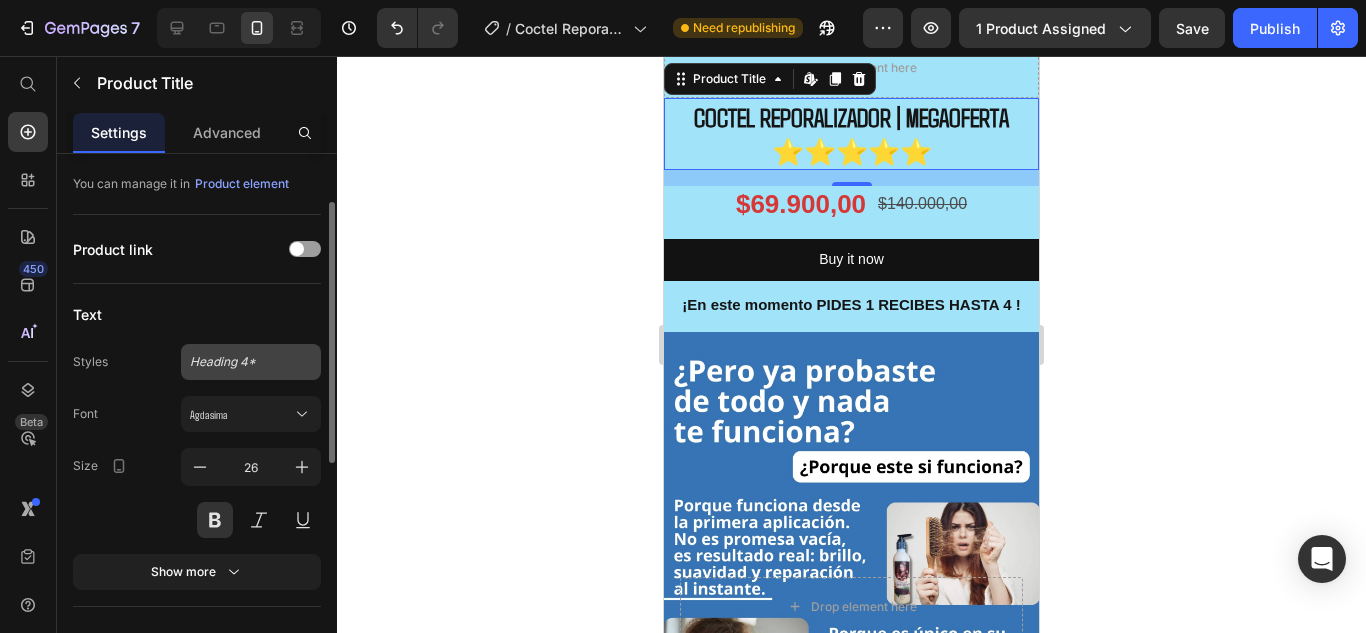 click on "Heading 4*" at bounding box center (251, 362) 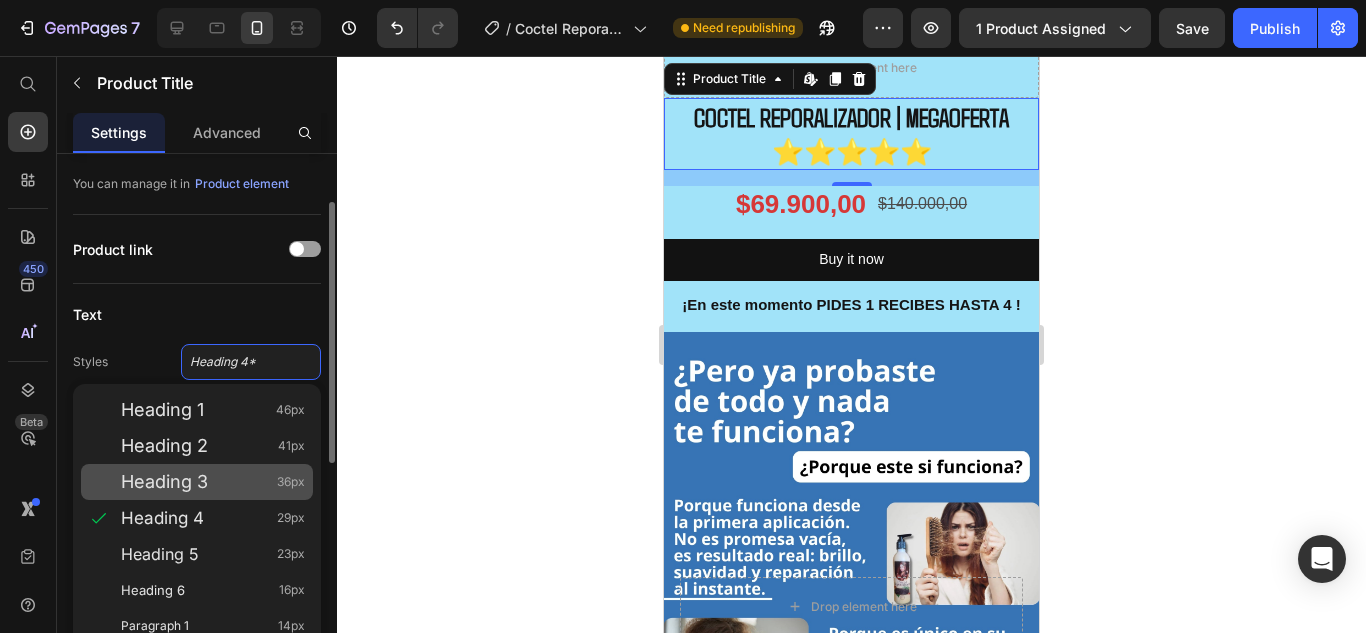 click on "Heading 3 36px" at bounding box center [213, 482] 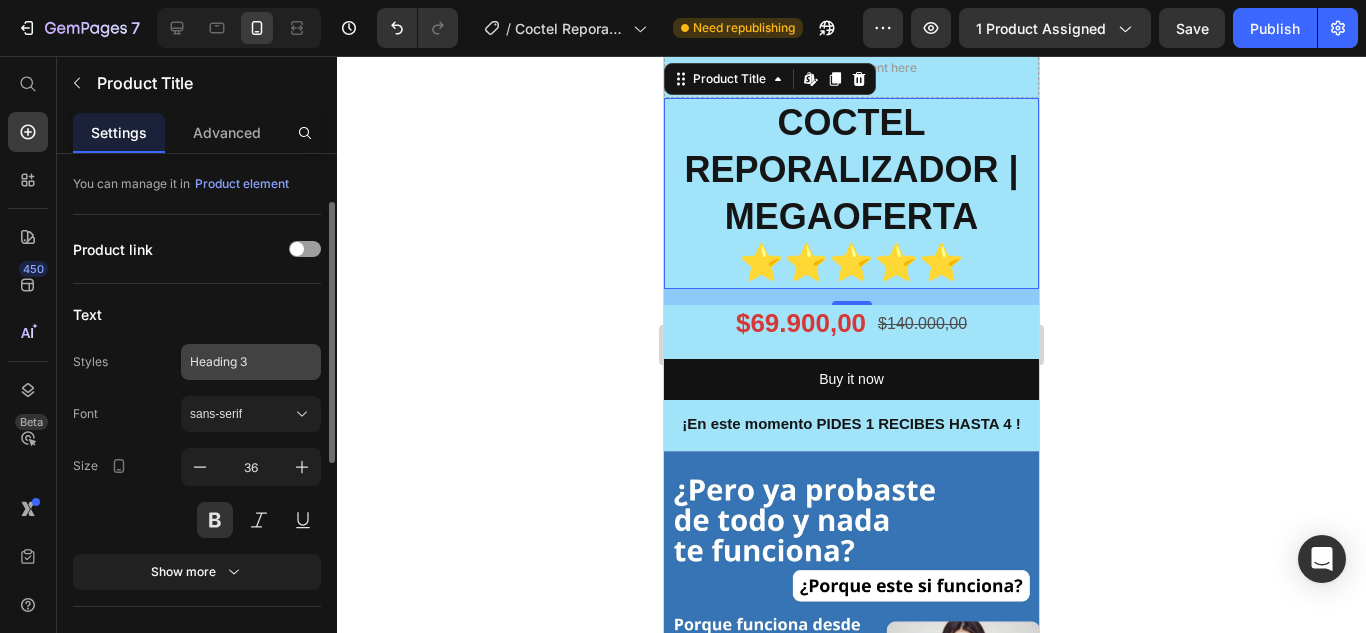 click on "Heading 3" at bounding box center [251, 362] 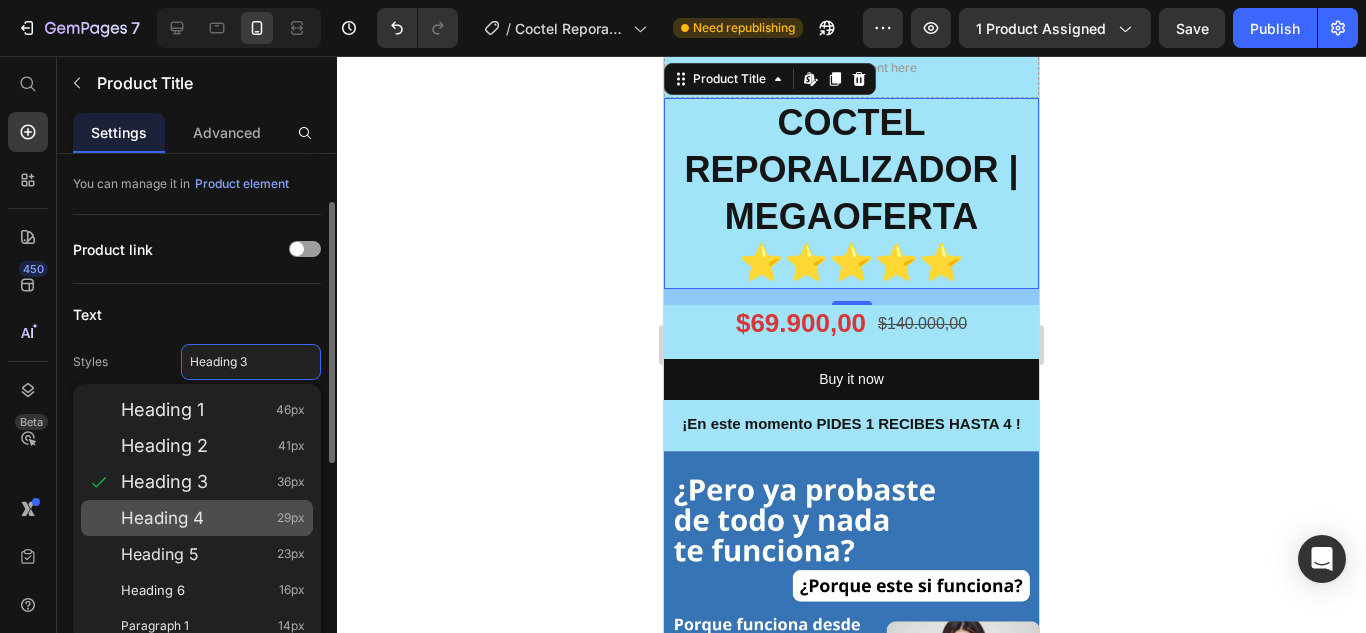 click on "Heading 4 29px" at bounding box center (213, 518) 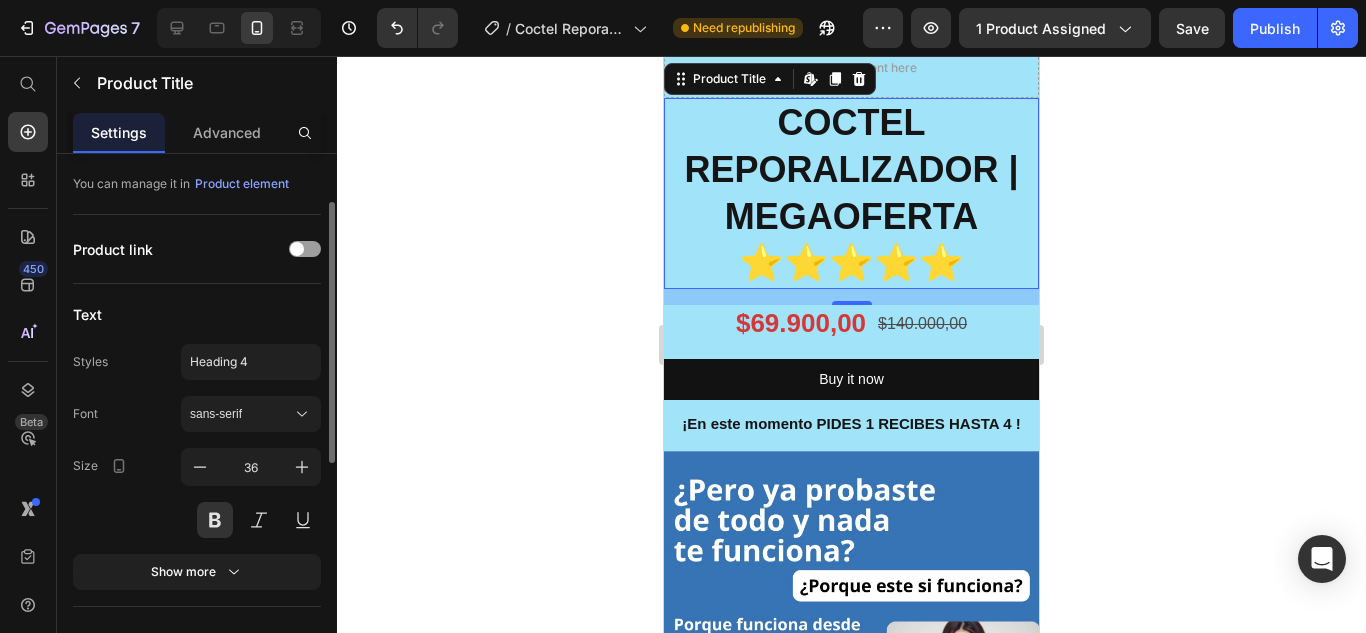 type on "29" 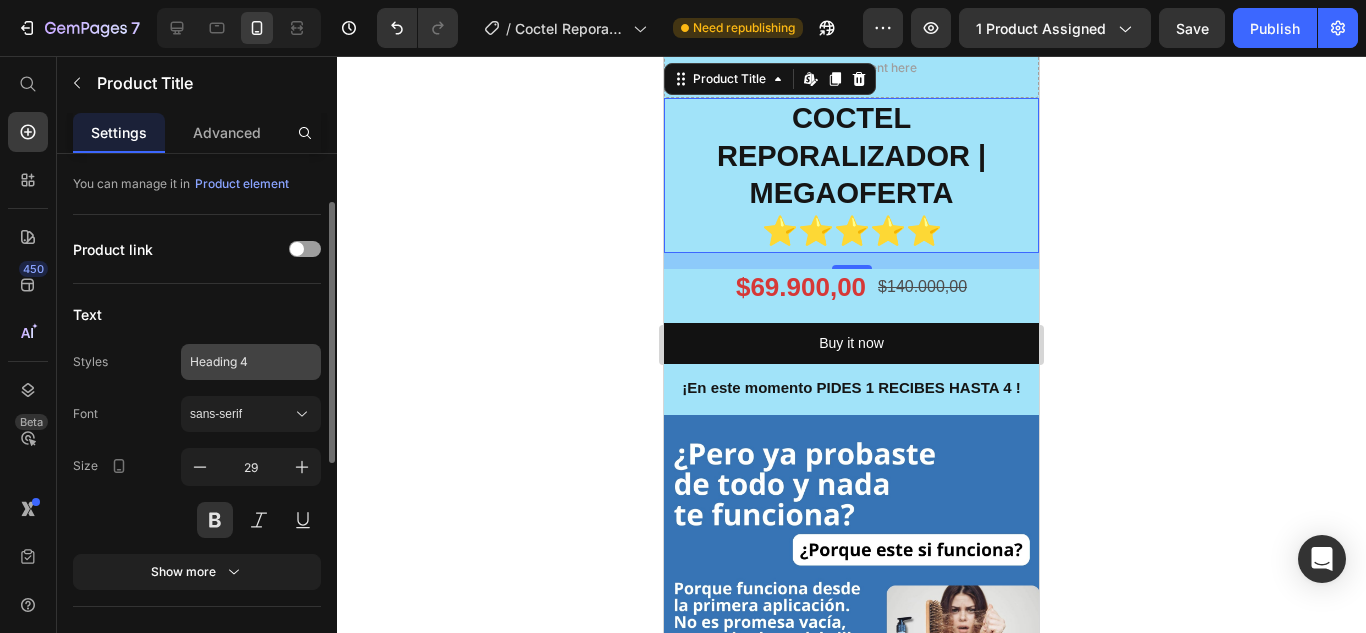 click on "Heading 4" at bounding box center [251, 362] 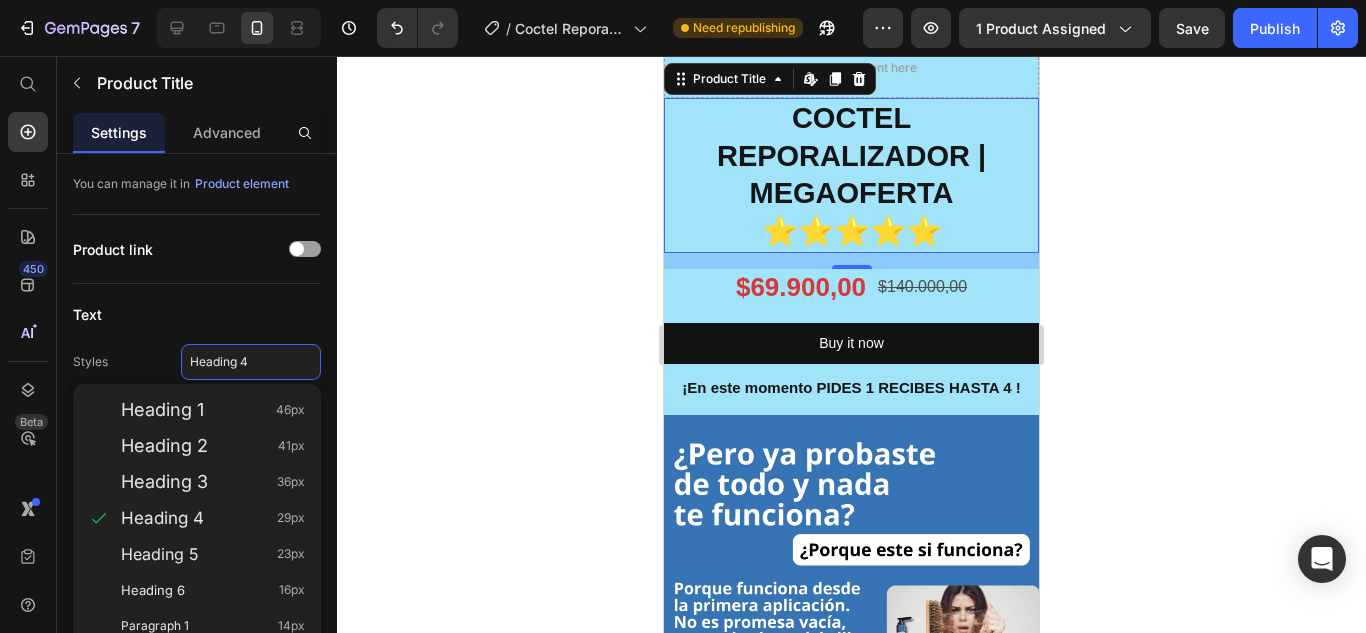 click 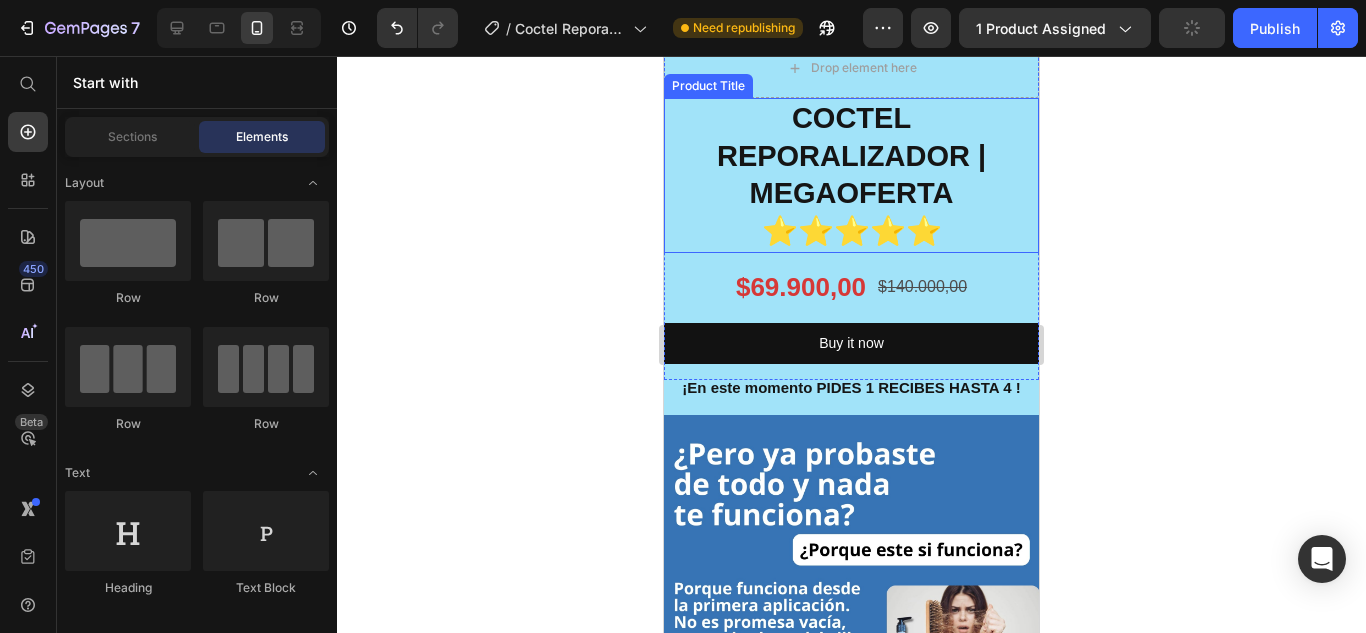click on "COCTEL REPORALIZADOR | MEGAOFERTA ⭐⭐⭐⭐⭐" at bounding box center [851, 175] 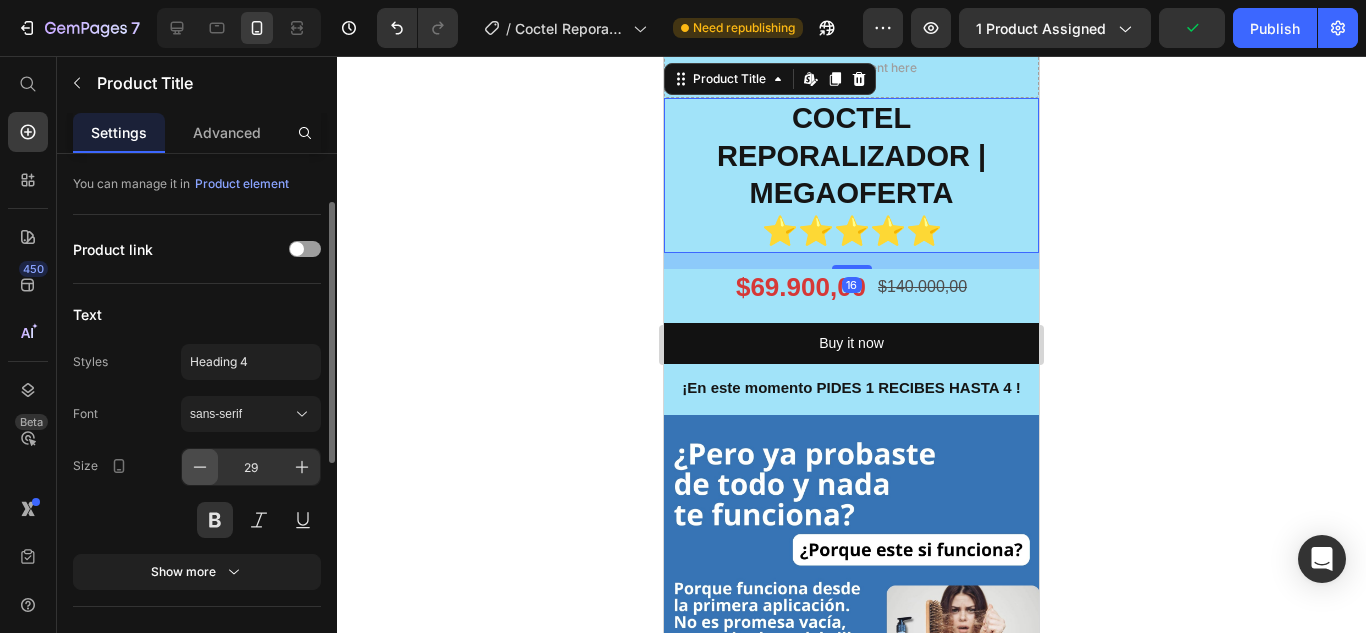 click 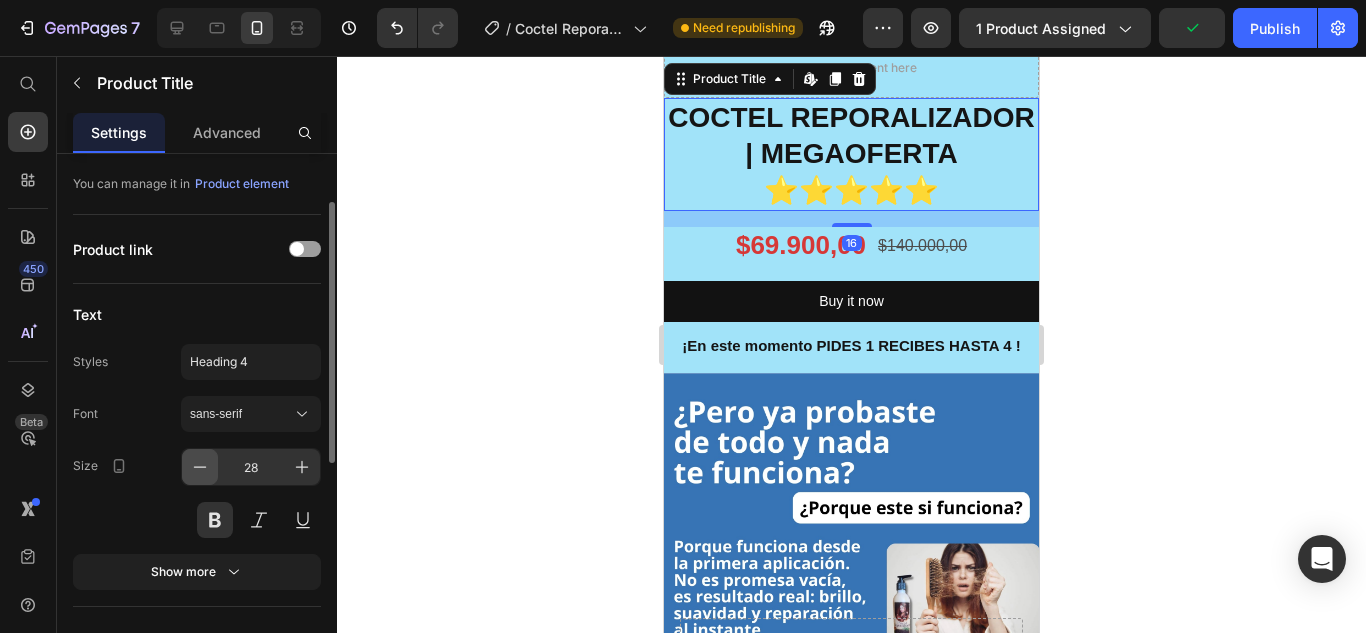 click 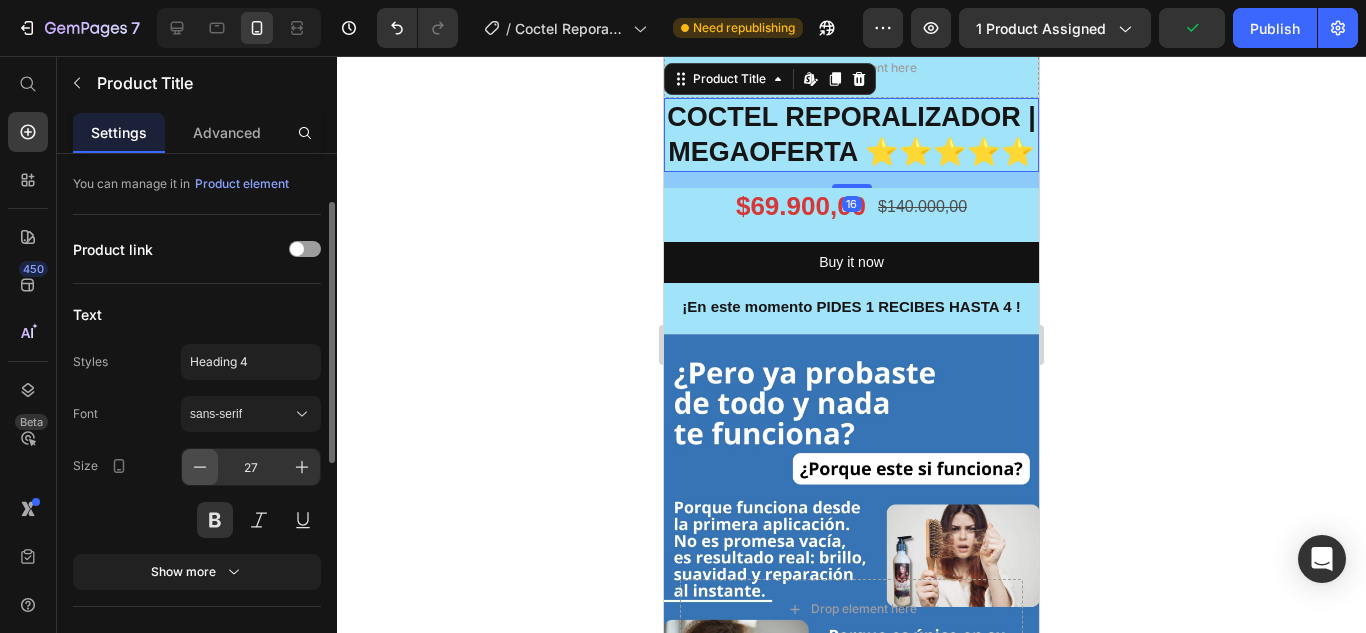 click 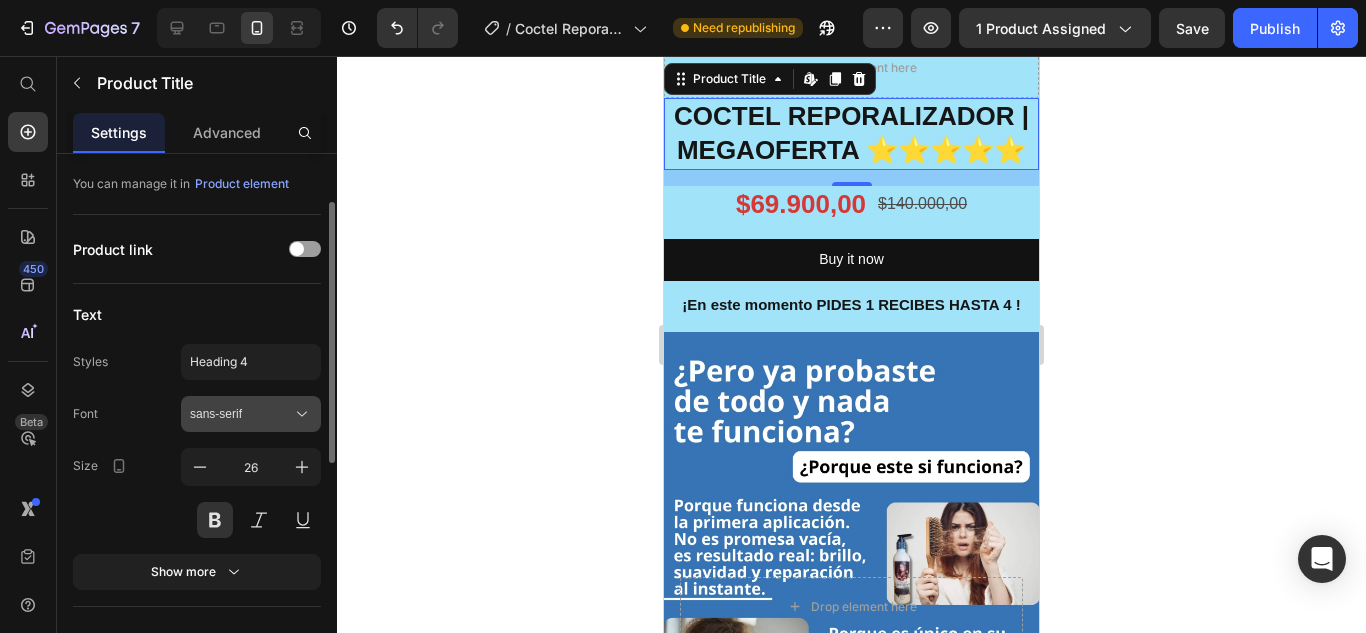 click on "sans-serif" at bounding box center [241, 414] 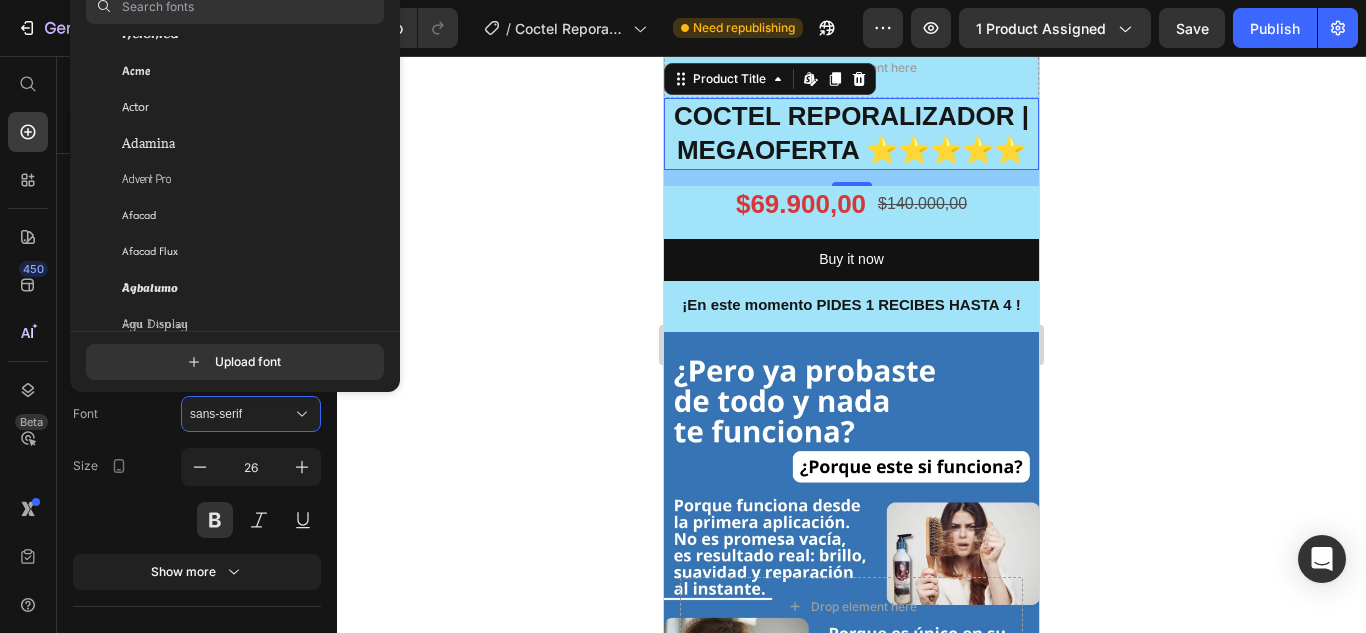 scroll, scrollTop: 500, scrollLeft: 0, axis: vertical 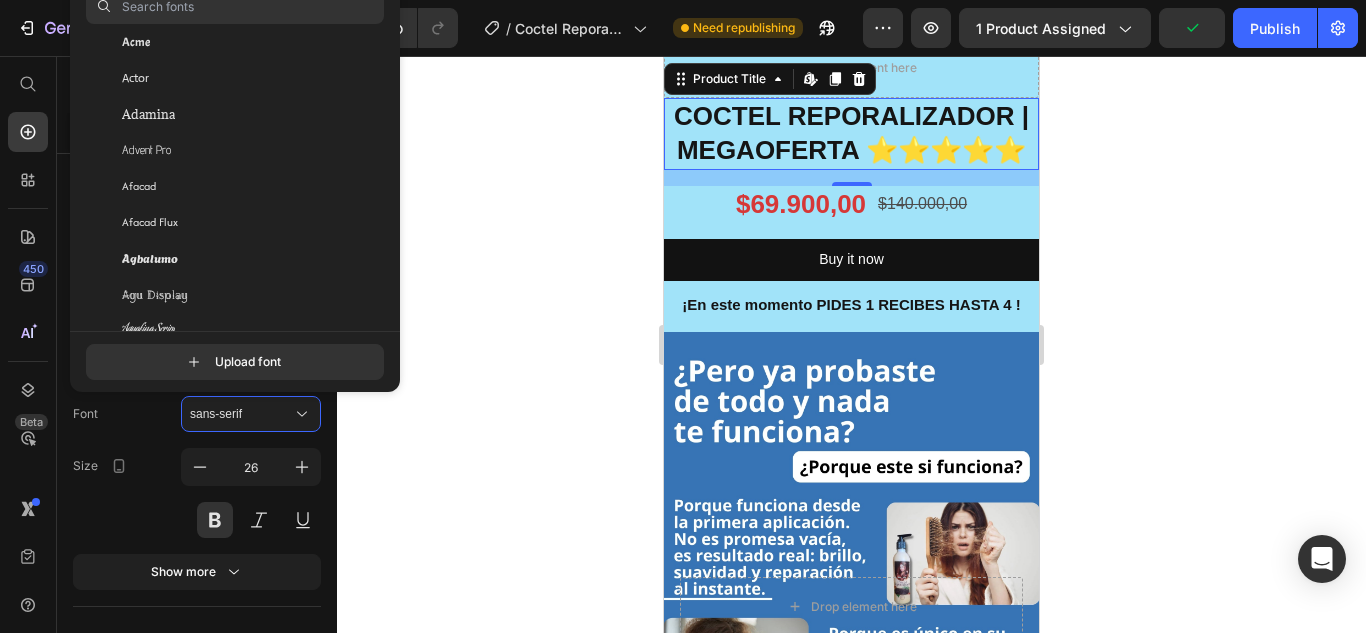 click on "Agbalumo" 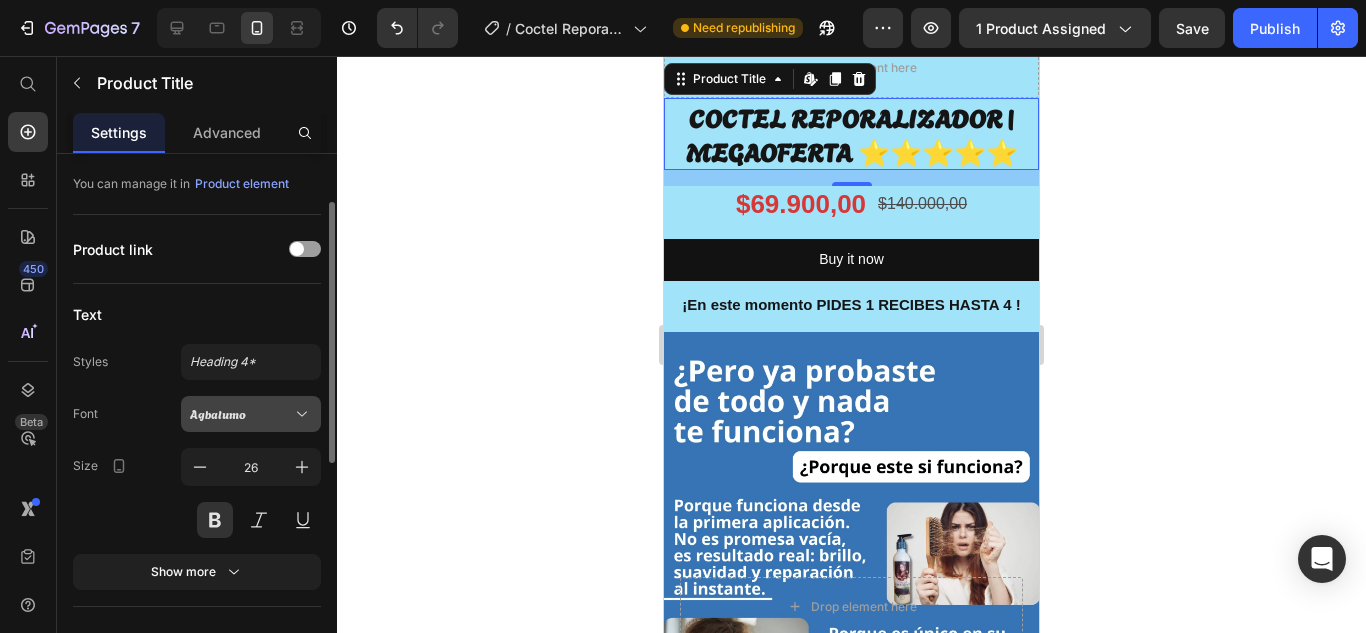 click 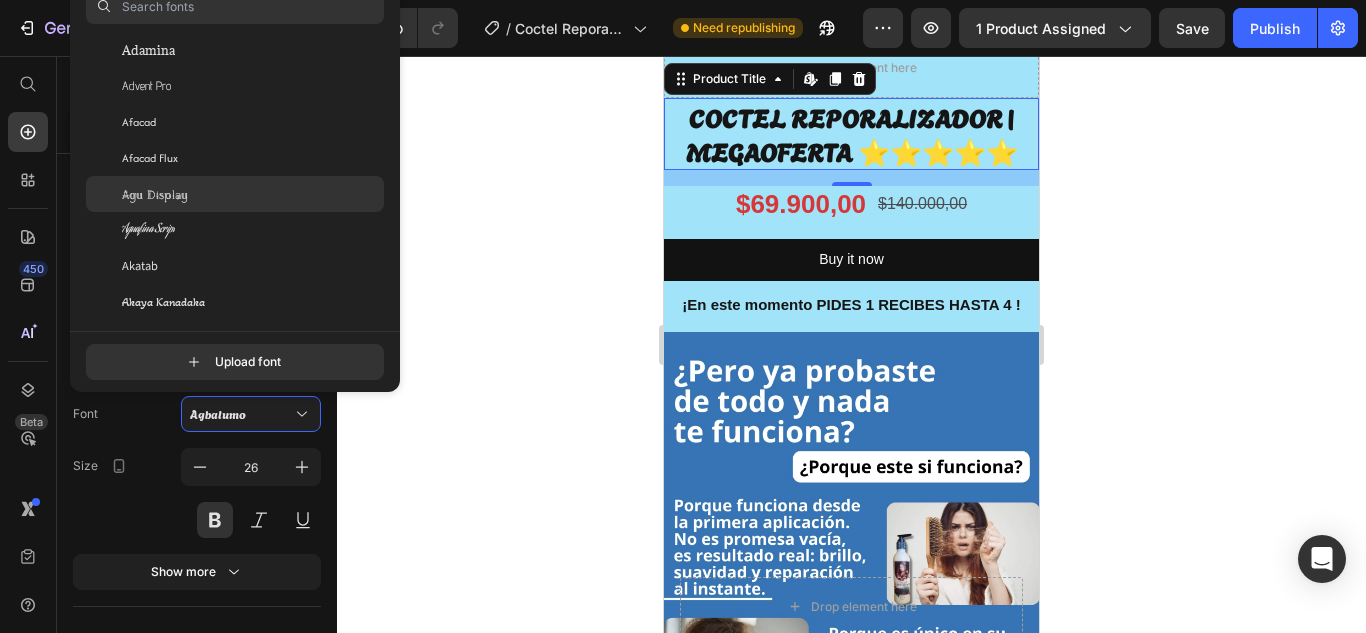scroll, scrollTop: 700, scrollLeft: 0, axis: vertical 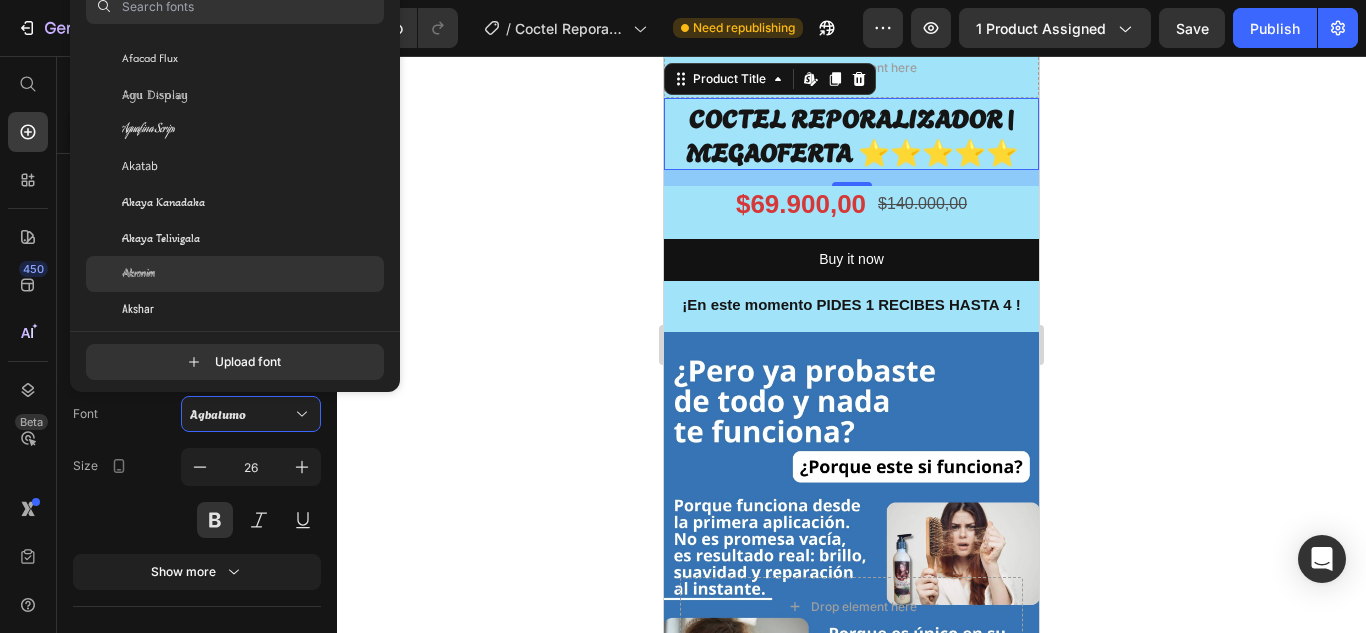 click on "Akronim" 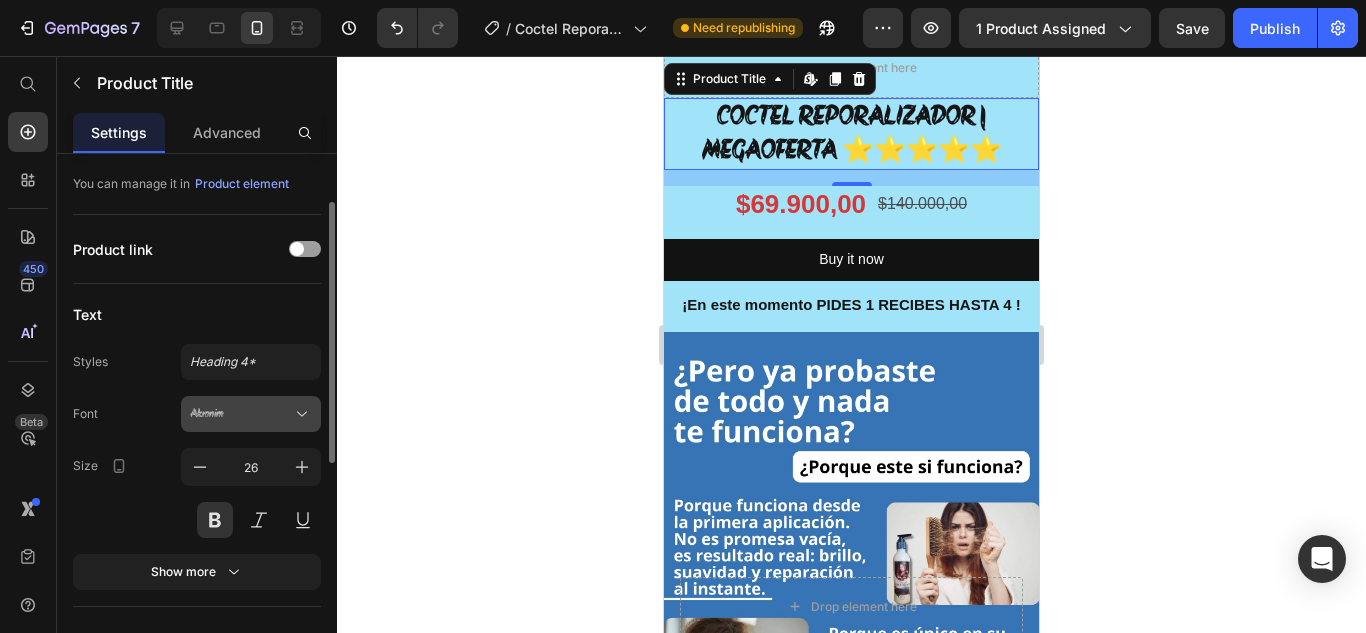 click on "Akronim" at bounding box center (241, 414) 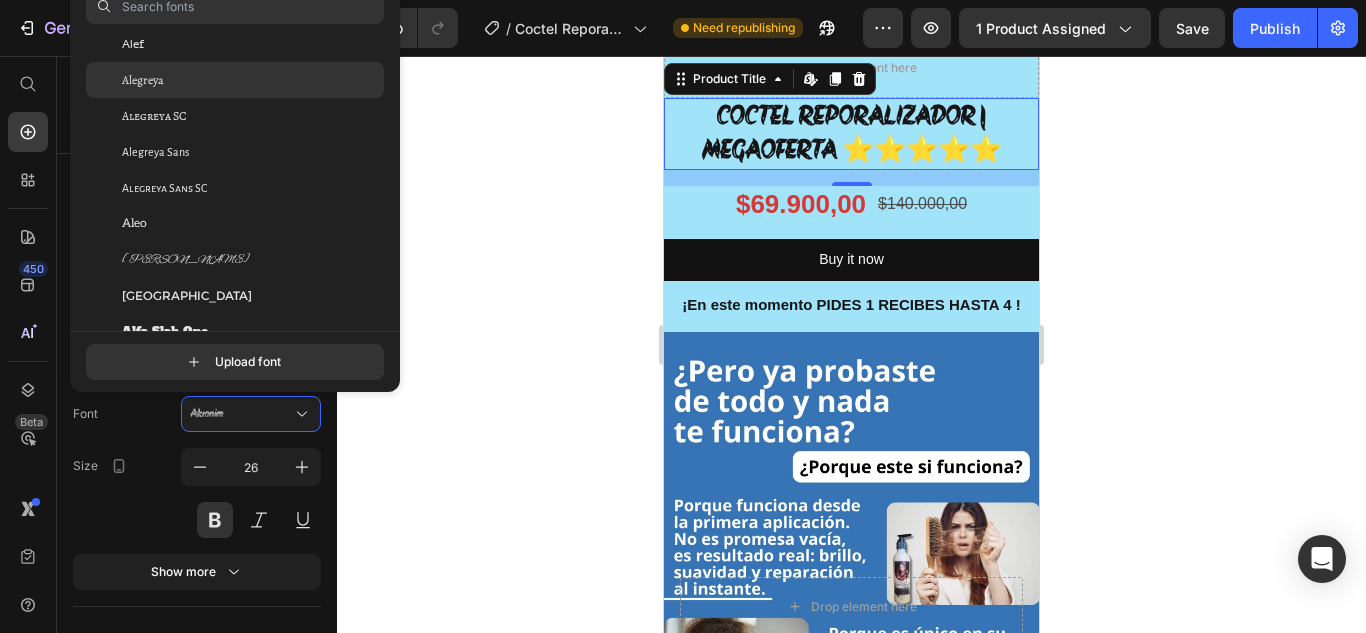 scroll, scrollTop: 1200, scrollLeft: 0, axis: vertical 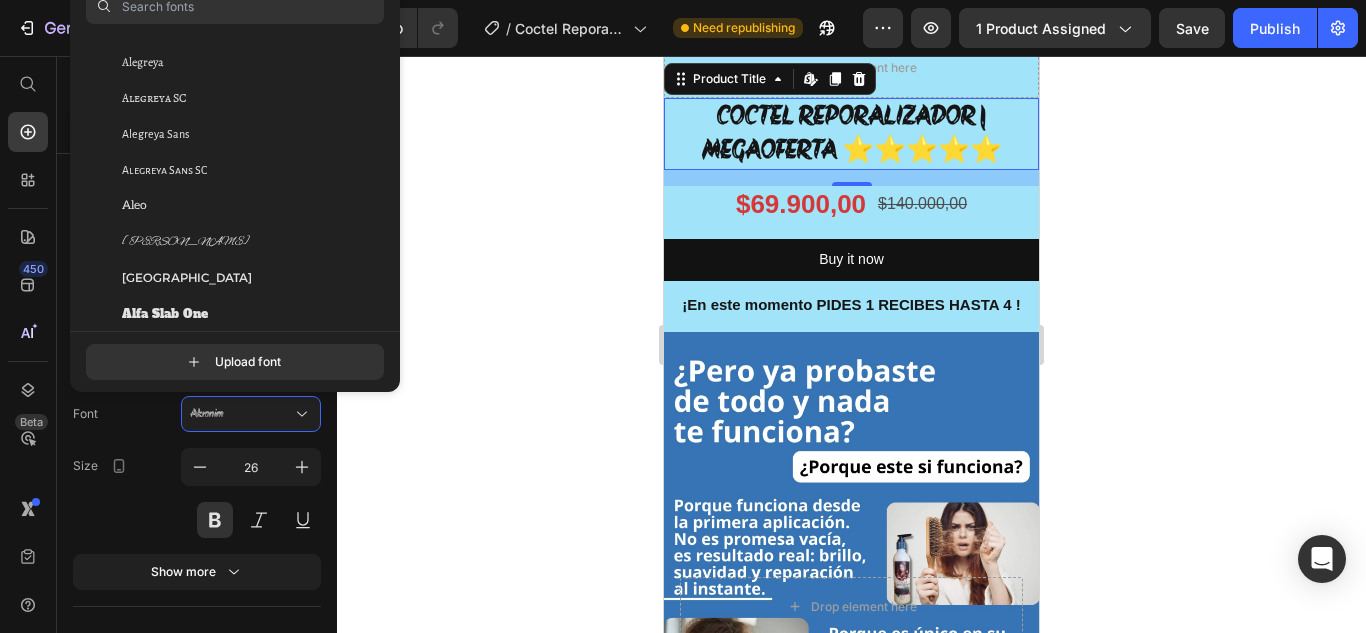 click 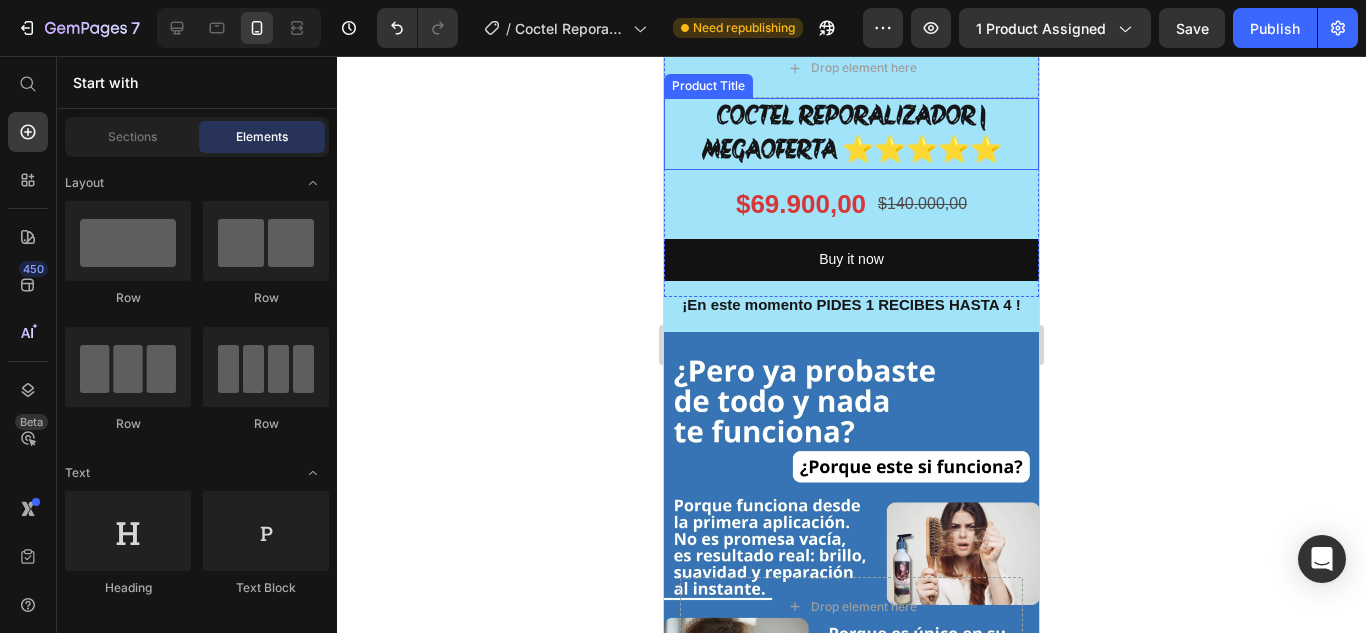 click on "COCTEL REPORALIZADOR | MEGAOFERTA ⭐⭐⭐⭐⭐" at bounding box center [851, 134] 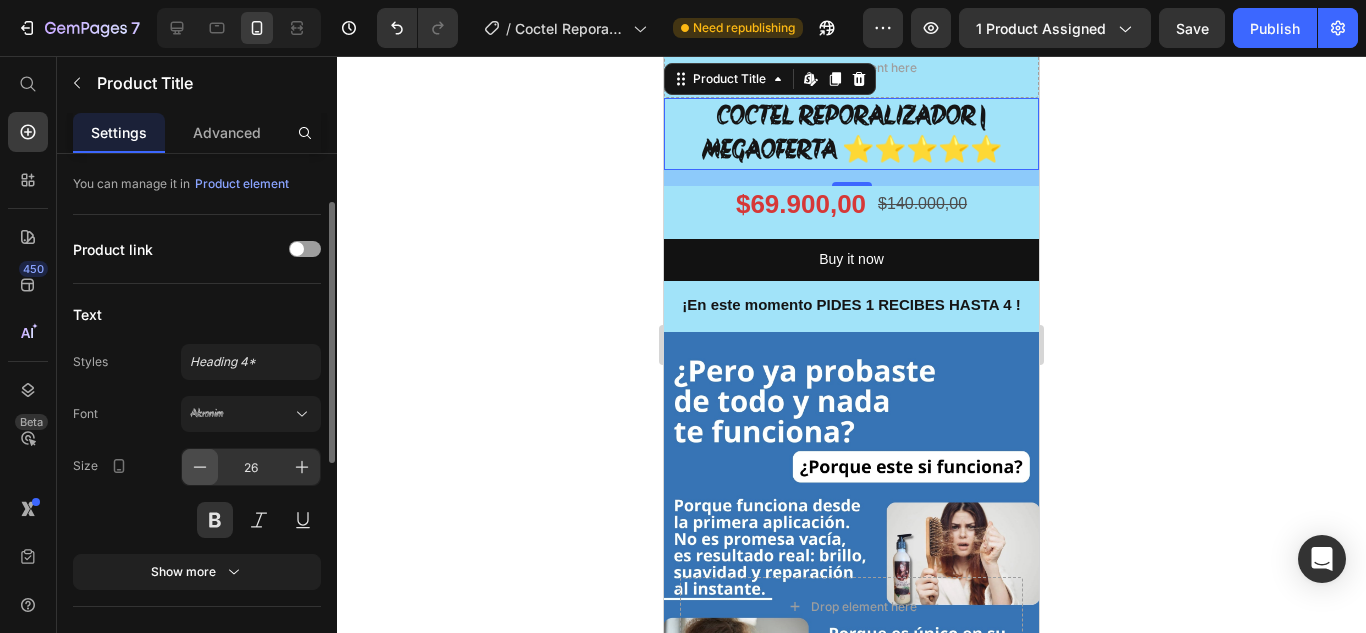 click 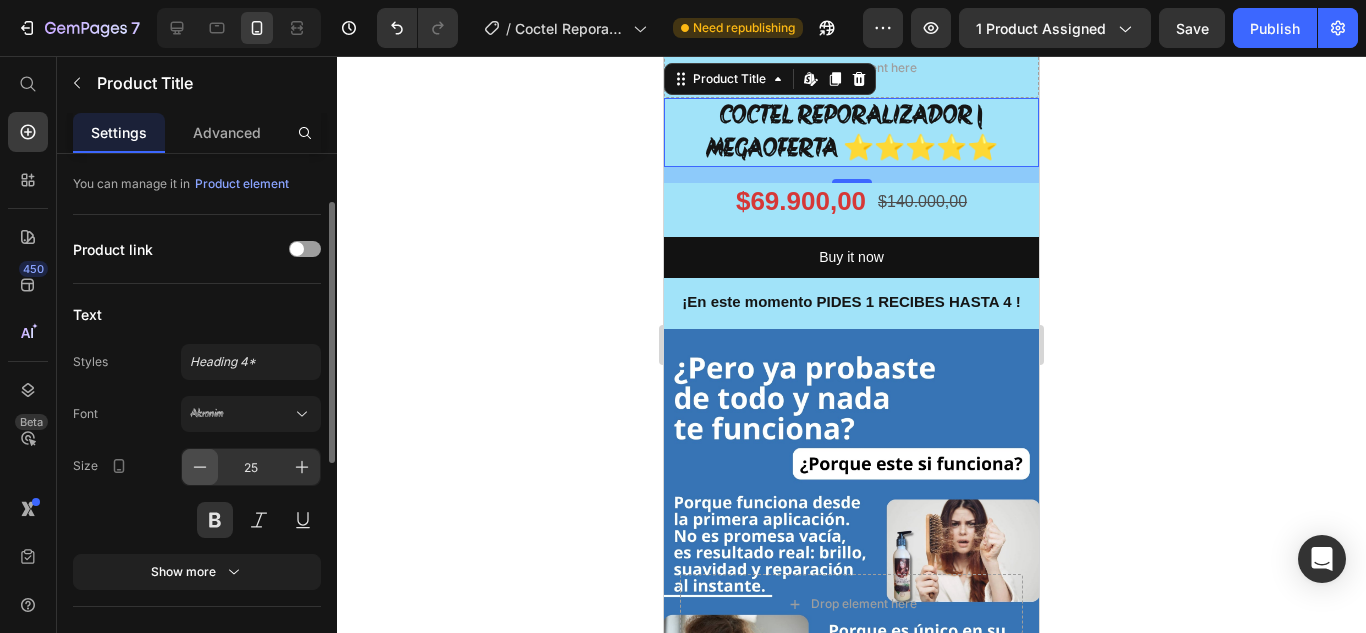 click 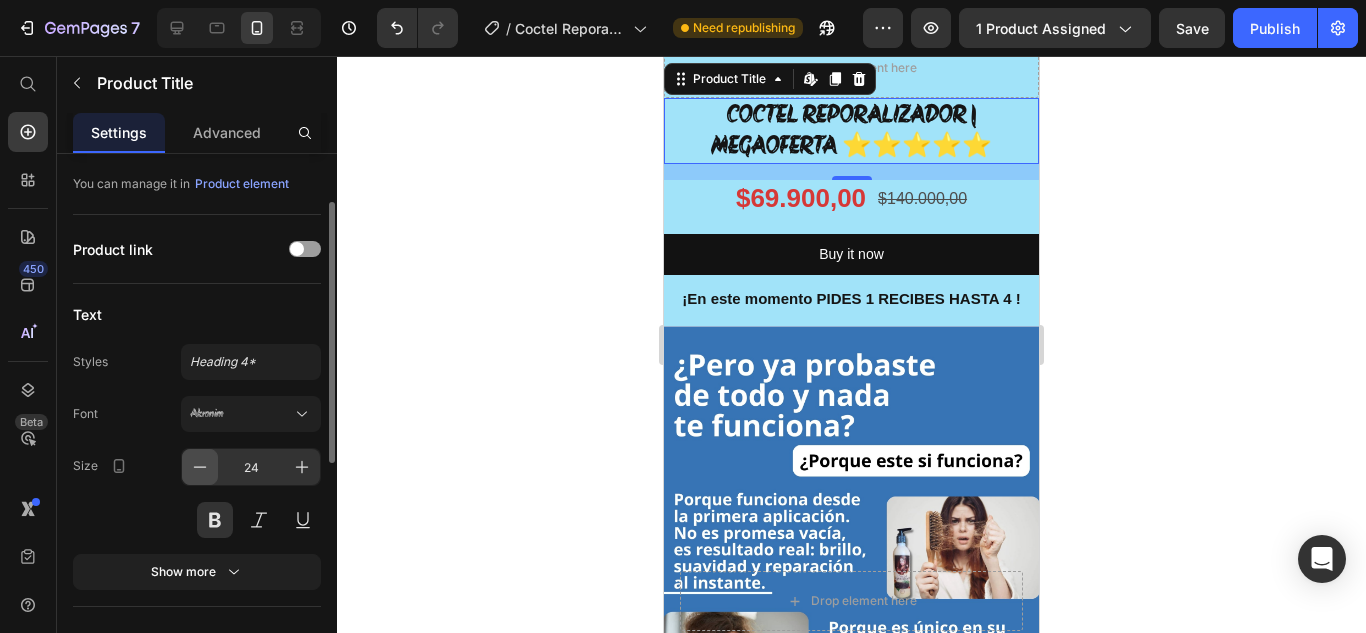 click 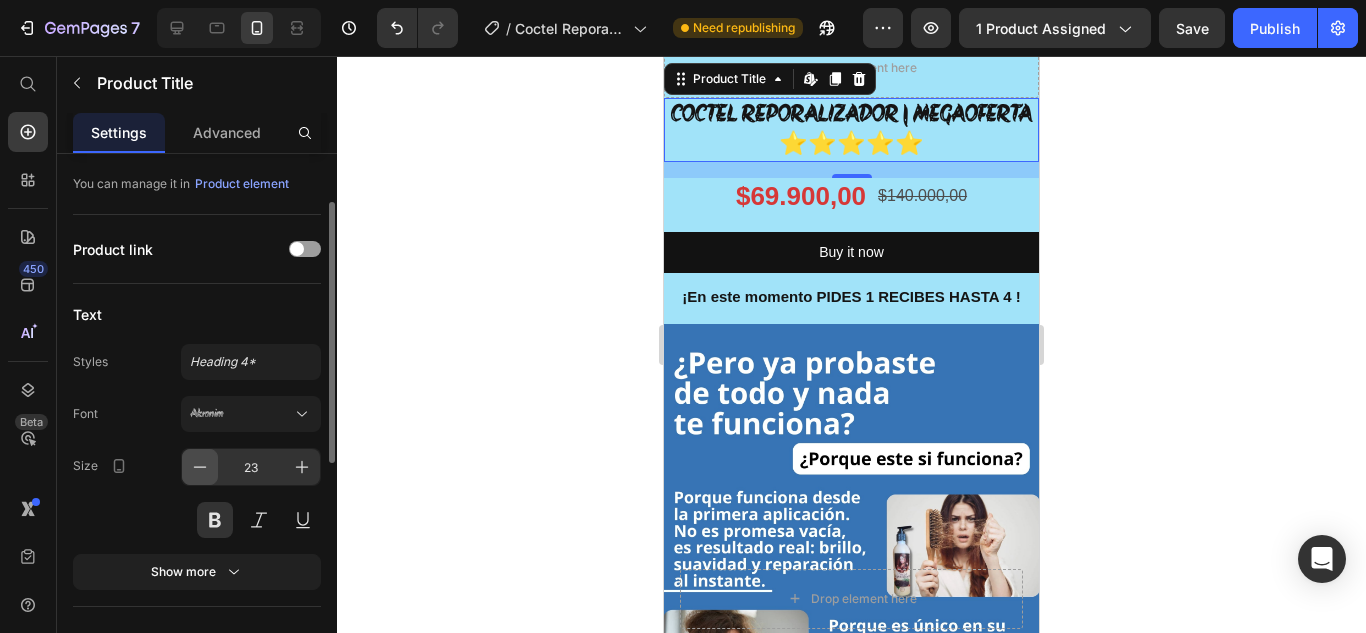 click 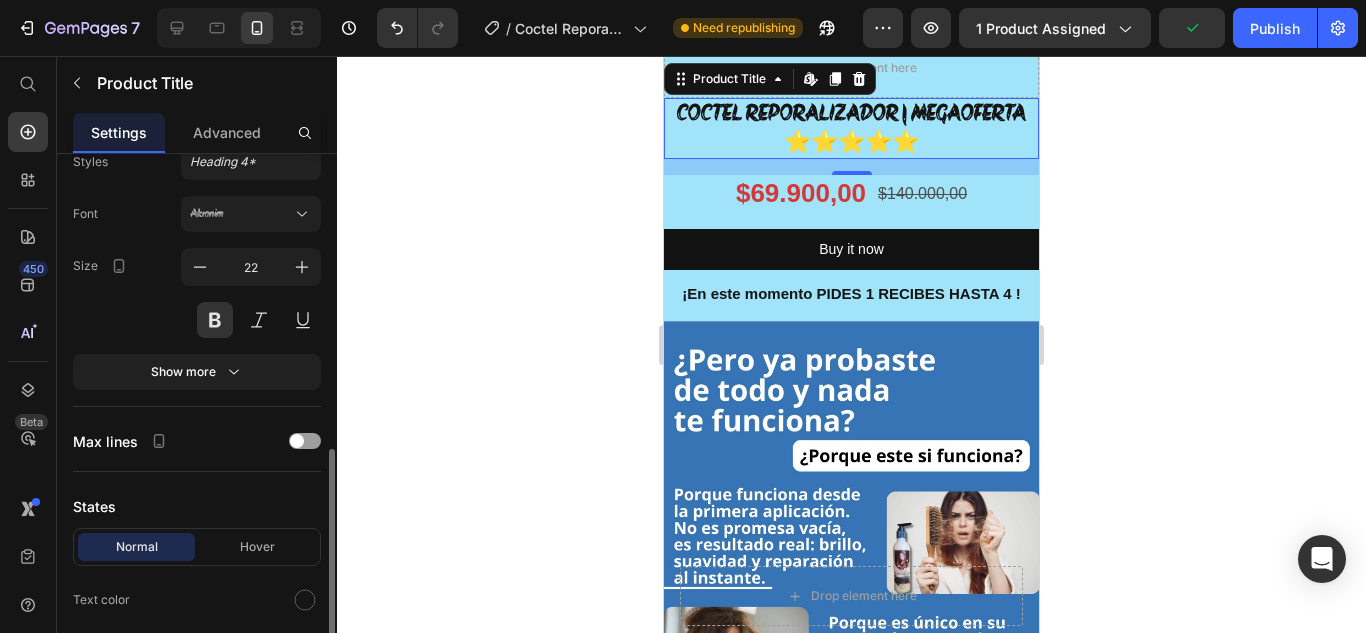 scroll, scrollTop: 400, scrollLeft: 0, axis: vertical 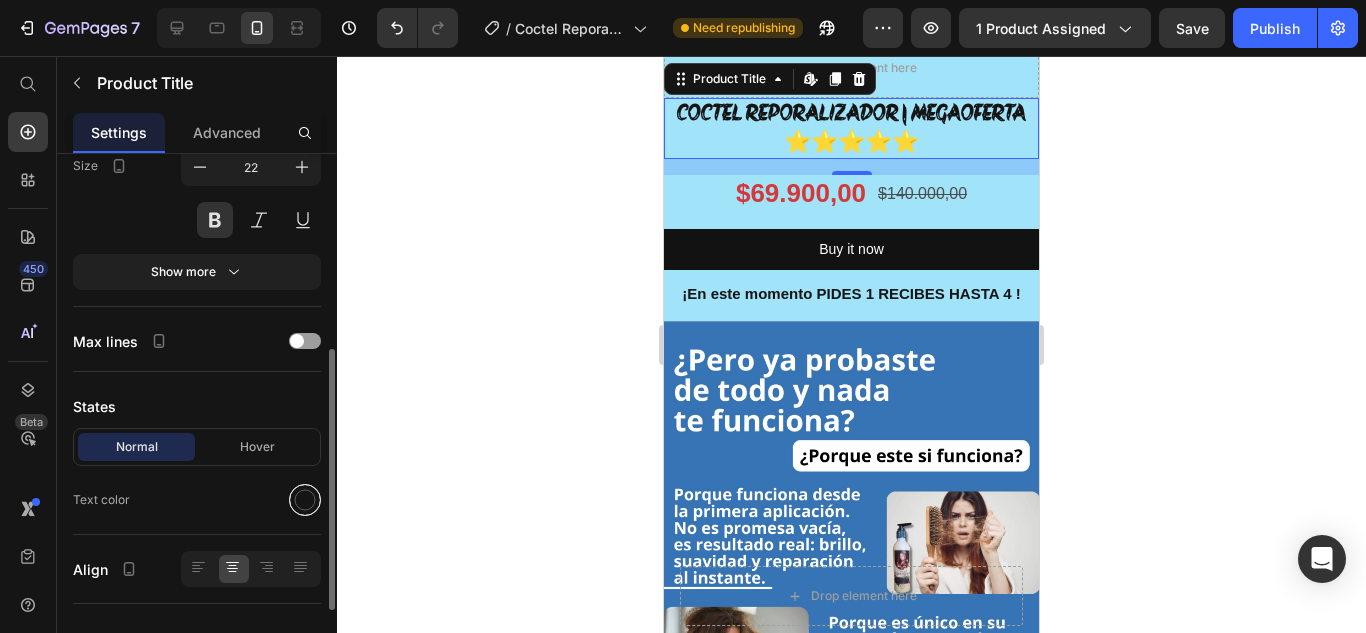 click at bounding box center (305, 500) 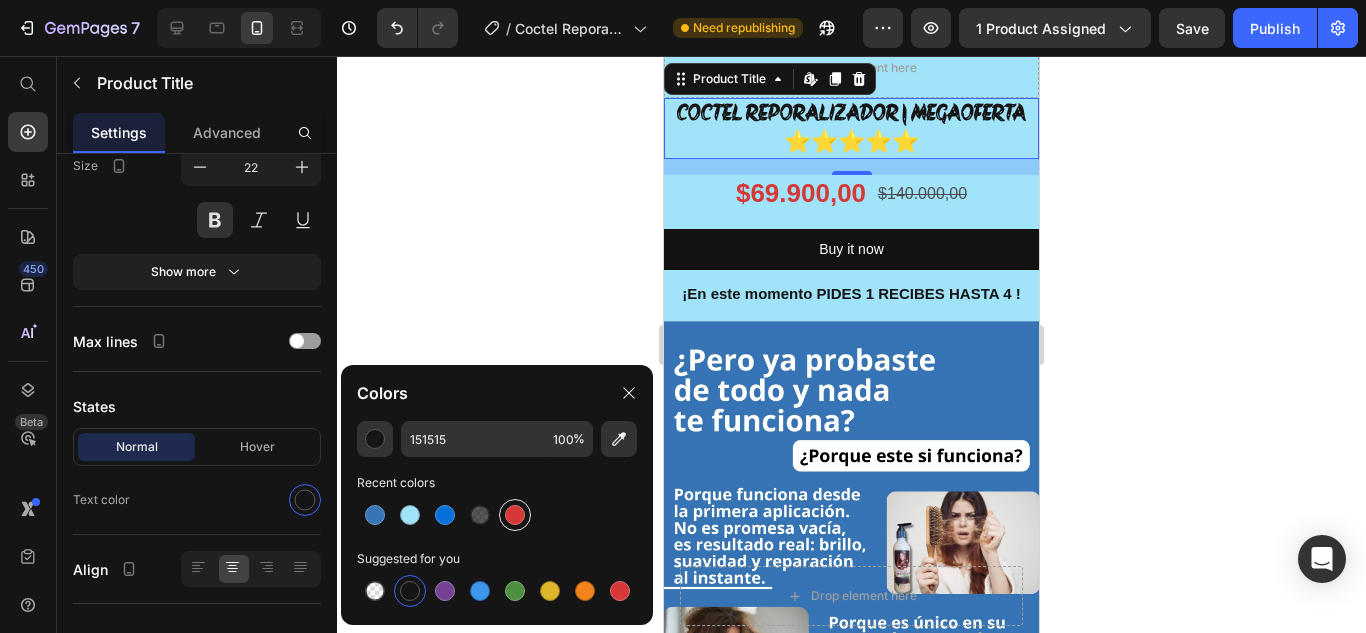 click at bounding box center [515, 515] 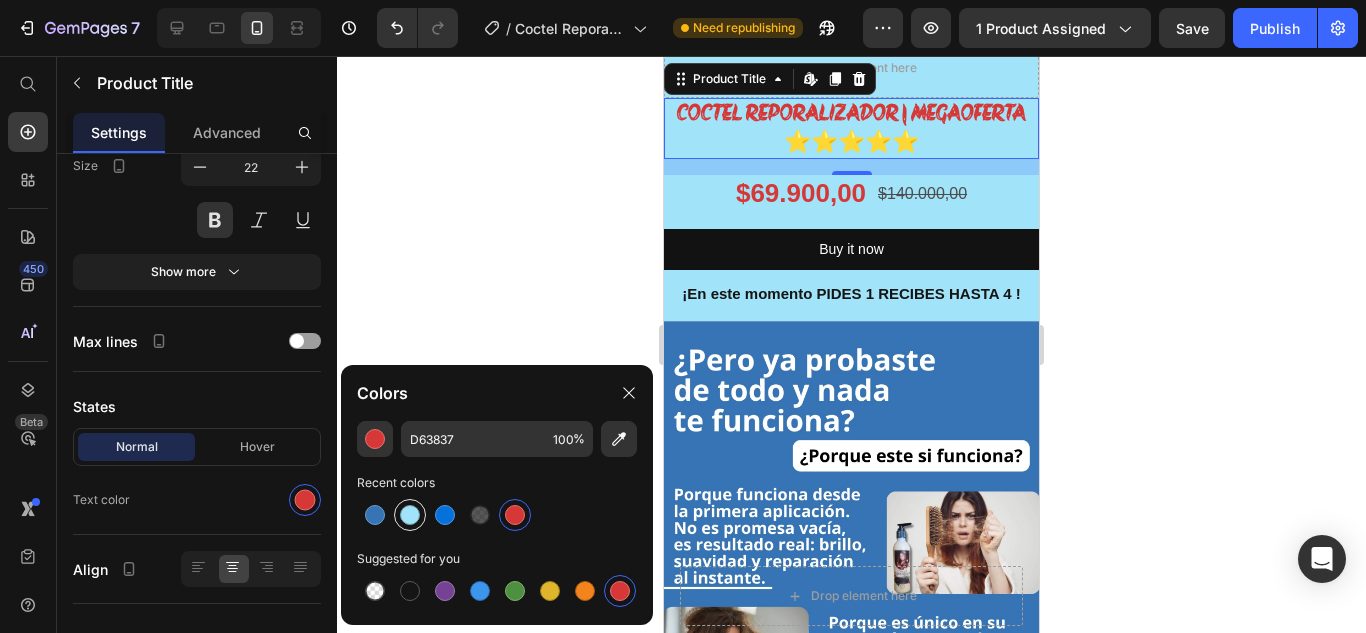click at bounding box center (410, 515) 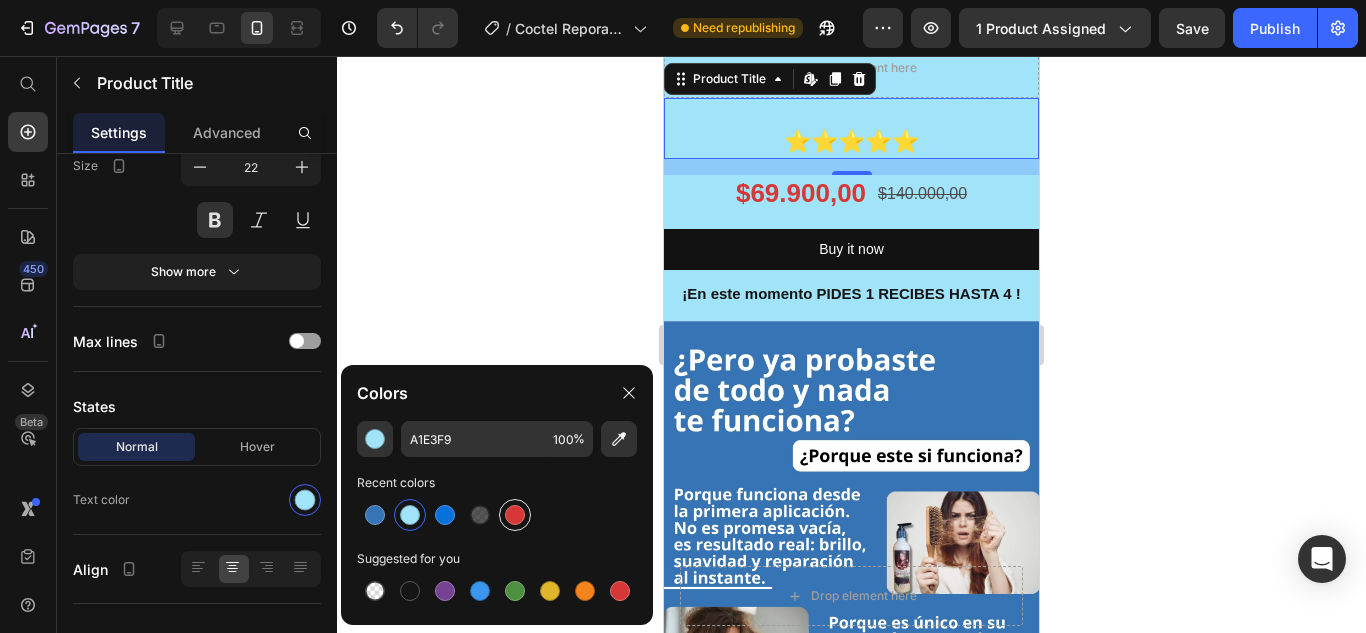 click at bounding box center [515, 515] 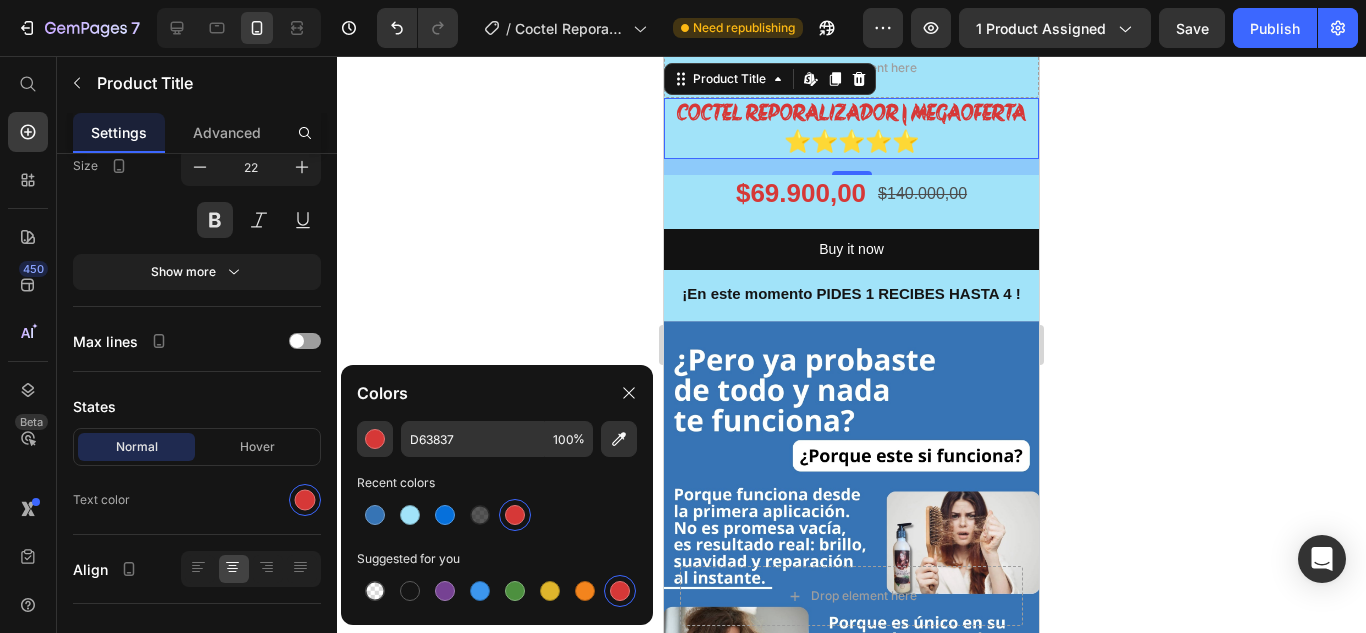 click on "Colors" at bounding box center (382, 393) 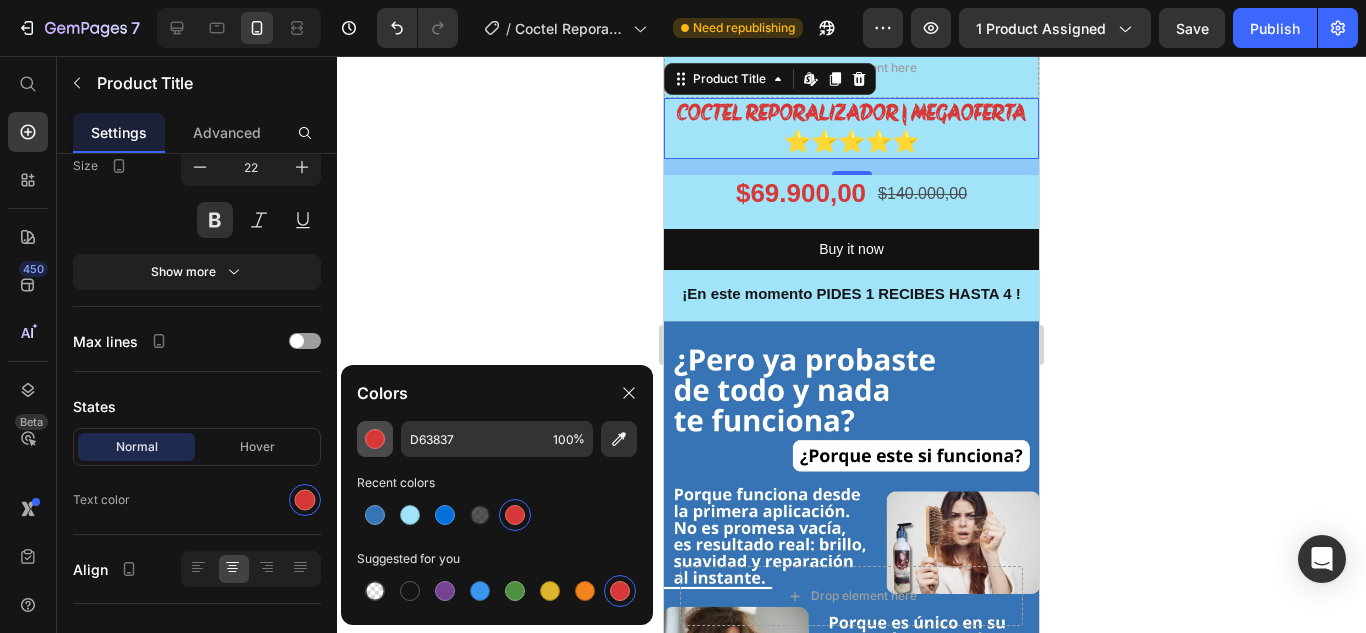 click at bounding box center [375, 439] 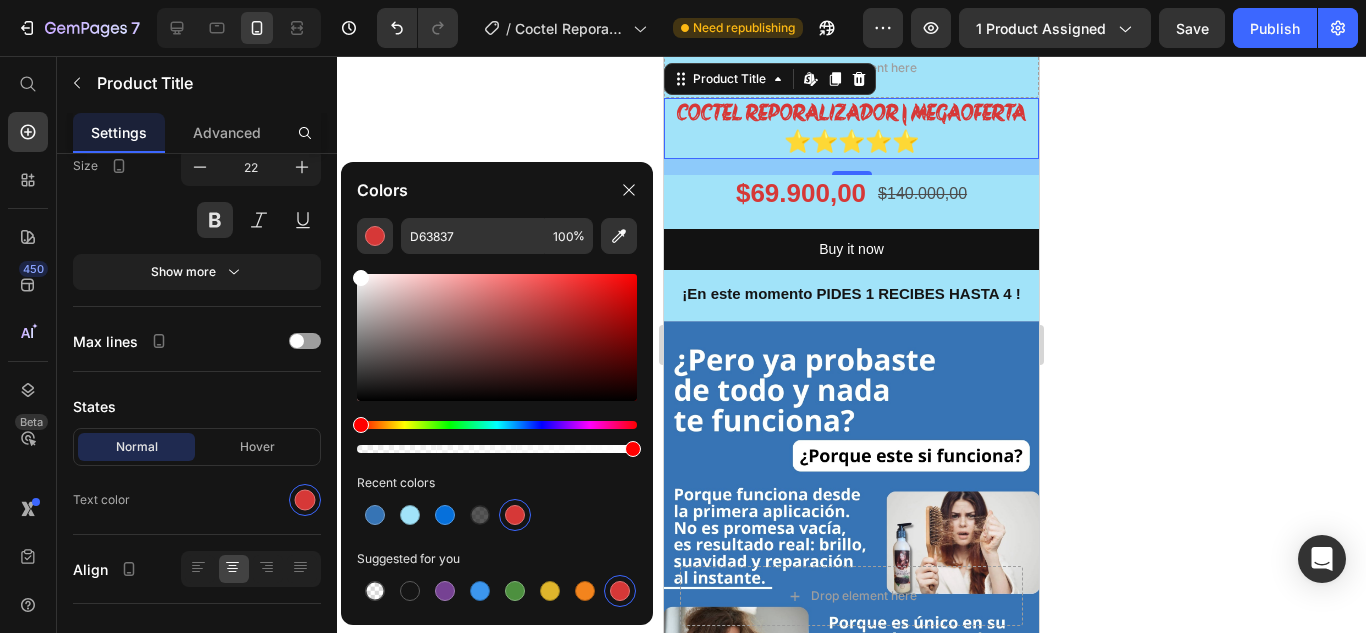 type on "FFFFFF" 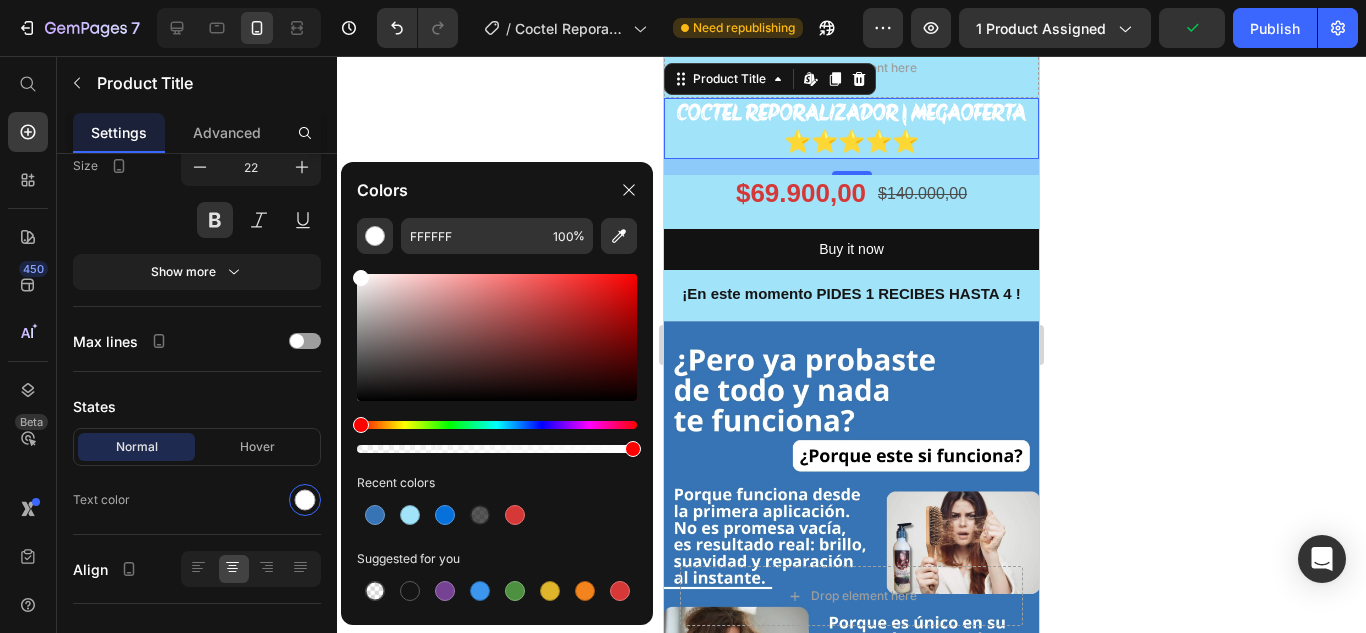 drag, startPoint x: 570, startPoint y: 296, endPoint x: 350, endPoint y: 273, distance: 221.199 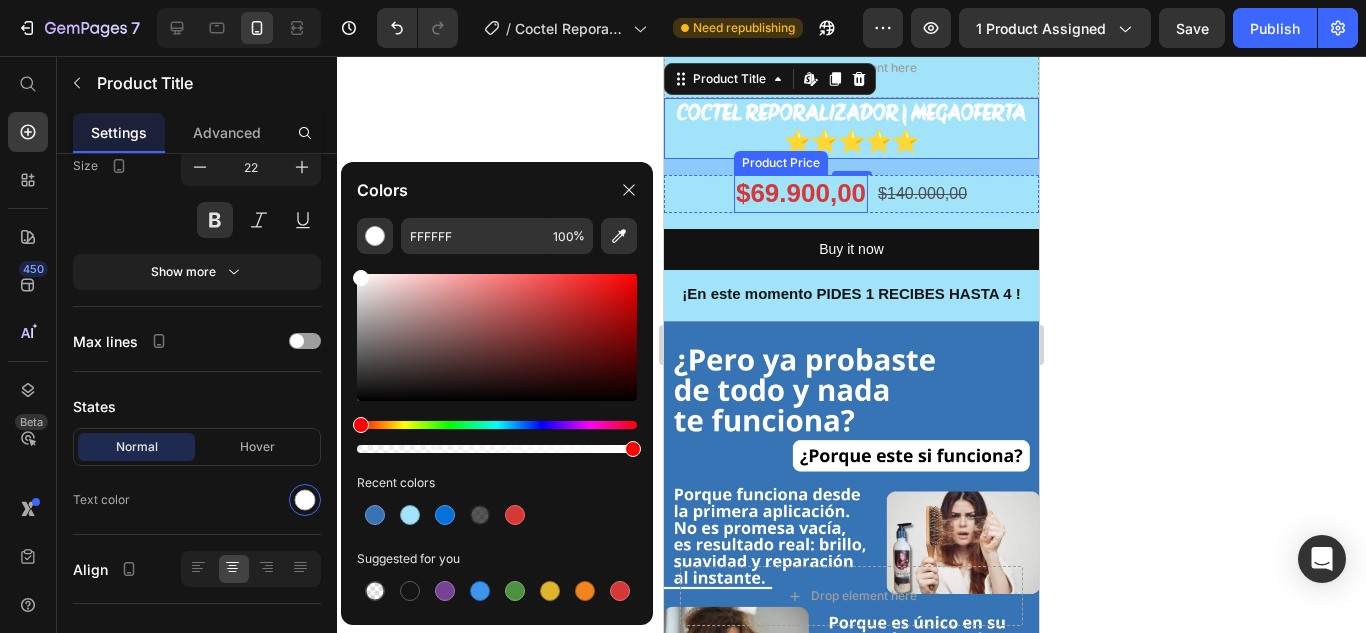 click on "$69.900,00" at bounding box center (801, 194) 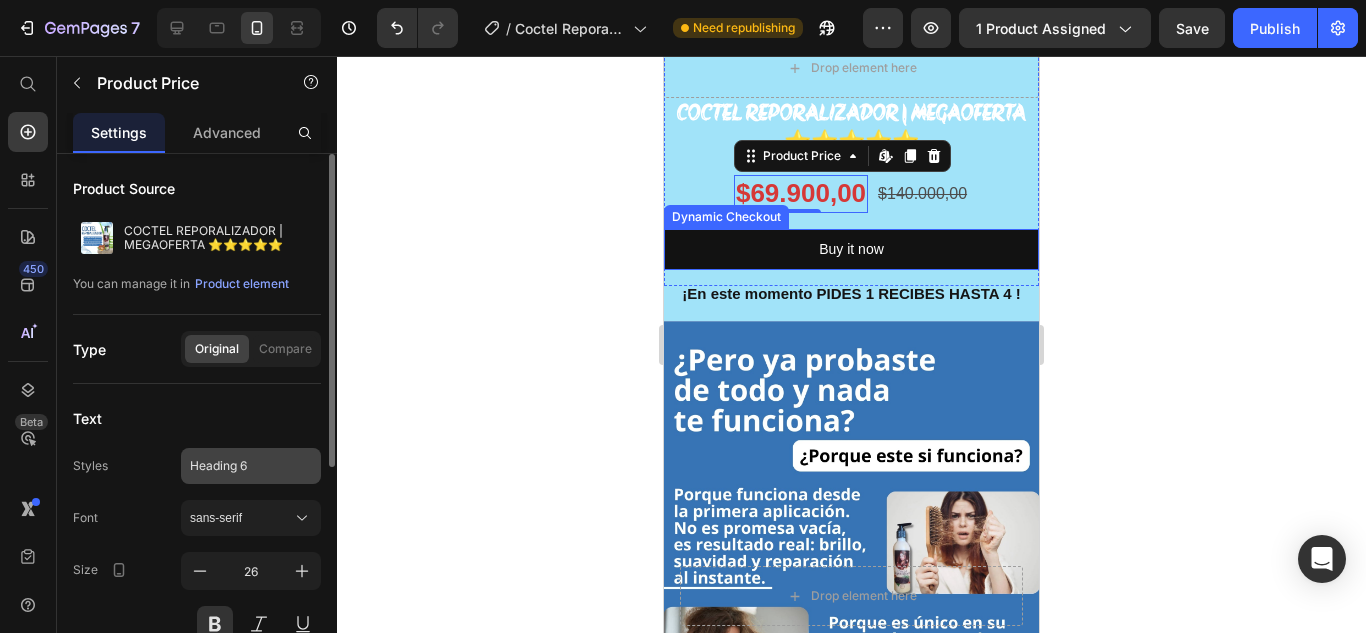 scroll, scrollTop: 100, scrollLeft: 0, axis: vertical 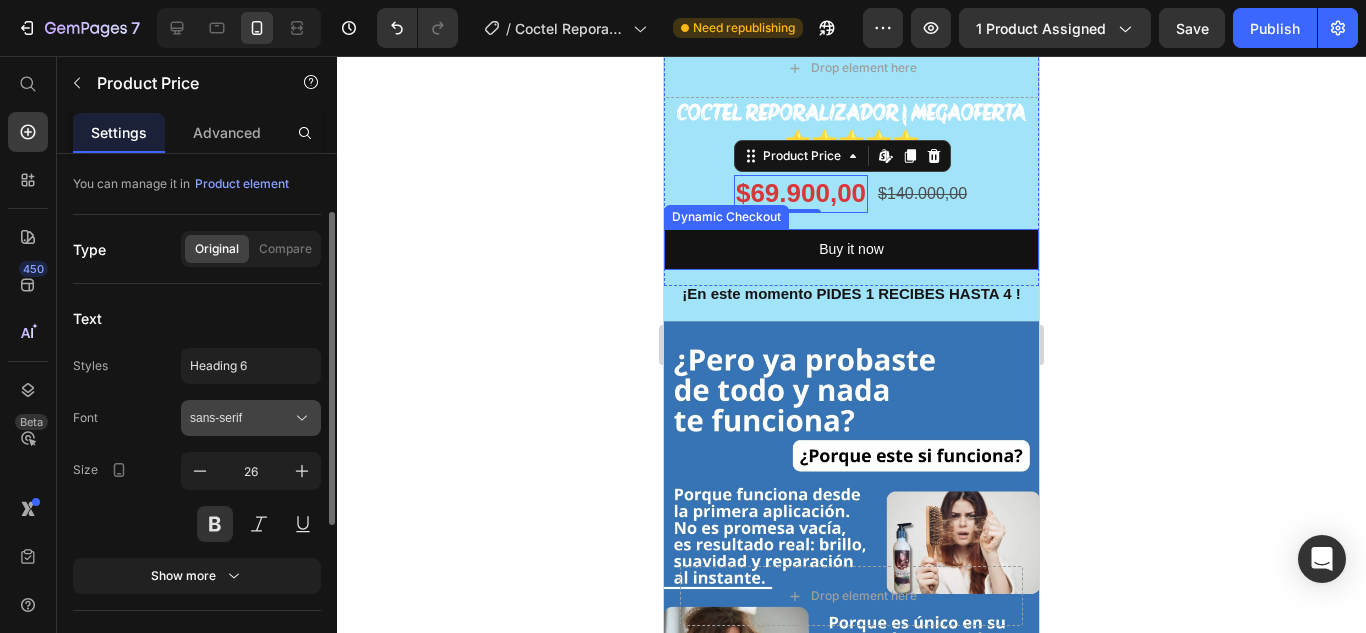 click on "sans-serif" at bounding box center [241, 418] 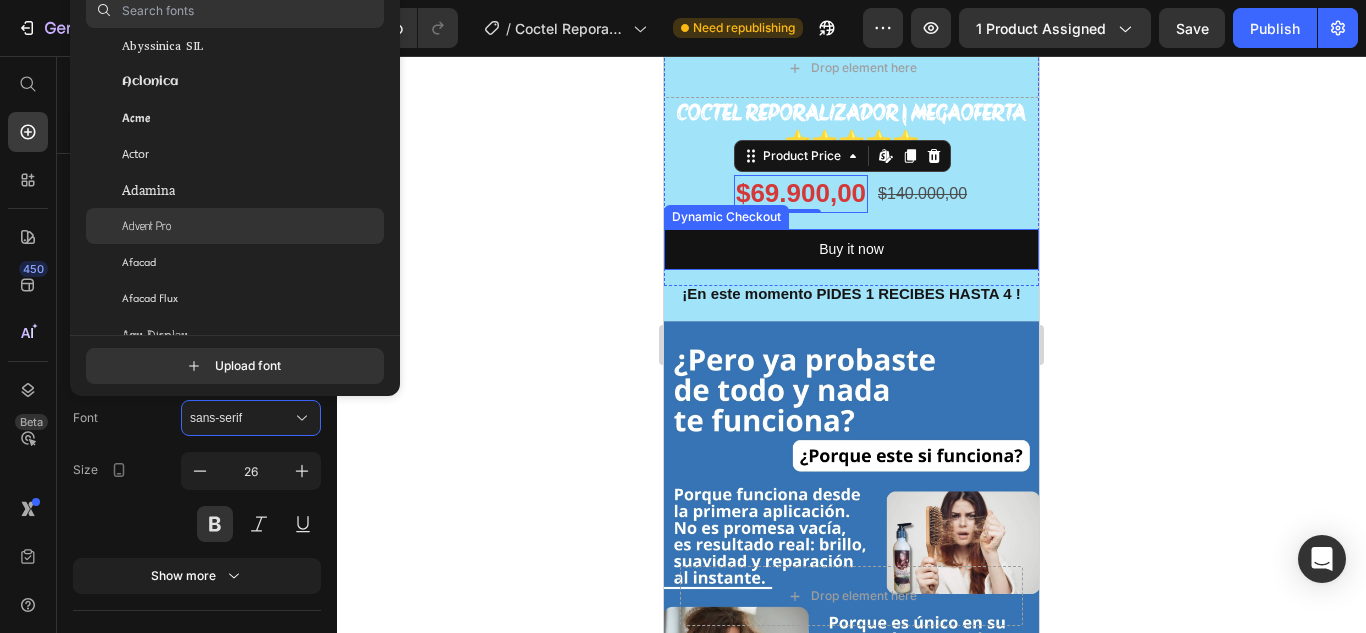 scroll, scrollTop: 600, scrollLeft: 0, axis: vertical 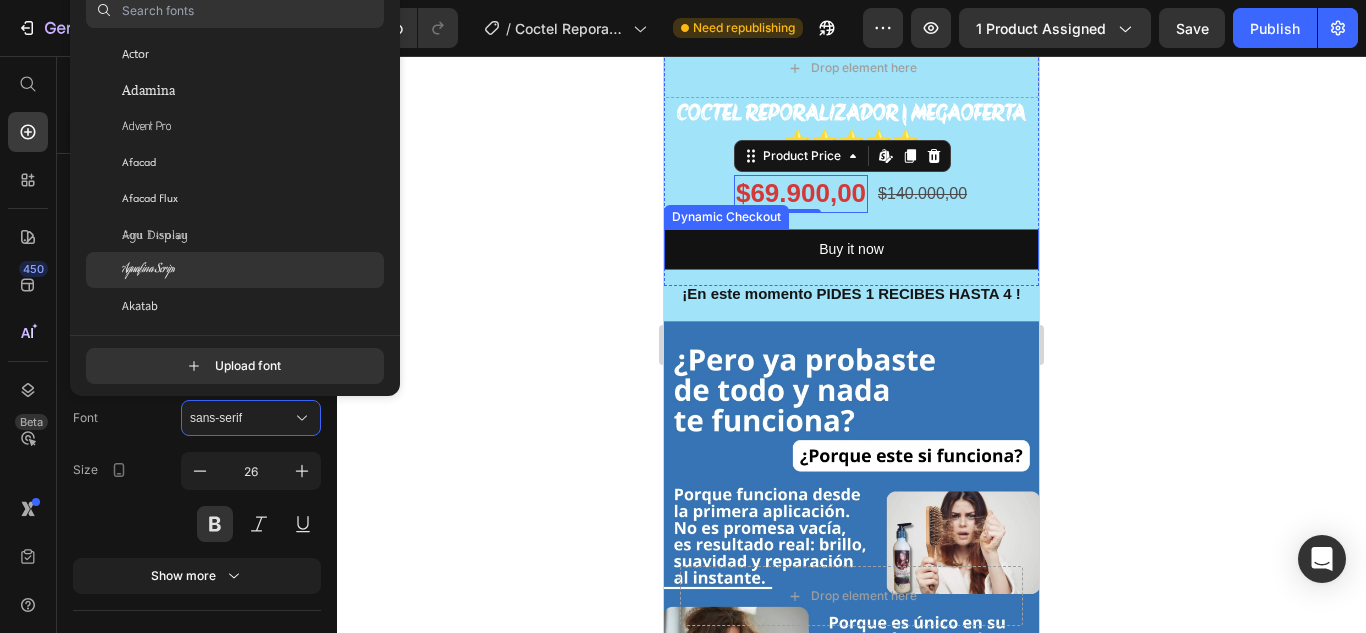 click on "Aguafina Script" 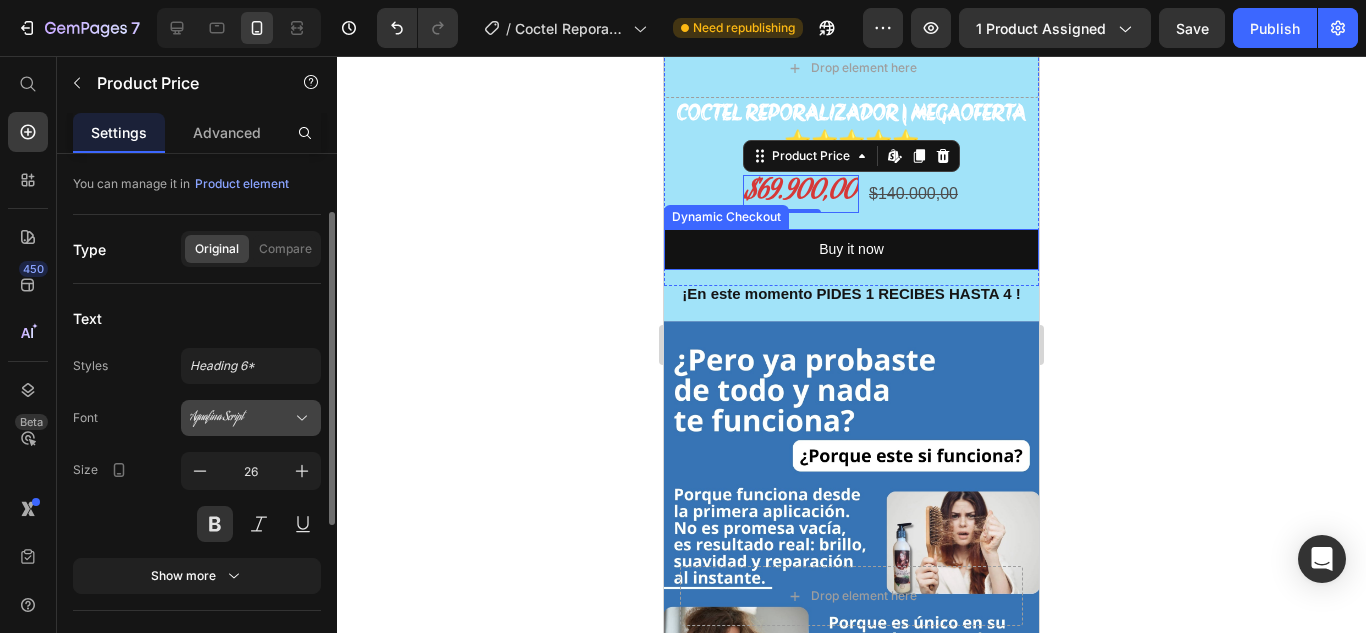 click 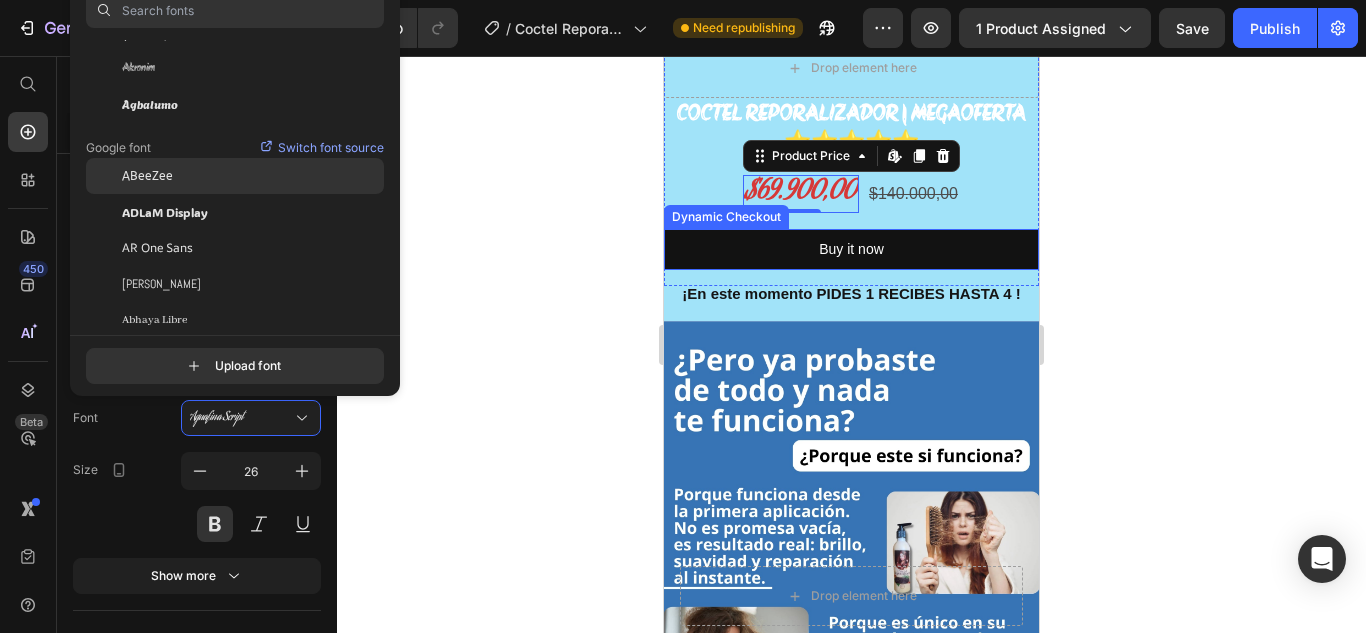 scroll, scrollTop: 0, scrollLeft: 0, axis: both 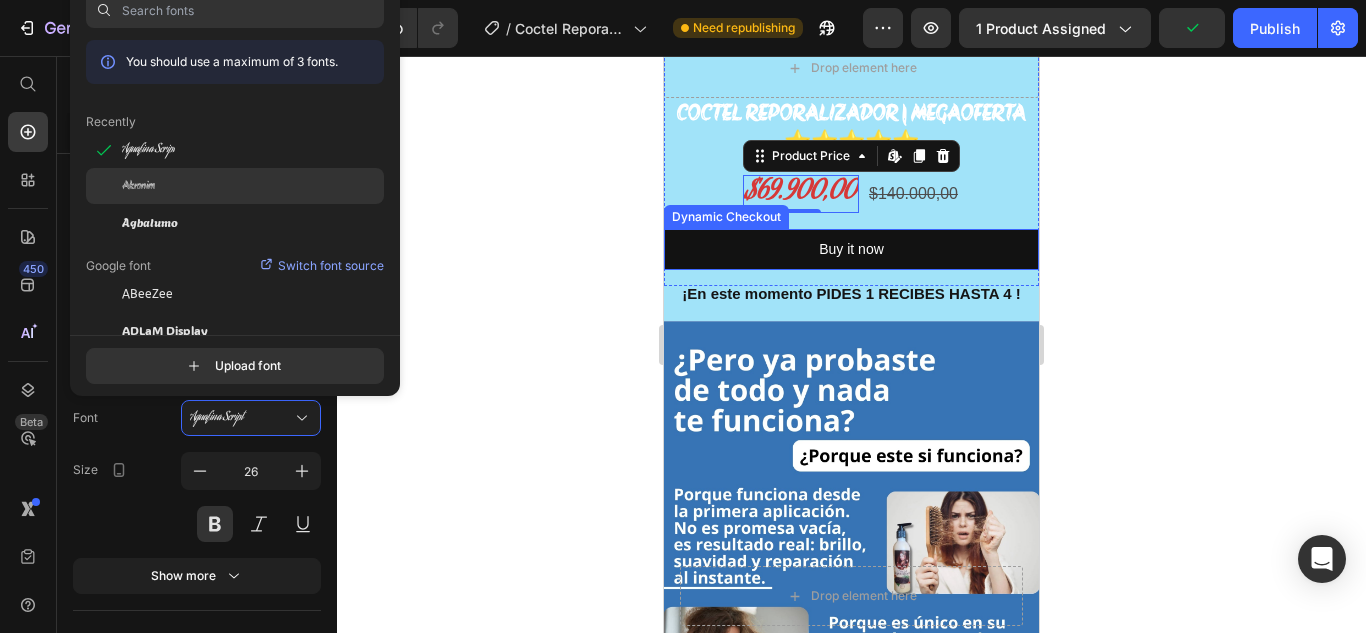 click on "Akronim" 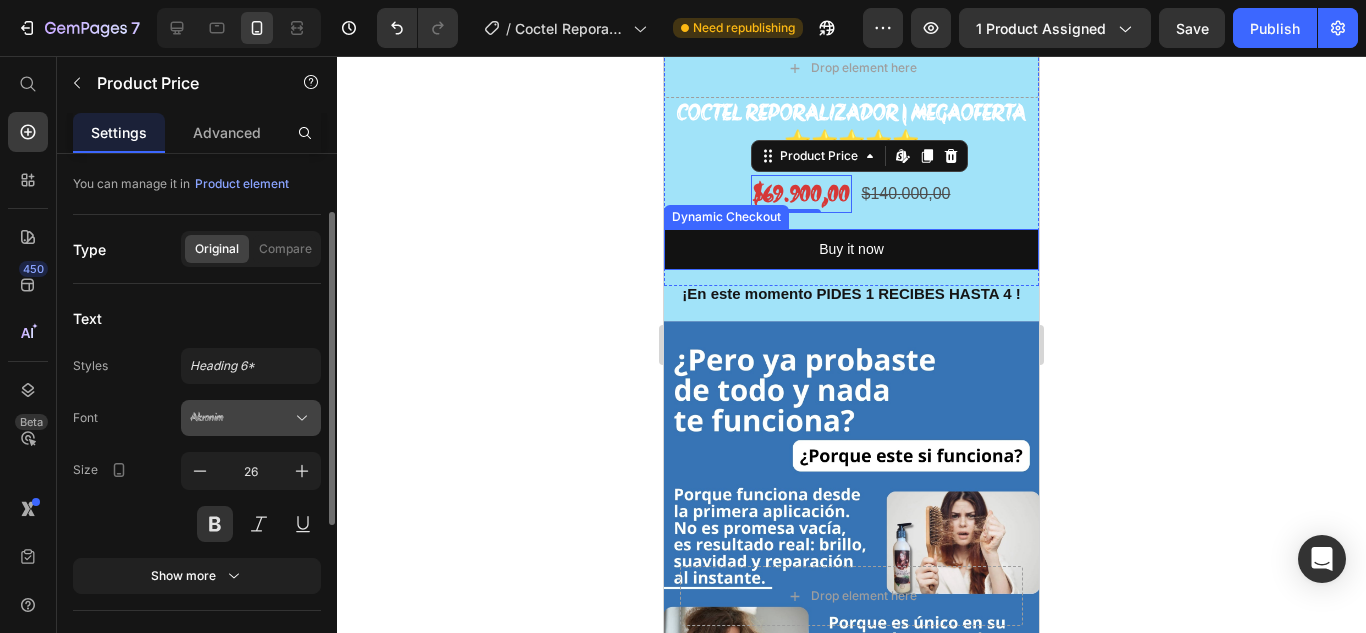 click on "Akronim" at bounding box center (241, 418) 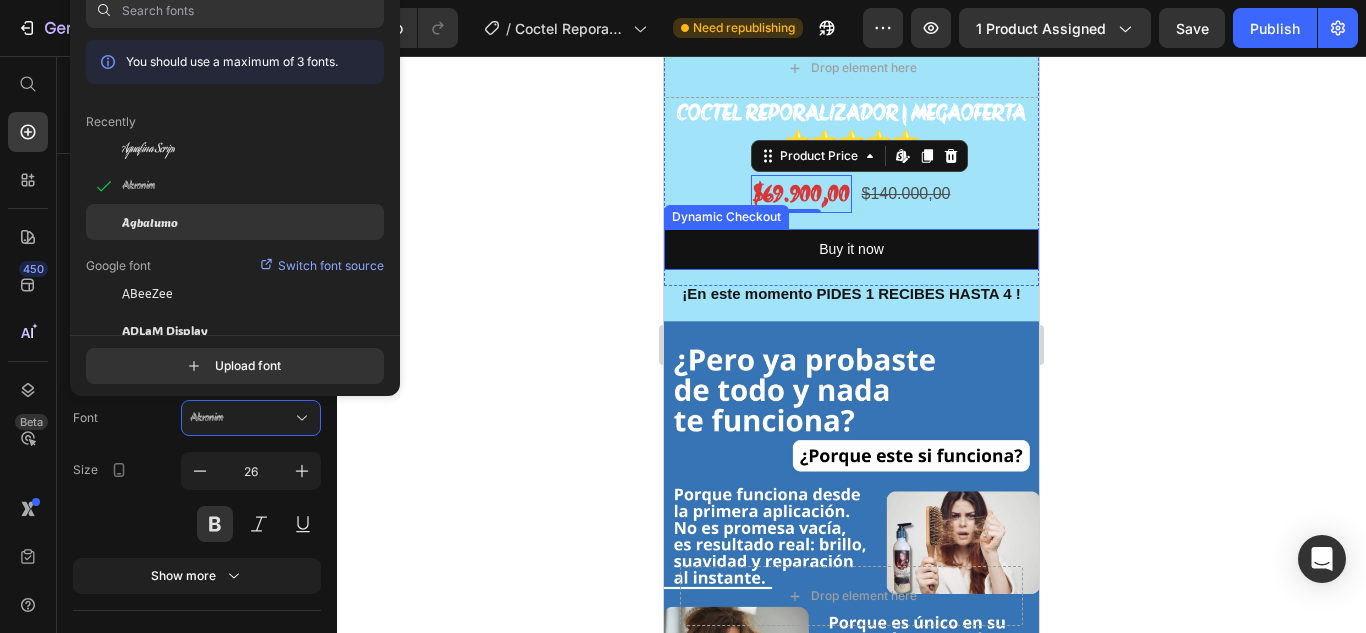 click on "Agbalumo" 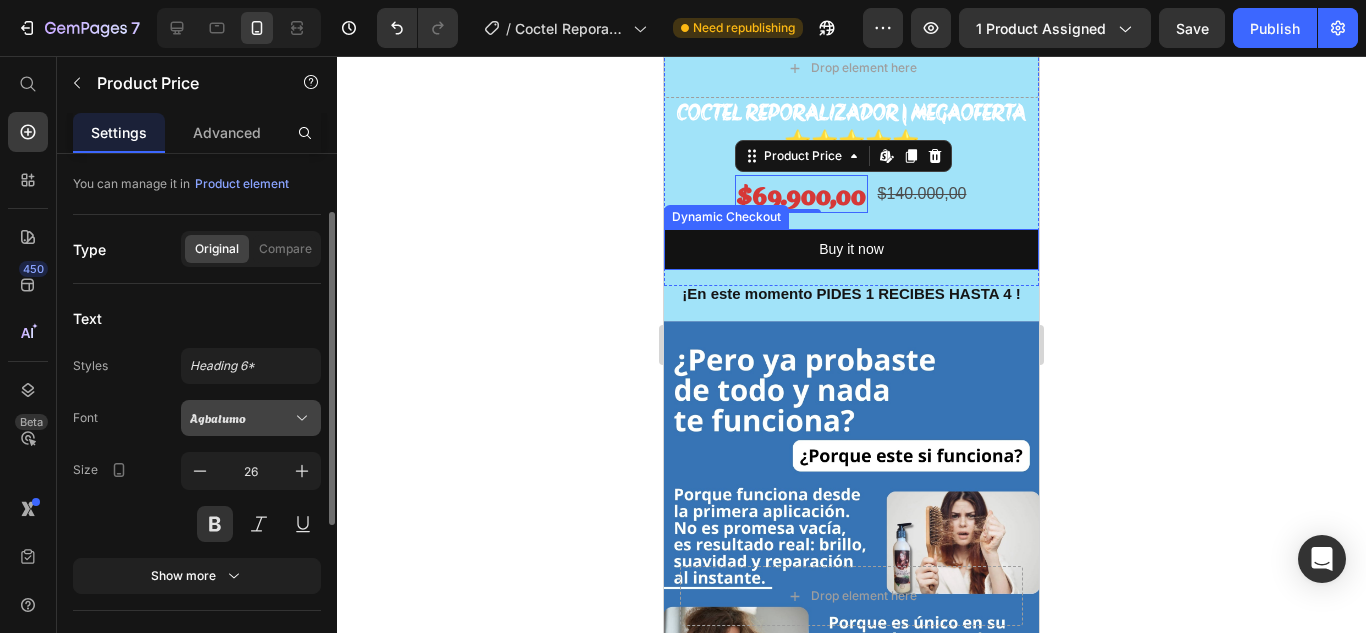click on "Agbalumo" at bounding box center [241, 418] 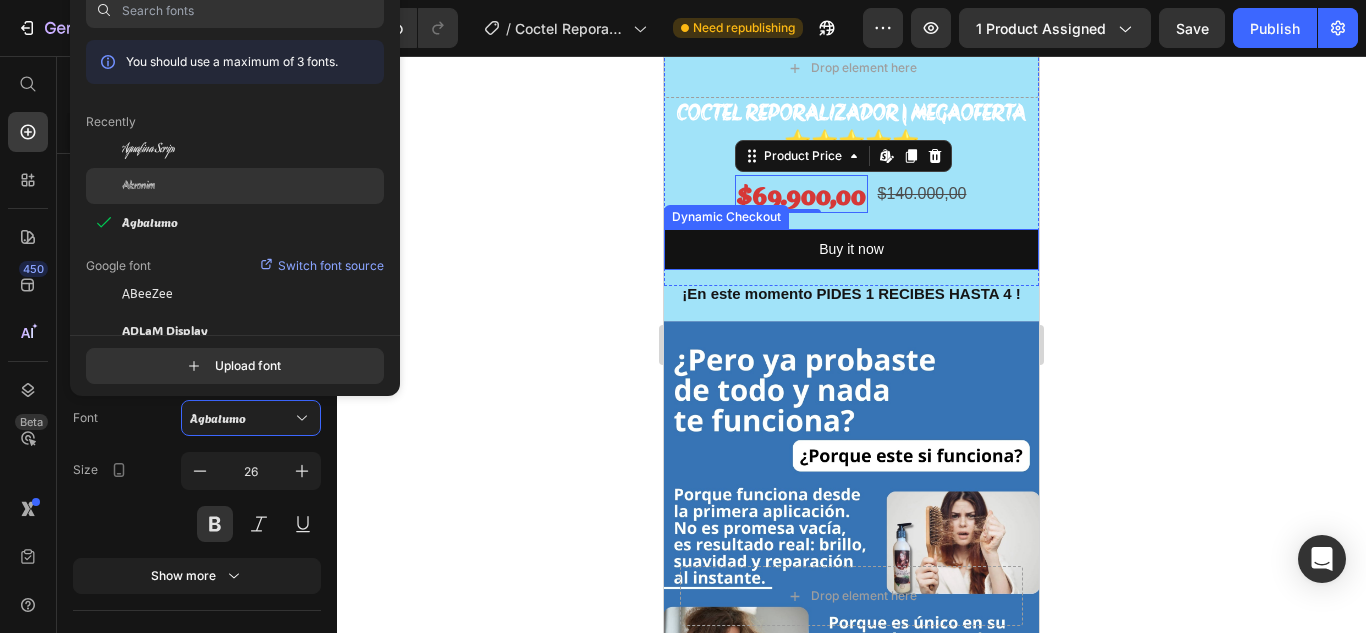 click on "Akronim" 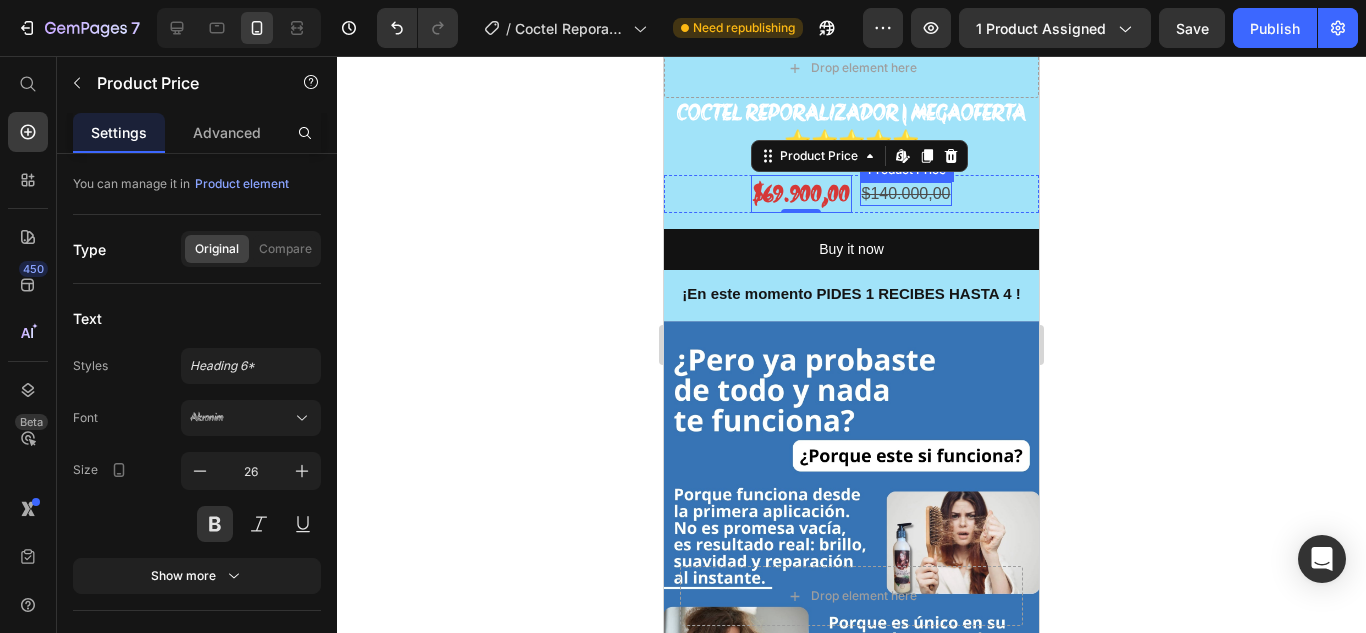 click on "$140.000,00" at bounding box center [906, 194] 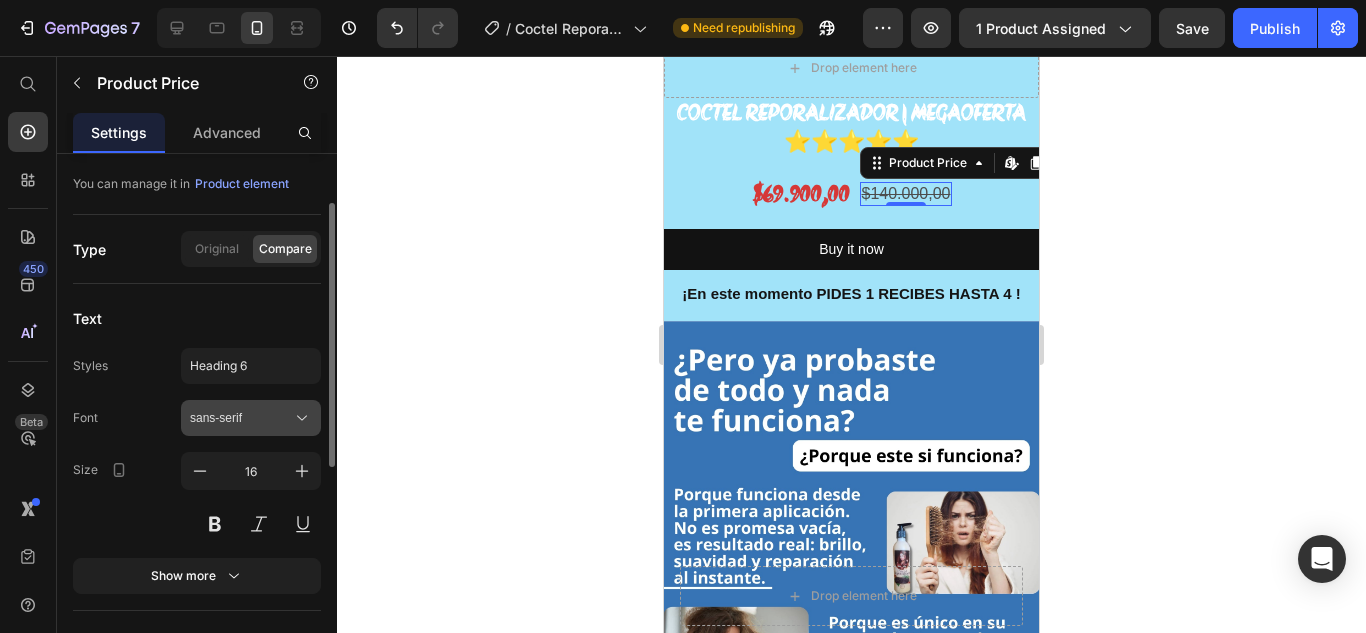 click on "sans-serif" at bounding box center (241, 418) 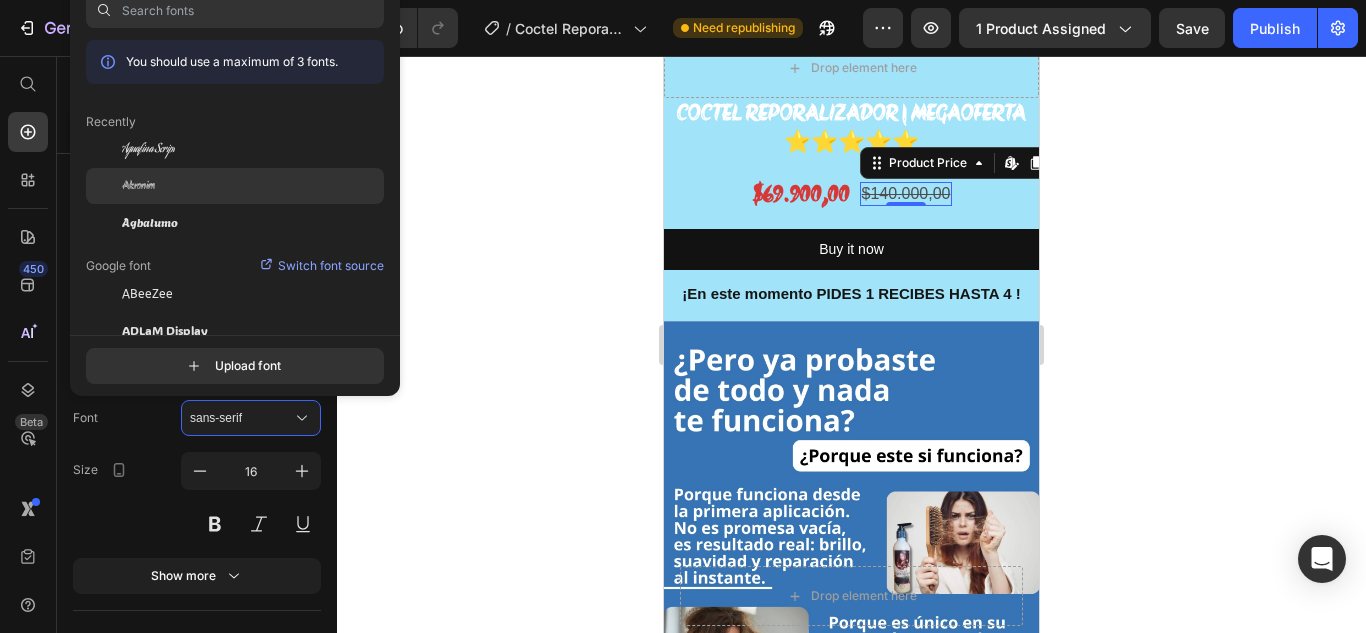 click on "Akronim" 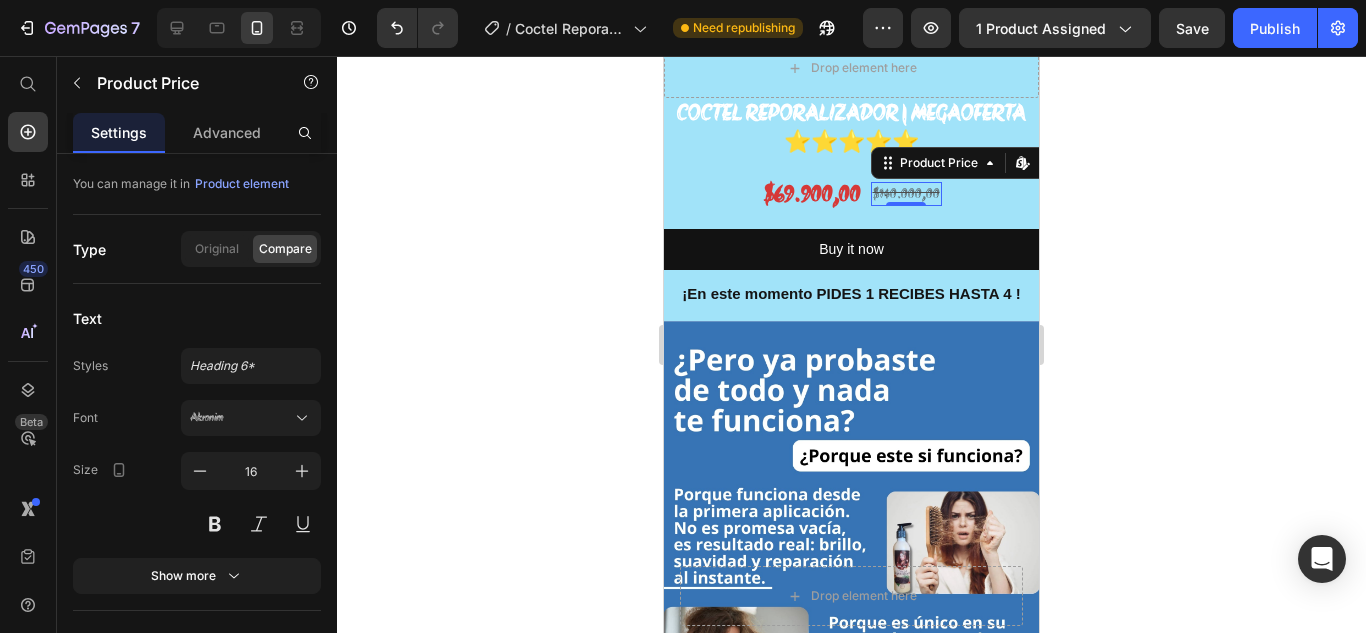 click 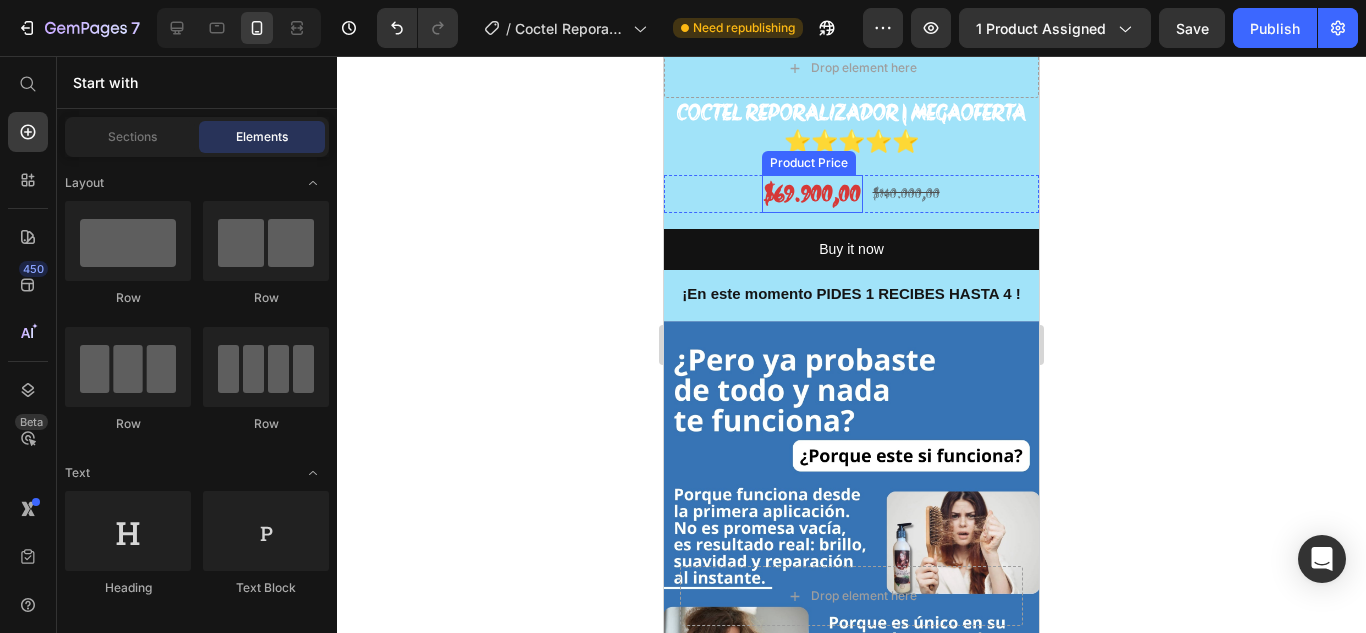 click on "$69.900,00" at bounding box center [812, 194] 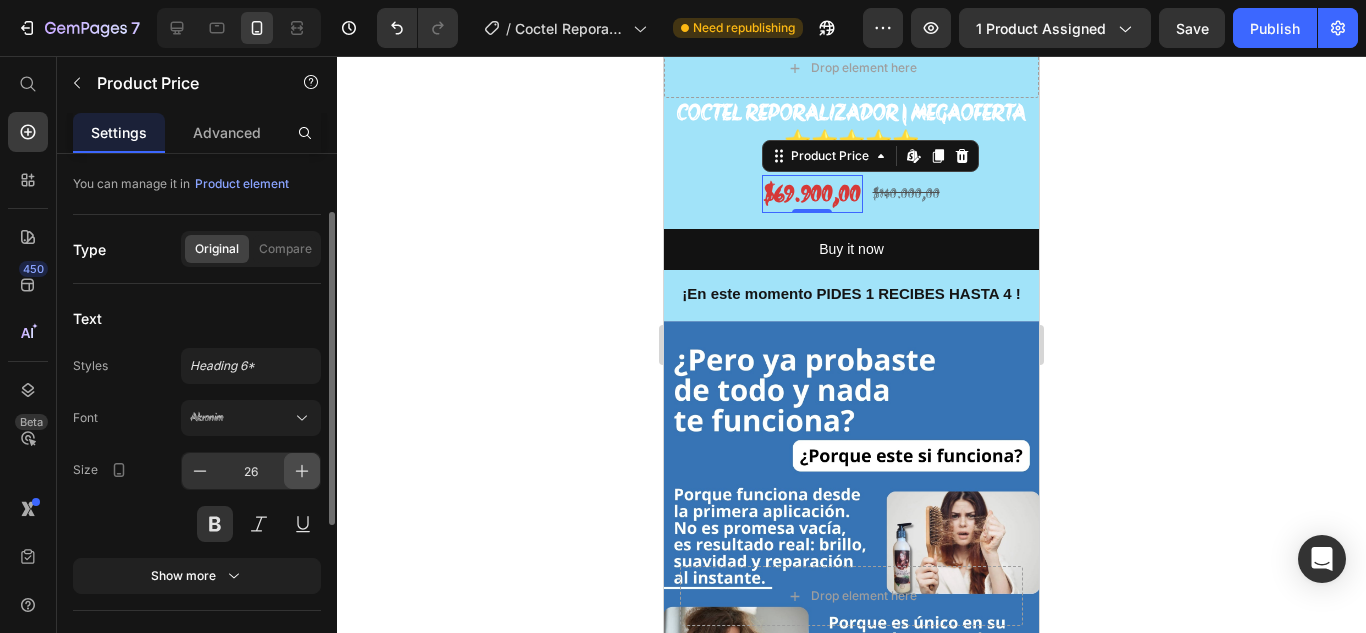 click 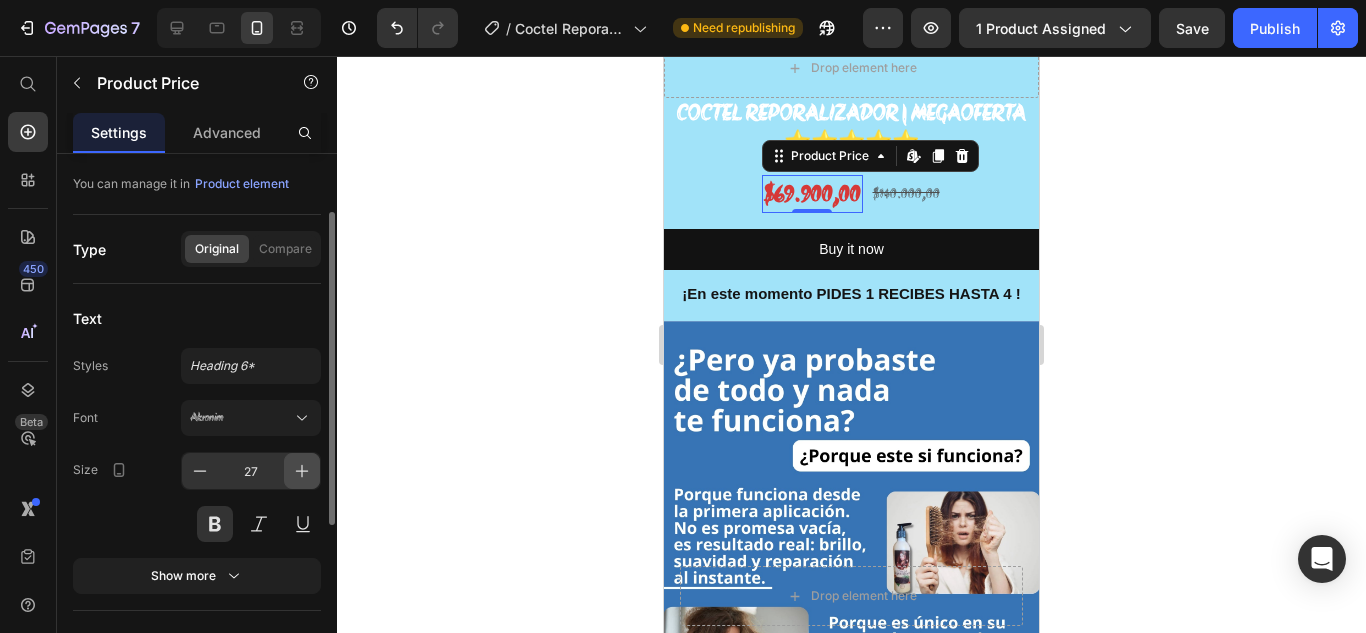 click 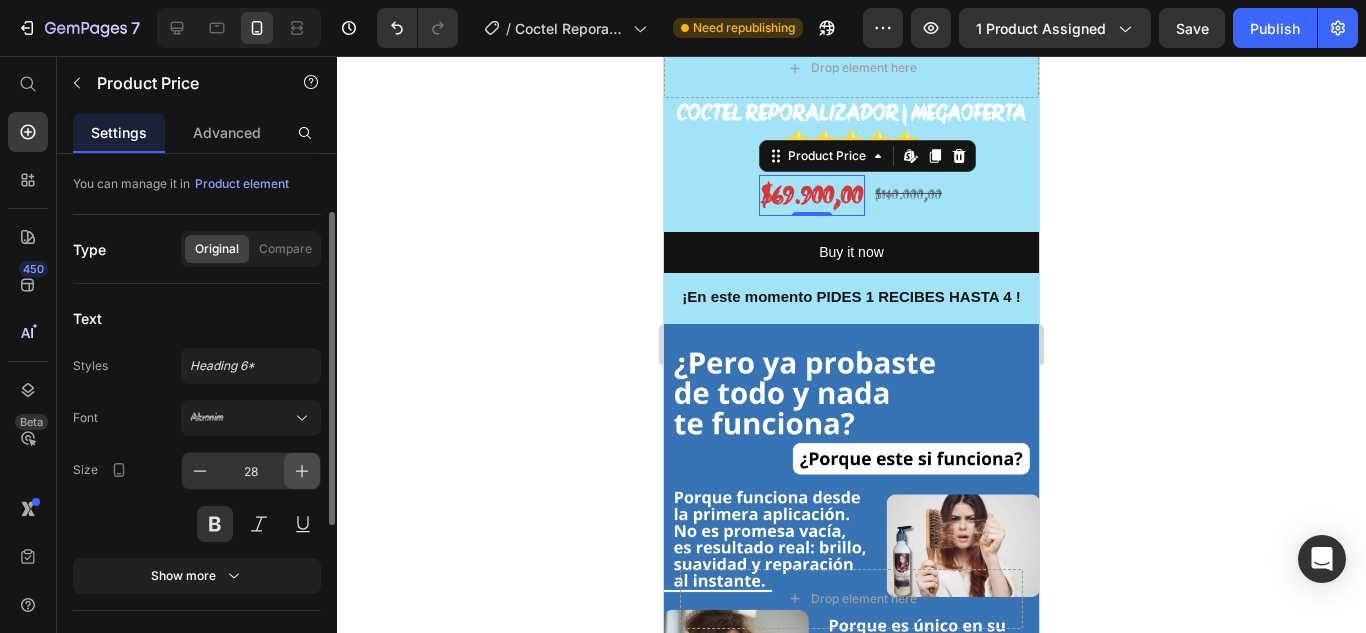 click 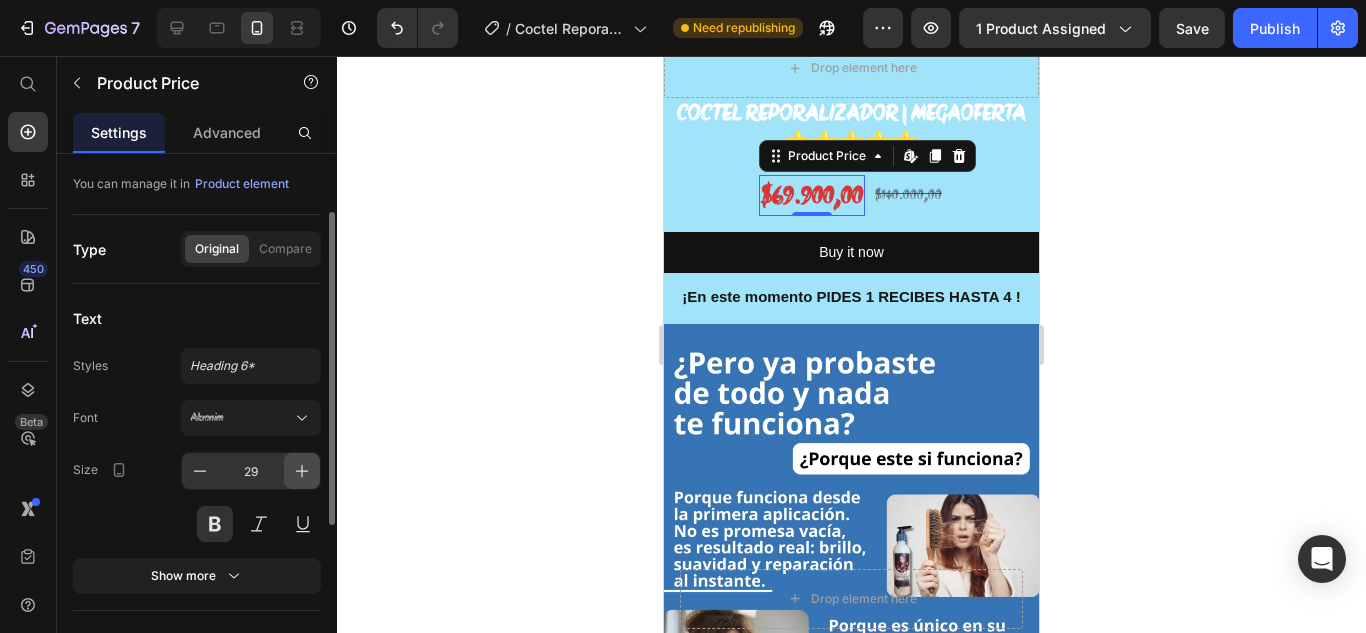 click 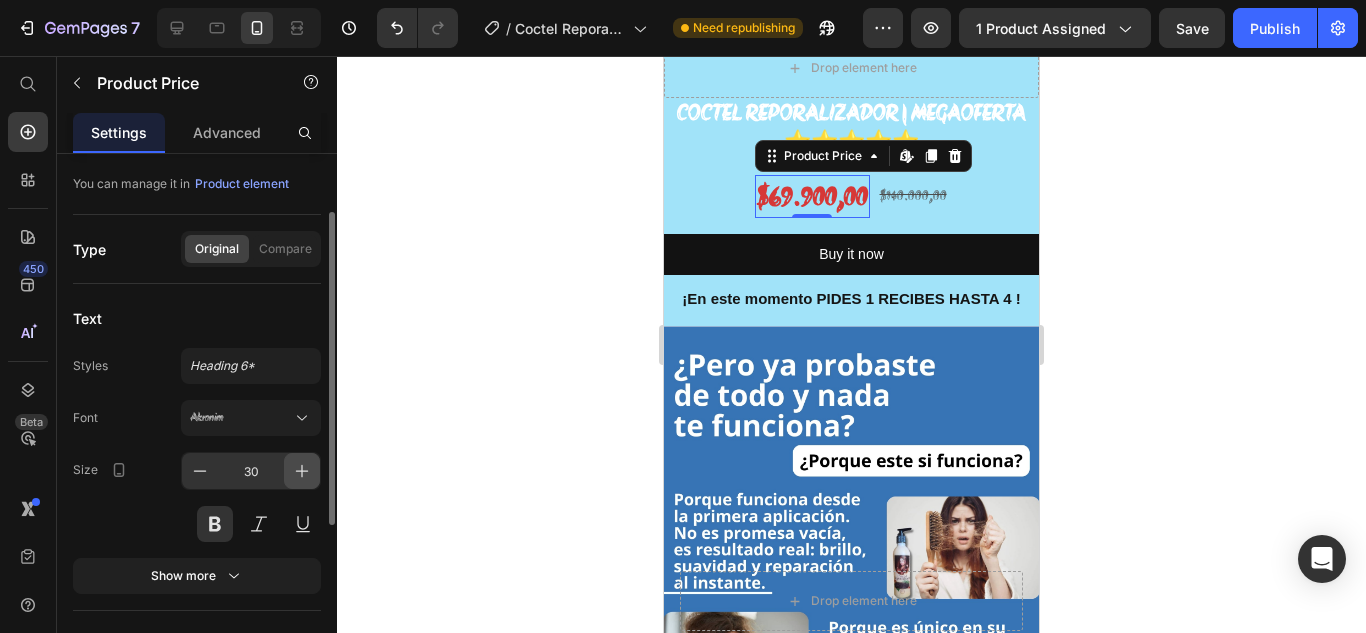 click 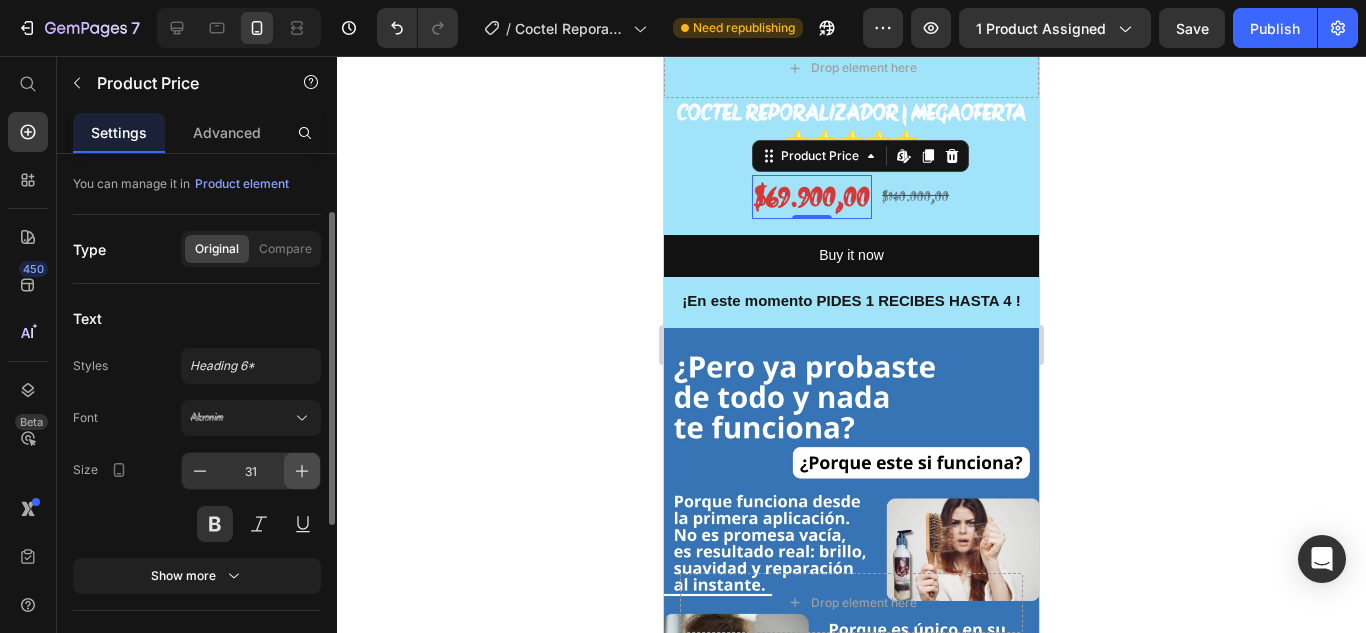 click 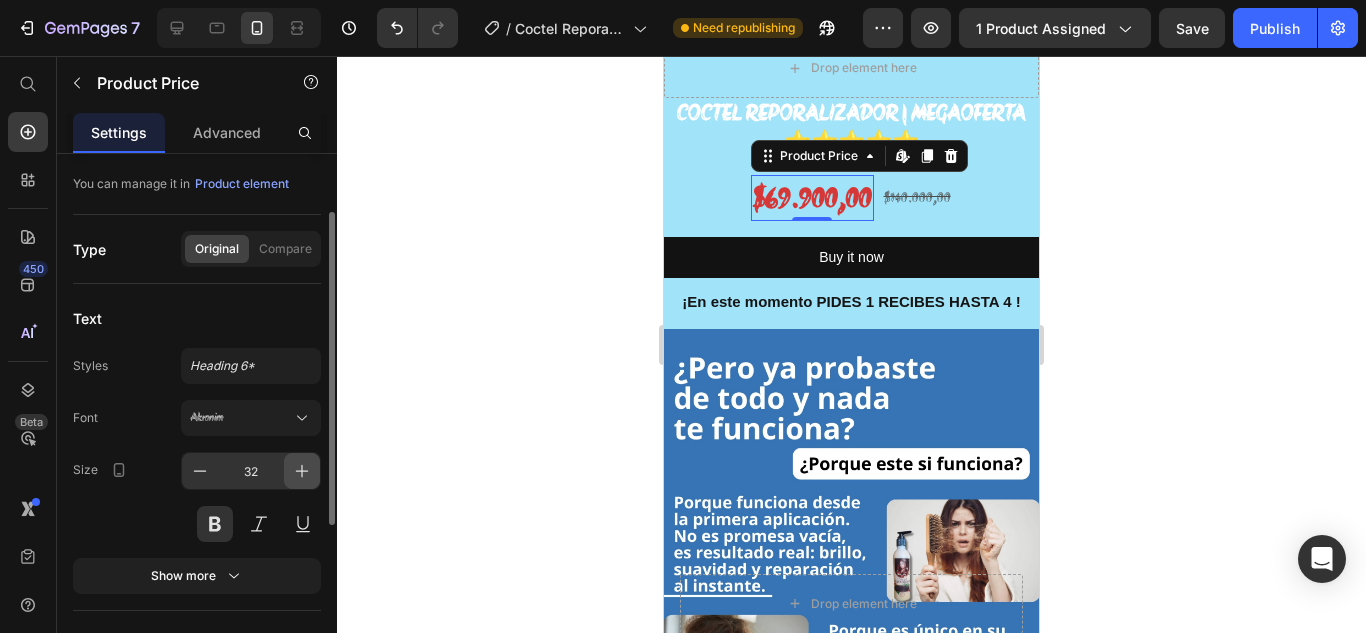 click 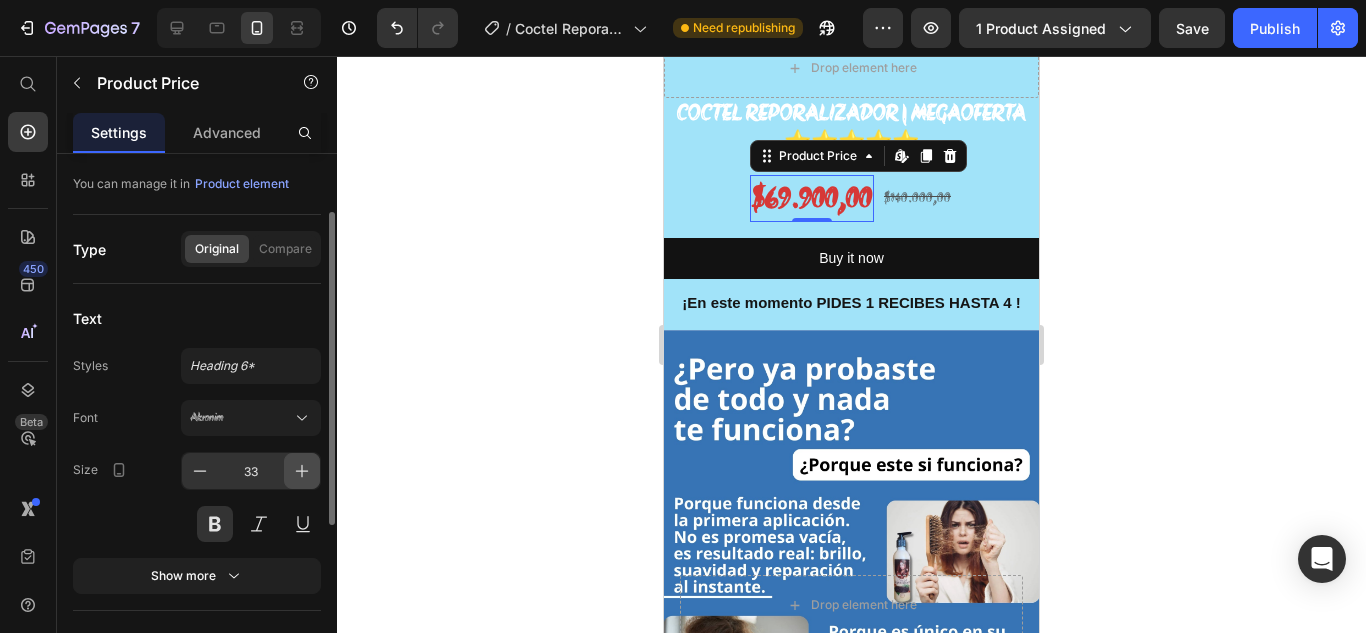 click 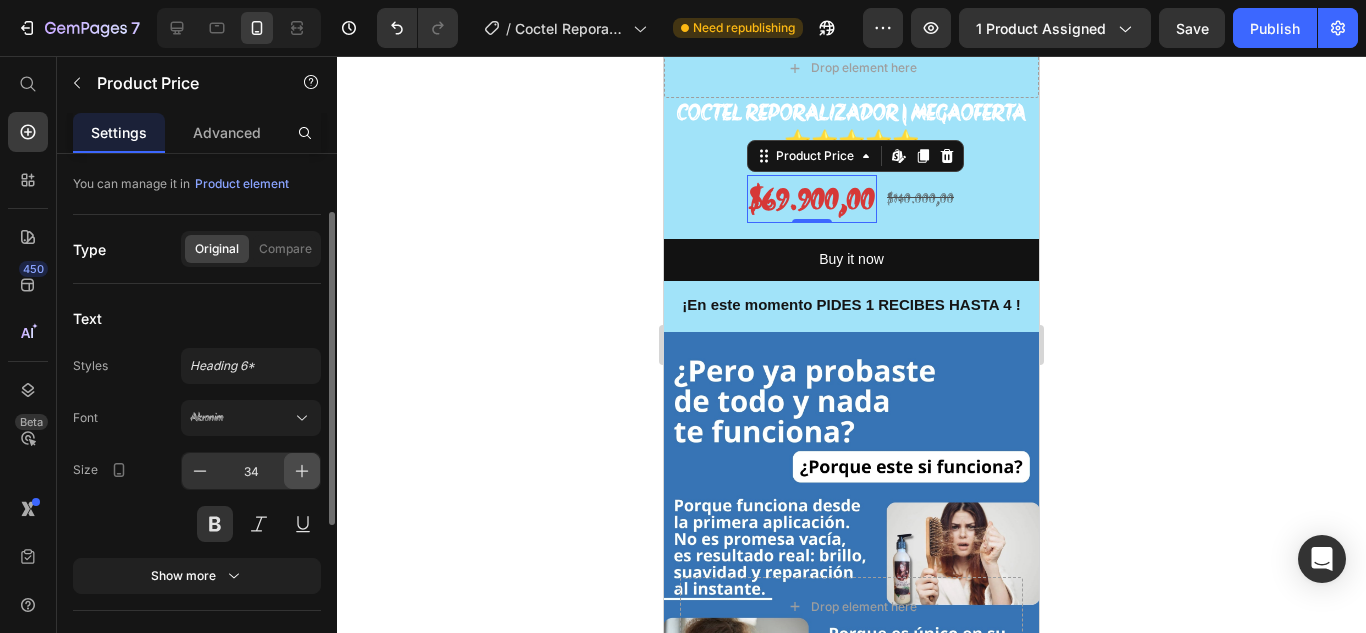 click 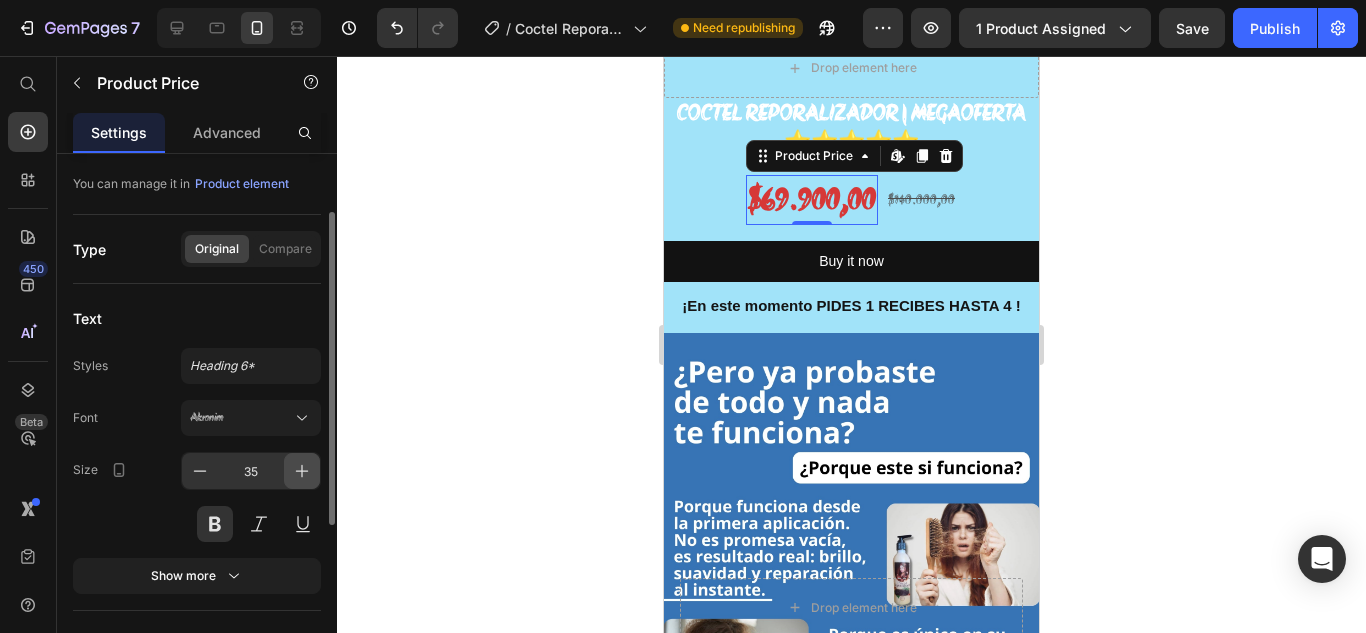 click 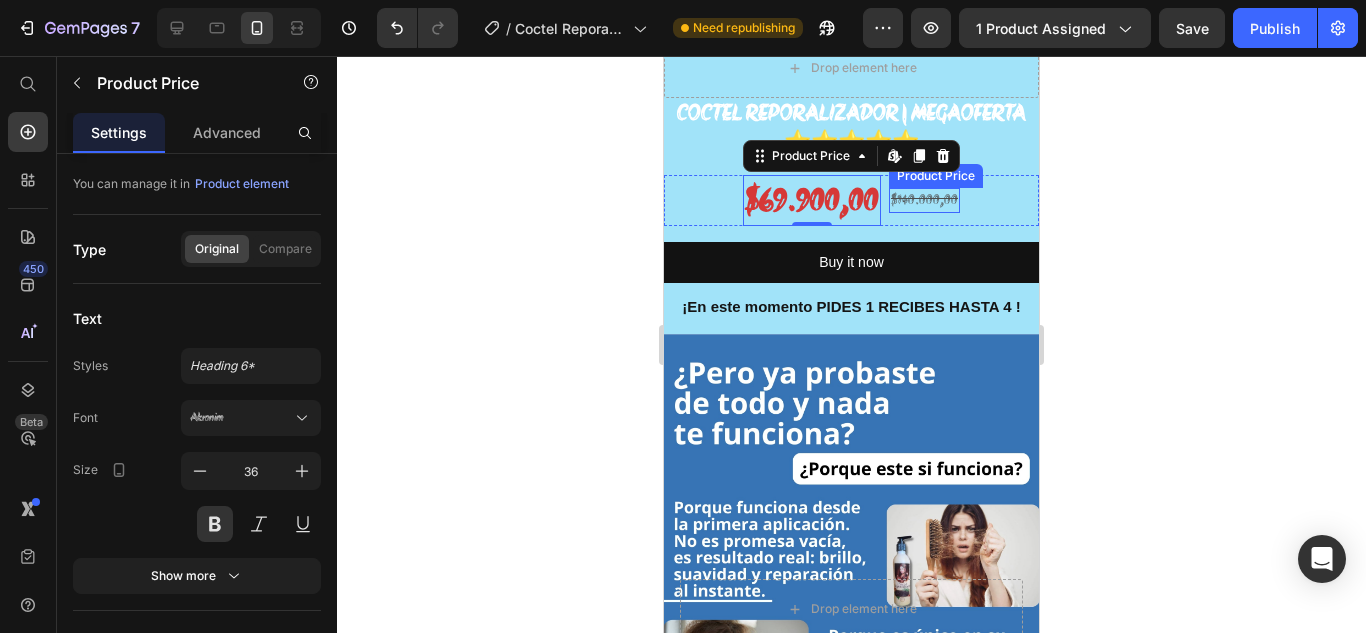 click on "$140.000,00" at bounding box center [924, 200] 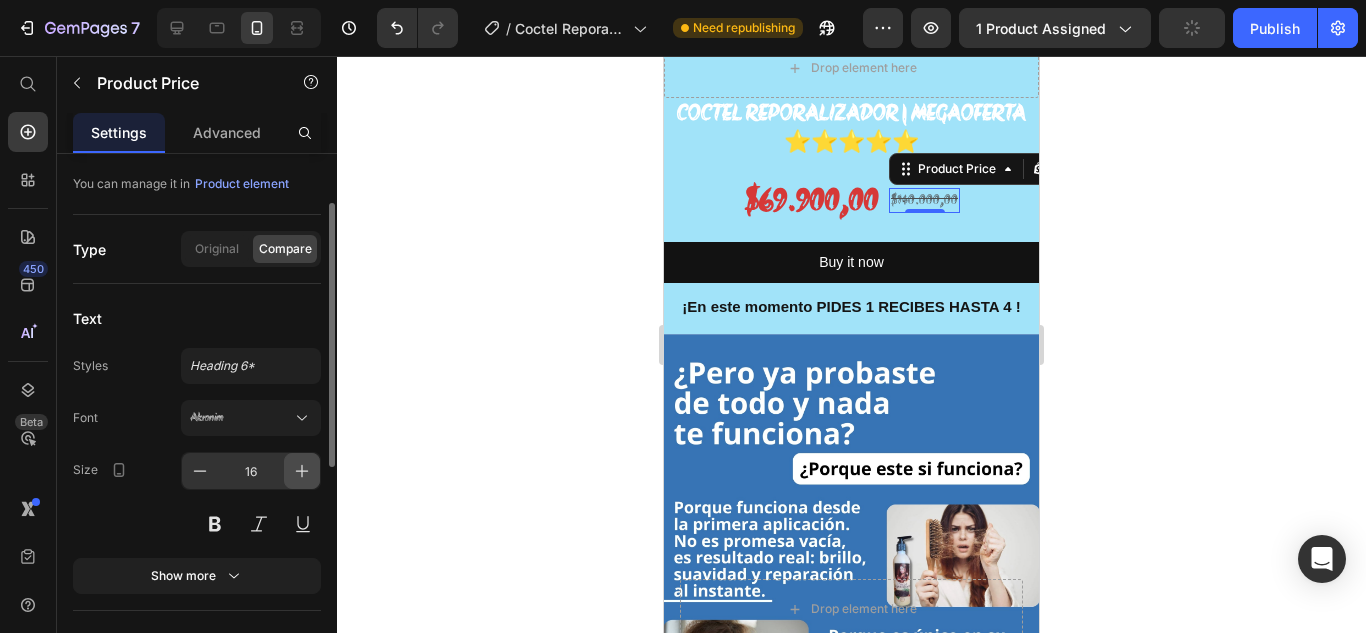 click at bounding box center (302, 471) 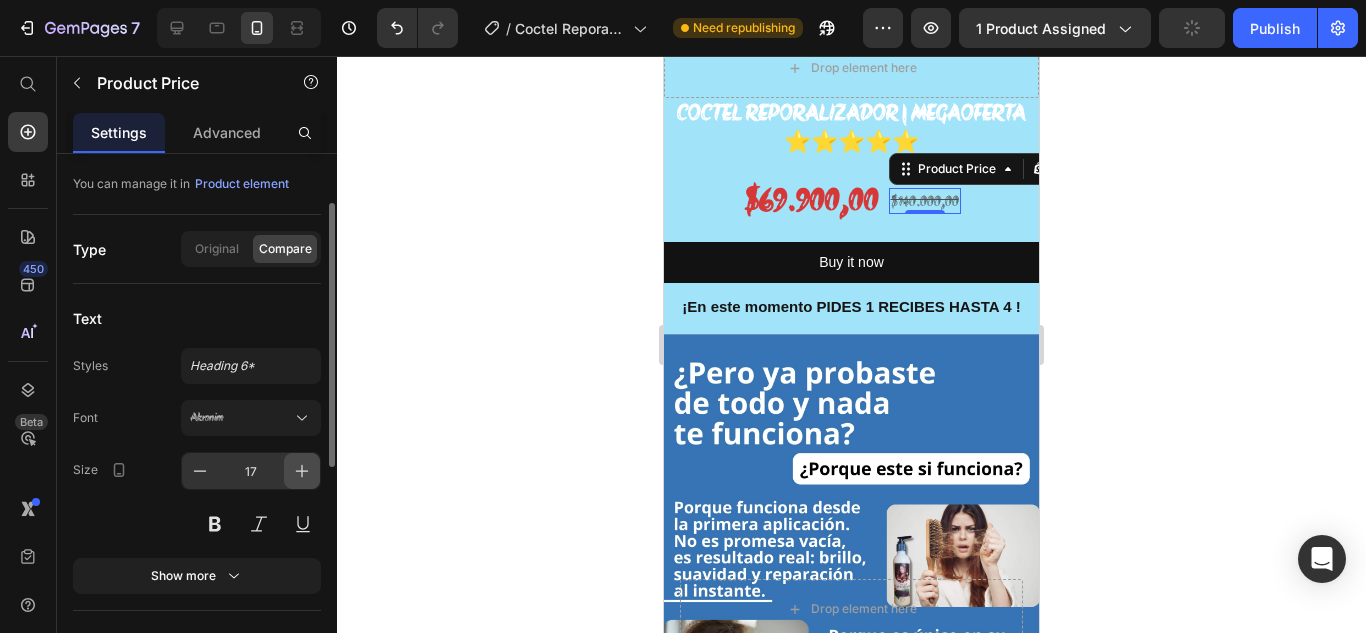click at bounding box center (302, 471) 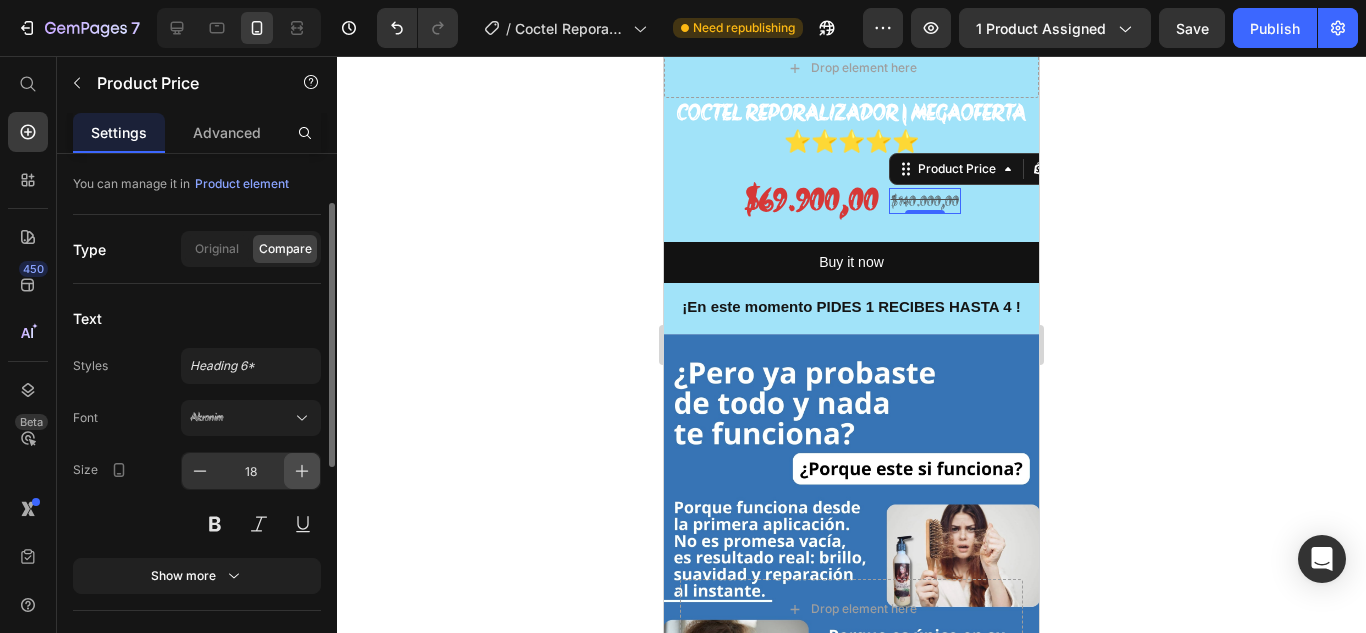 click at bounding box center (302, 471) 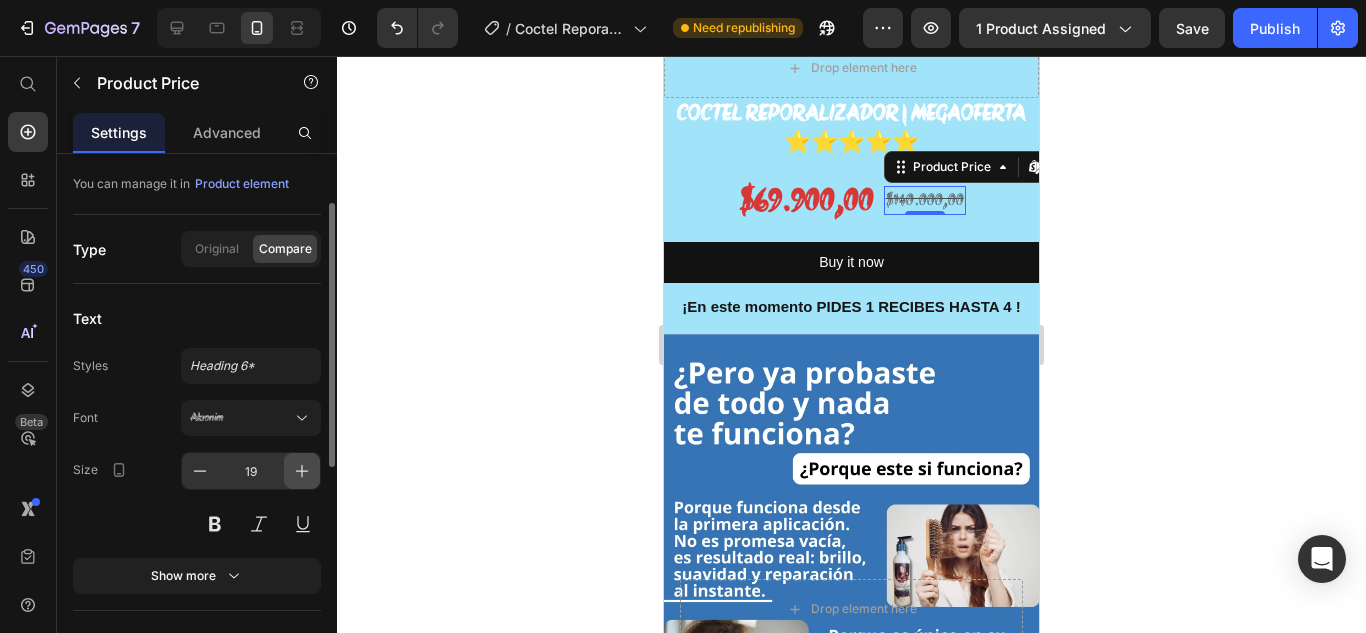 click at bounding box center (302, 471) 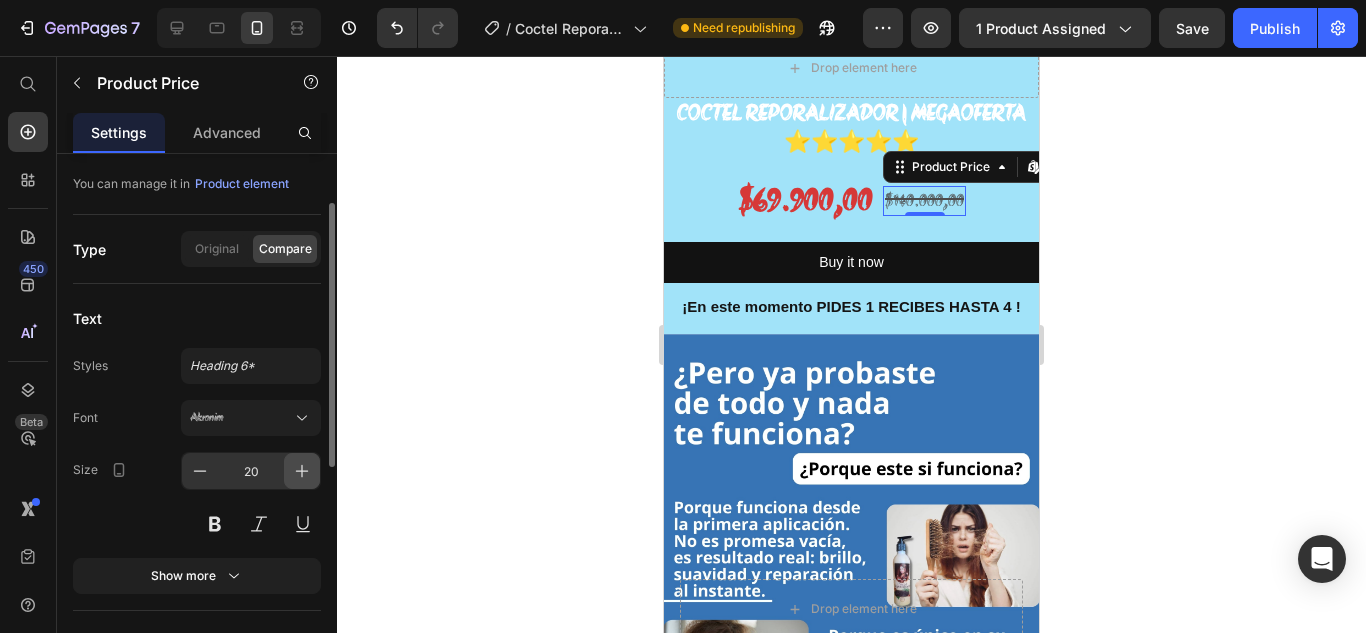click at bounding box center [302, 471] 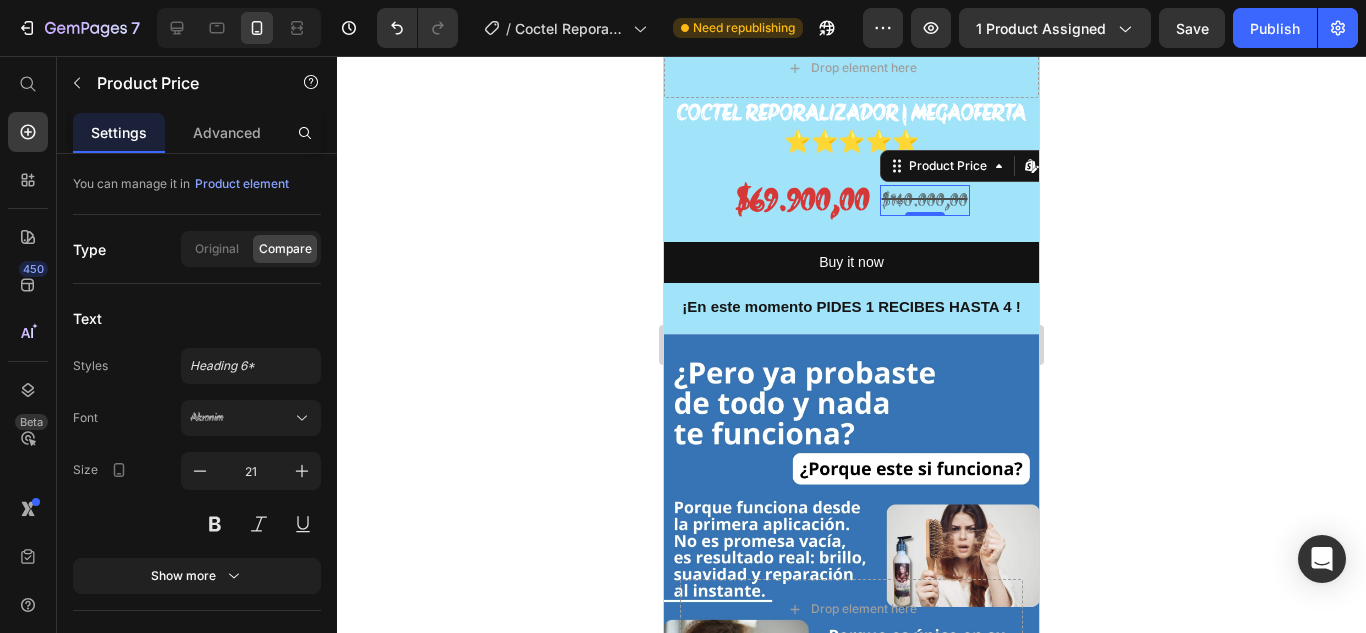 click 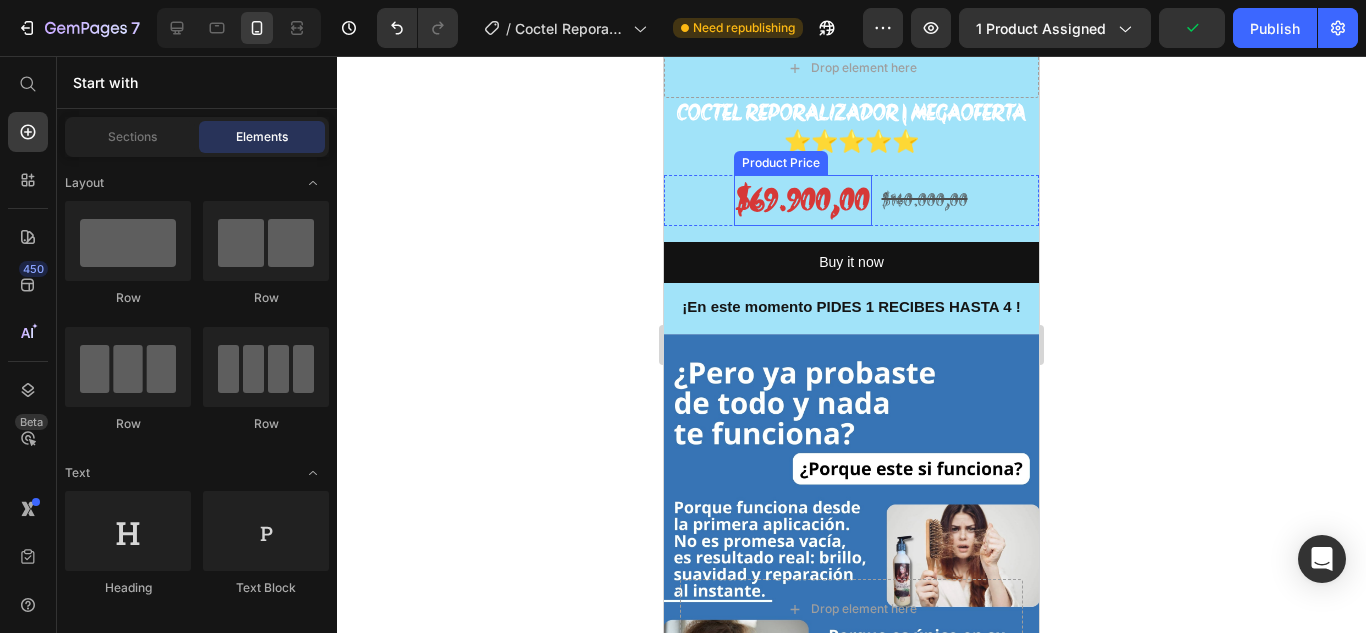 click on "$69.900,00" at bounding box center [803, 200] 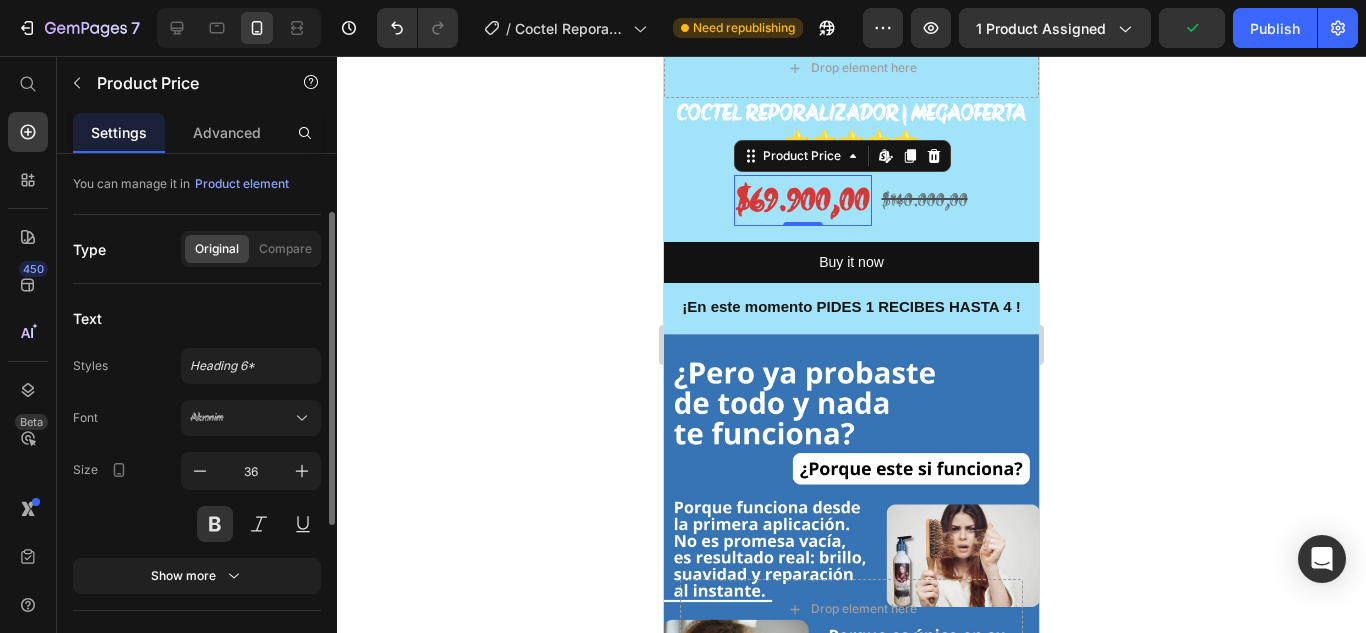 scroll, scrollTop: 300, scrollLeft: 0, axis: vertical 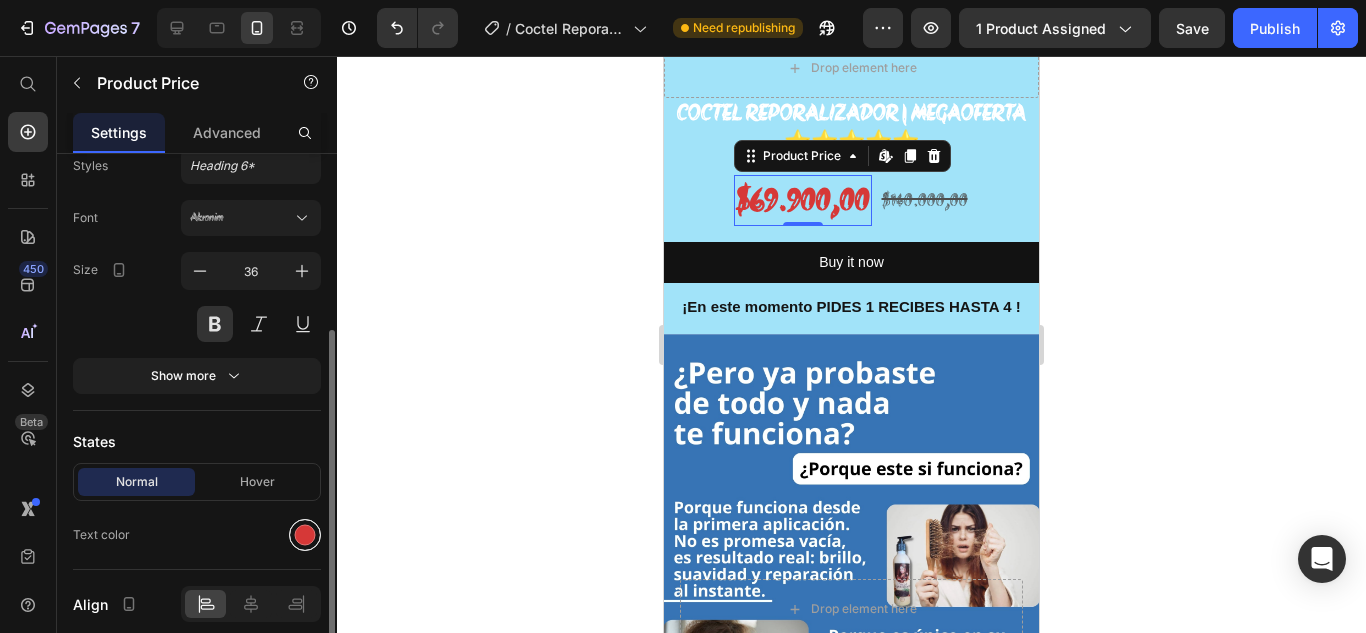 click at bounding box center [305, 535] 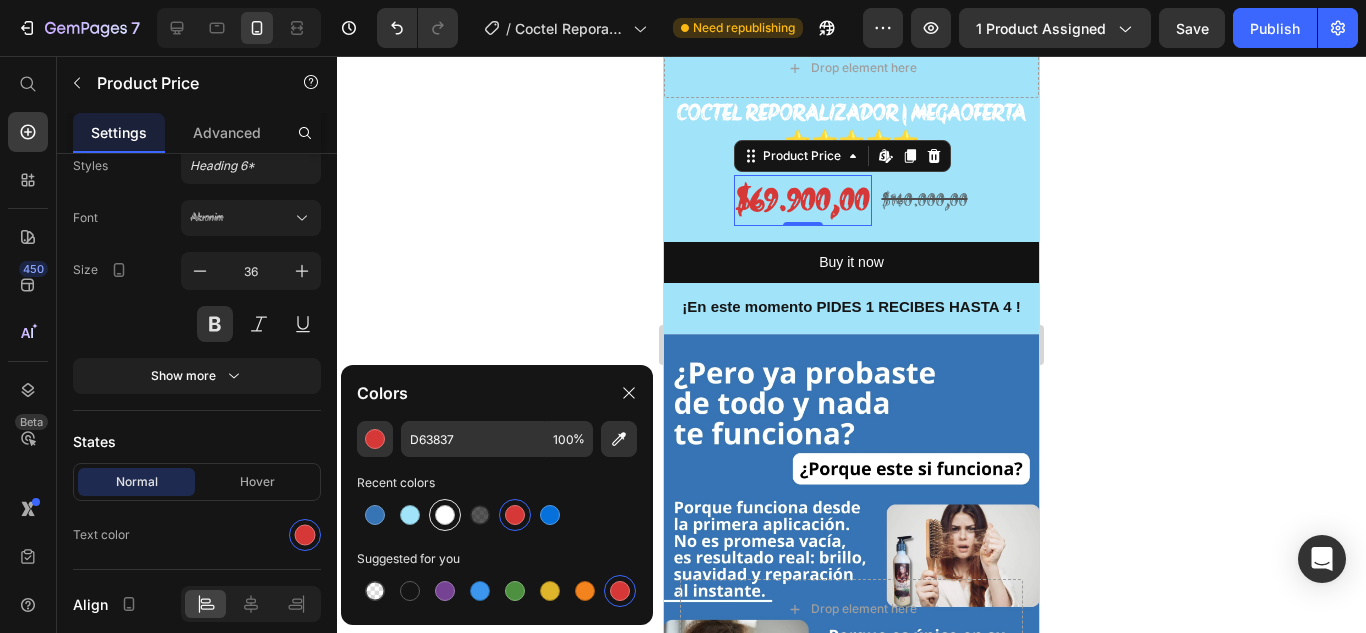 click at bounding box center [445, 515] 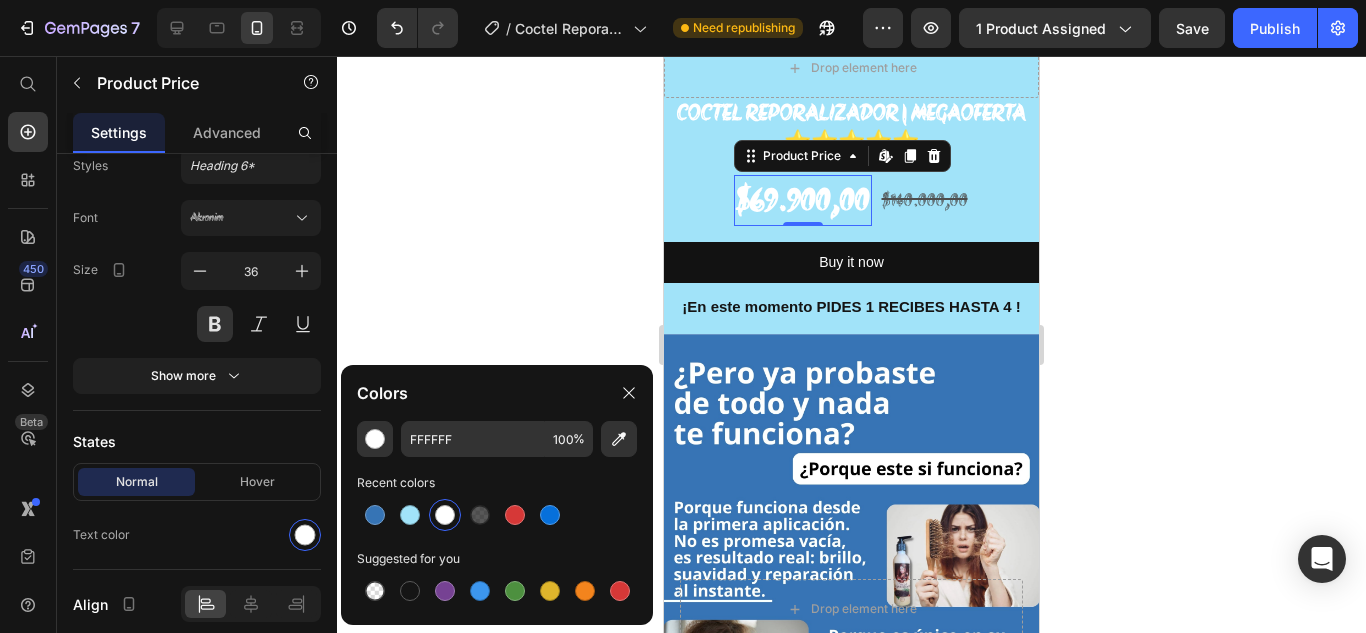 click 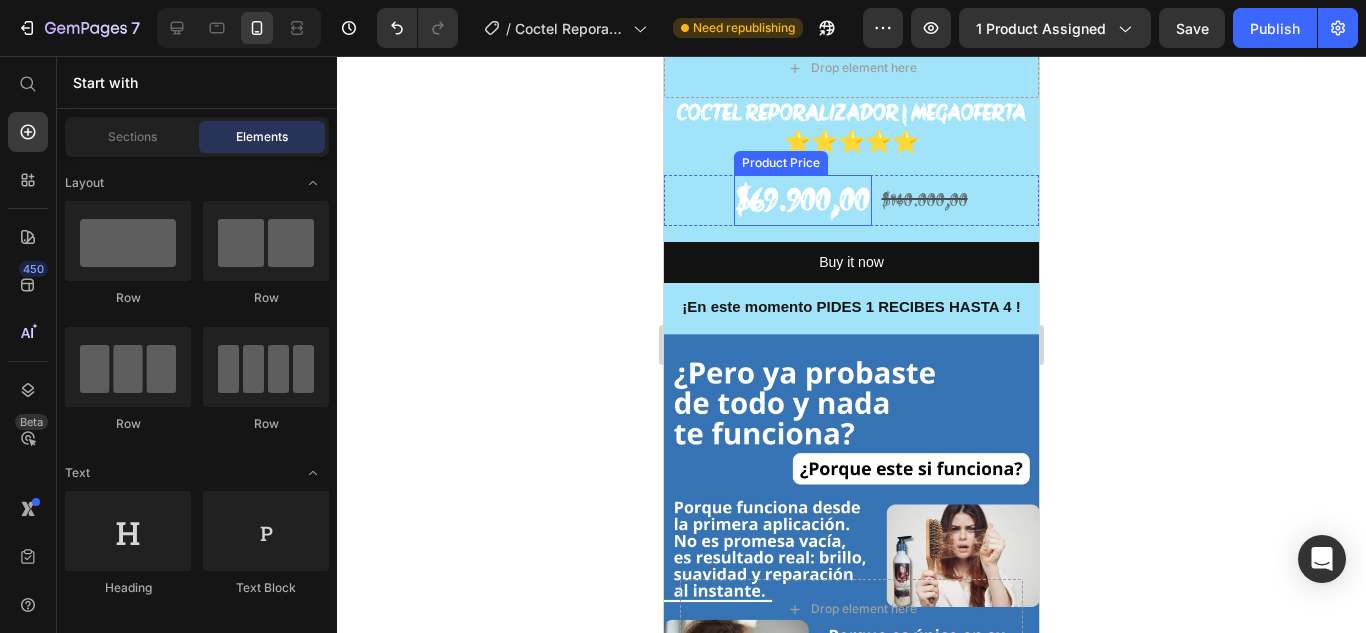 click on "$69.900,00" at bounding box center (803, 200) 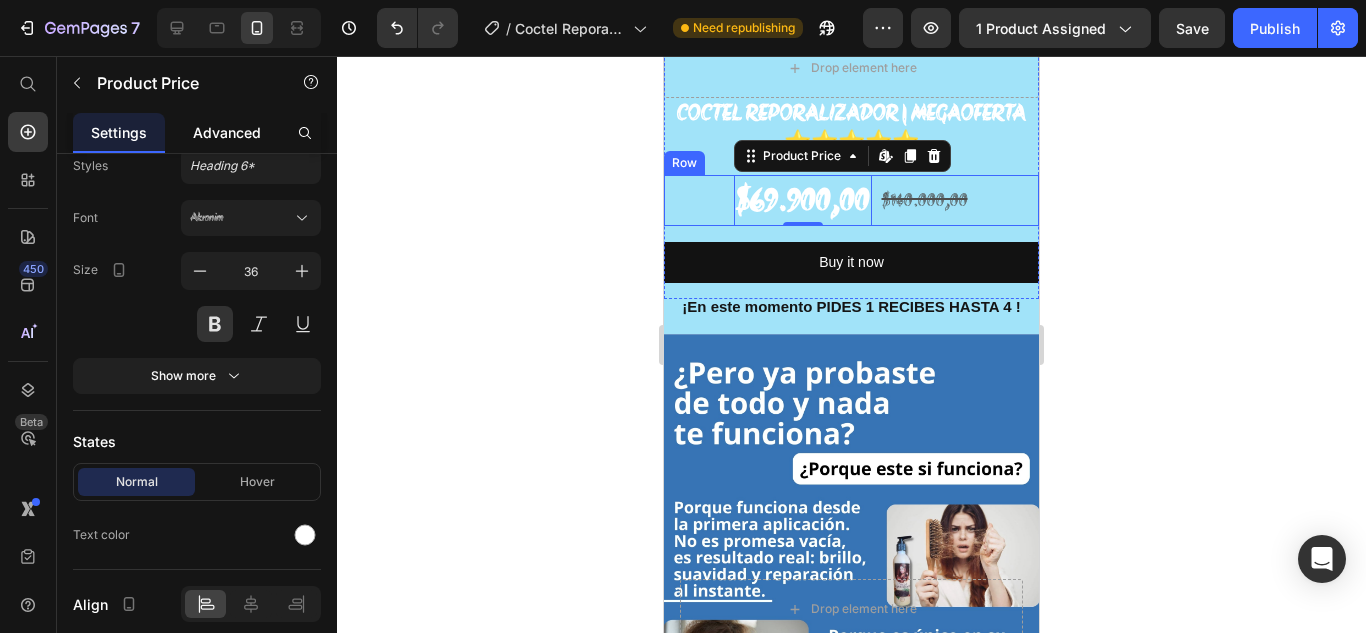 click on "Advanced" 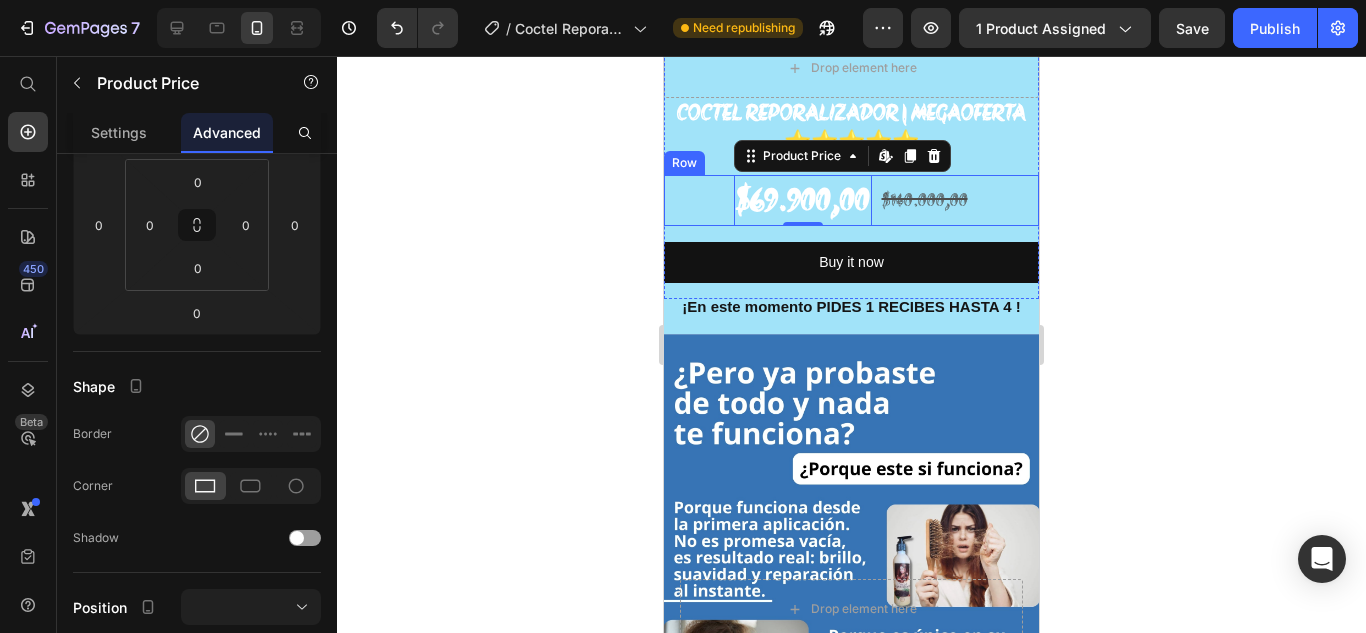 scroll, scrollTop: 0, scrollLeft: 0, axis: both 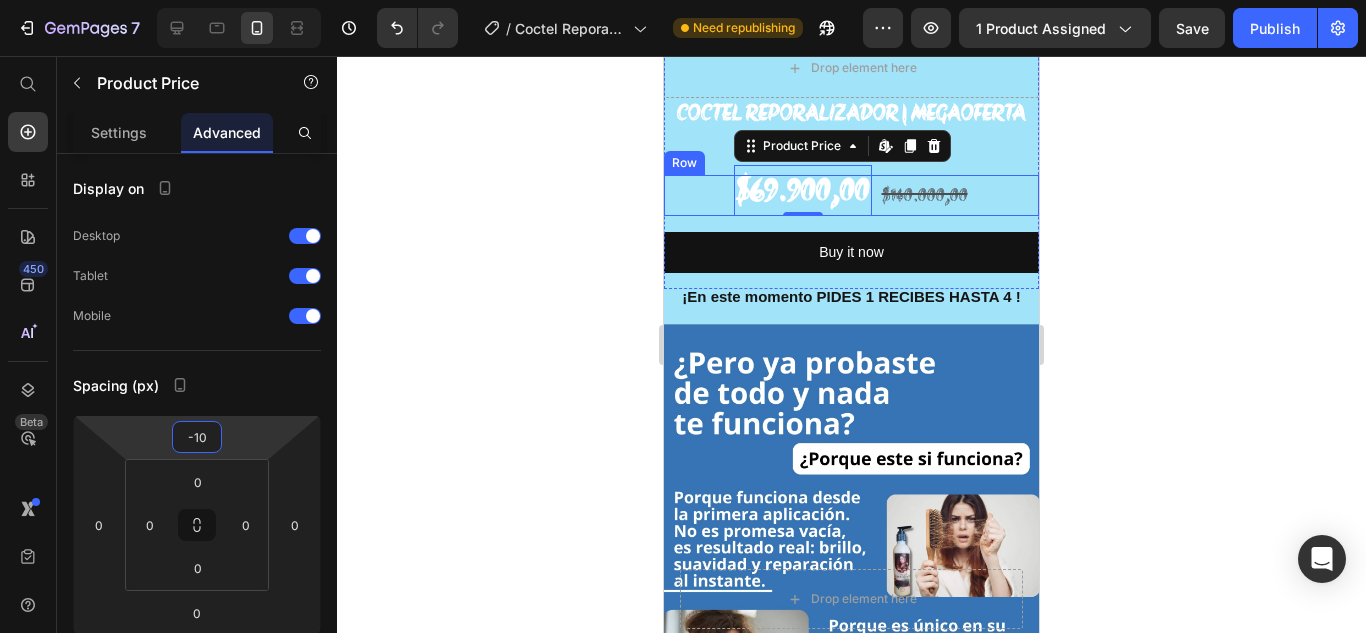 type on "-12" 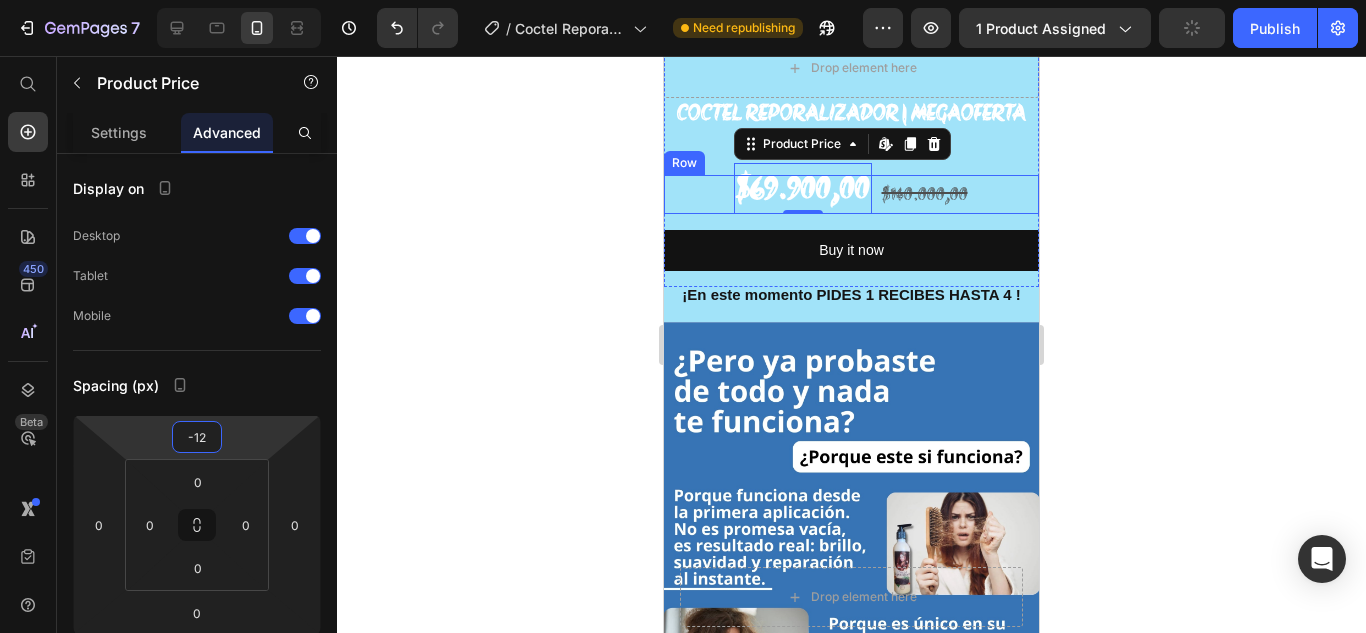 click on "7  Version history  /  Coctel Reporalizador Need republishing Preview 1 product assigned  Publish  450 Beta Start with Sections Elements Hero Section Product Detail Brands Trusted Badges Guarantee Product Breakdown How to use Testimonials Compare Bundle FAQs Social Proof Brand Story Product List Collection Blog List Contact Sticky Add to Cart Custom Footer Browse Library 450 Layout
Row
Row
Row
Row Text
Heading
Text Block Button
Button
Button
Sticky Back to top Media
Image" at bounding box center (683, 0) 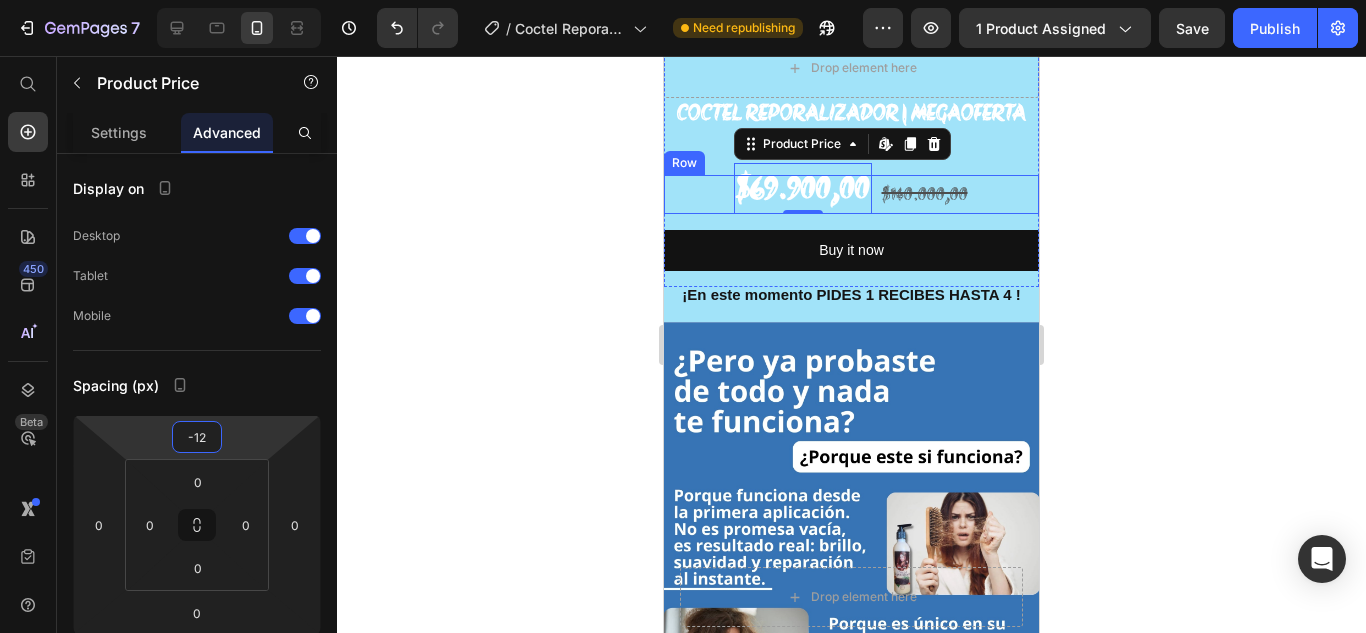 click 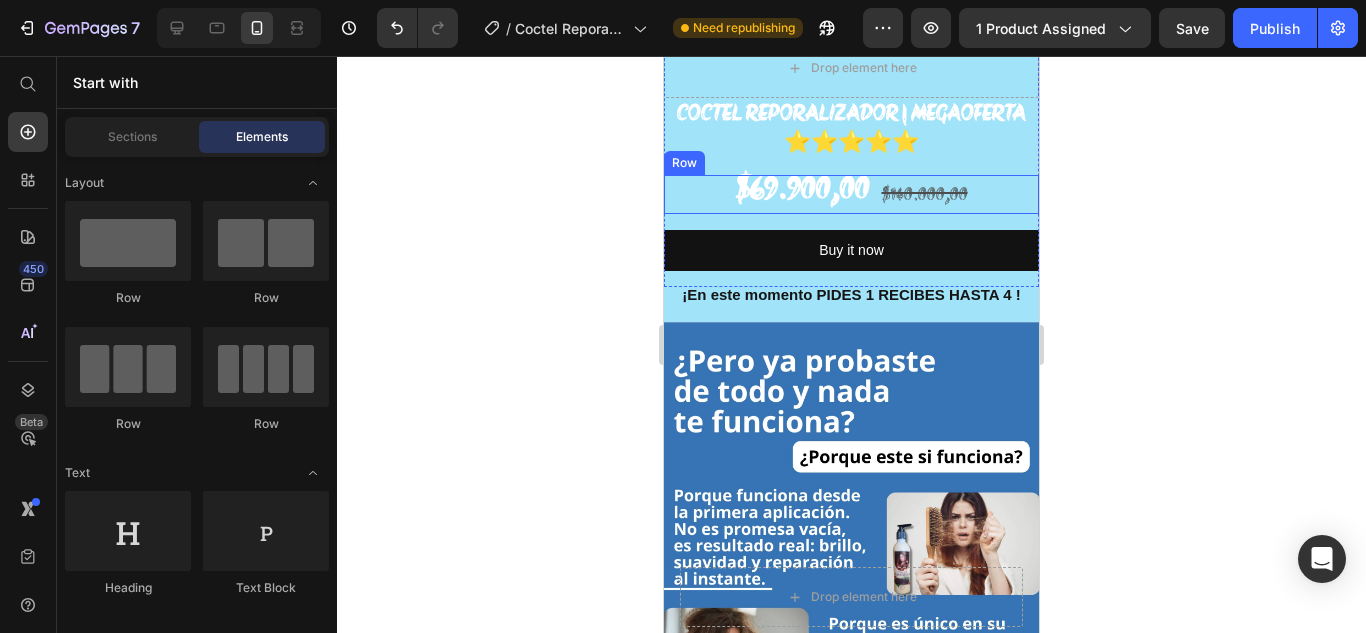 click 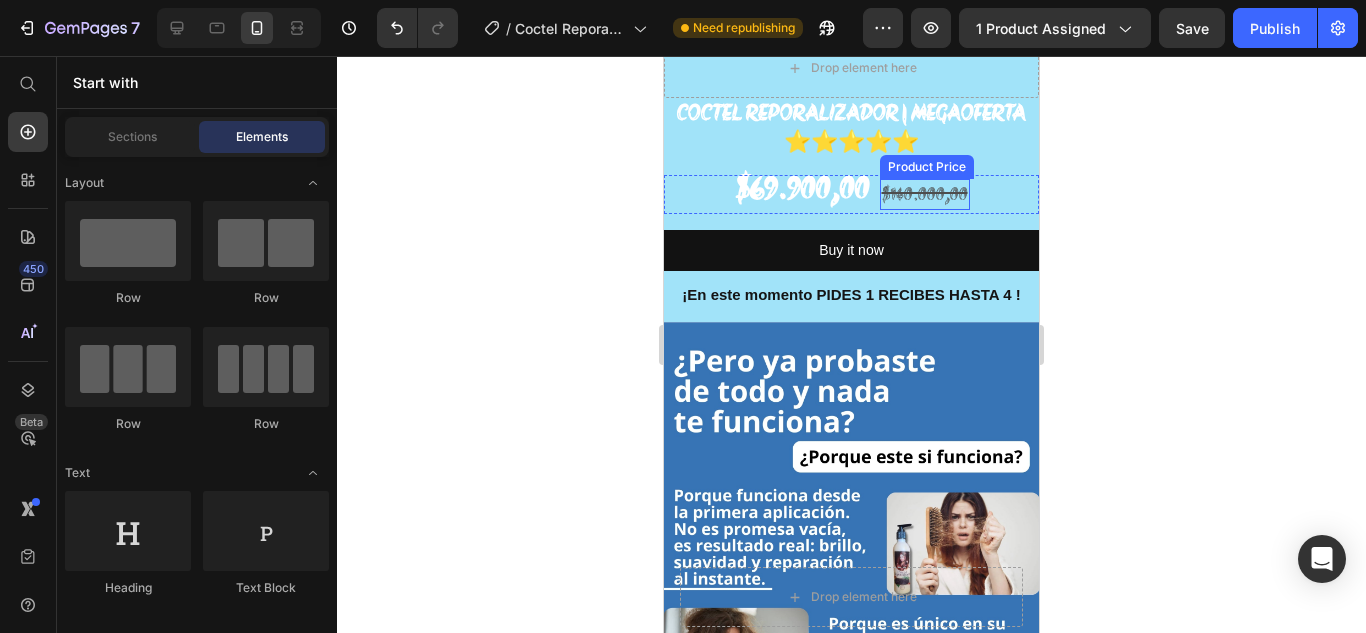 click on "$140.000,00" at bounding box center (925, 194) 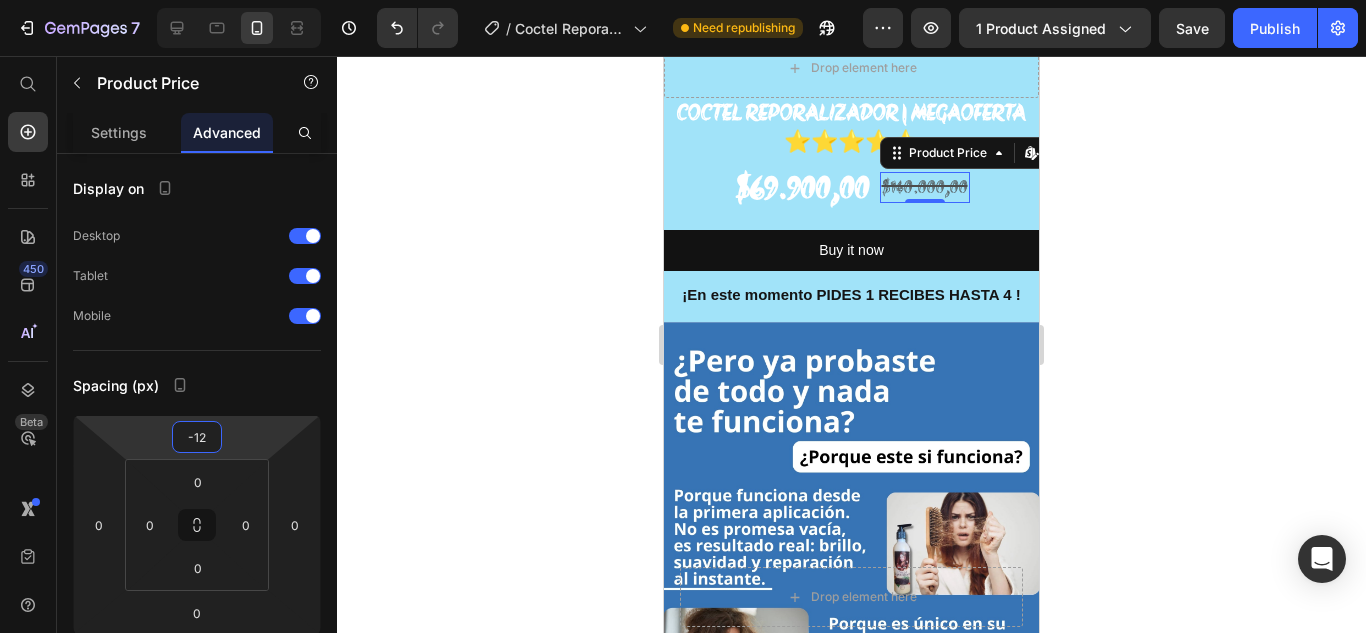 type on "-14" 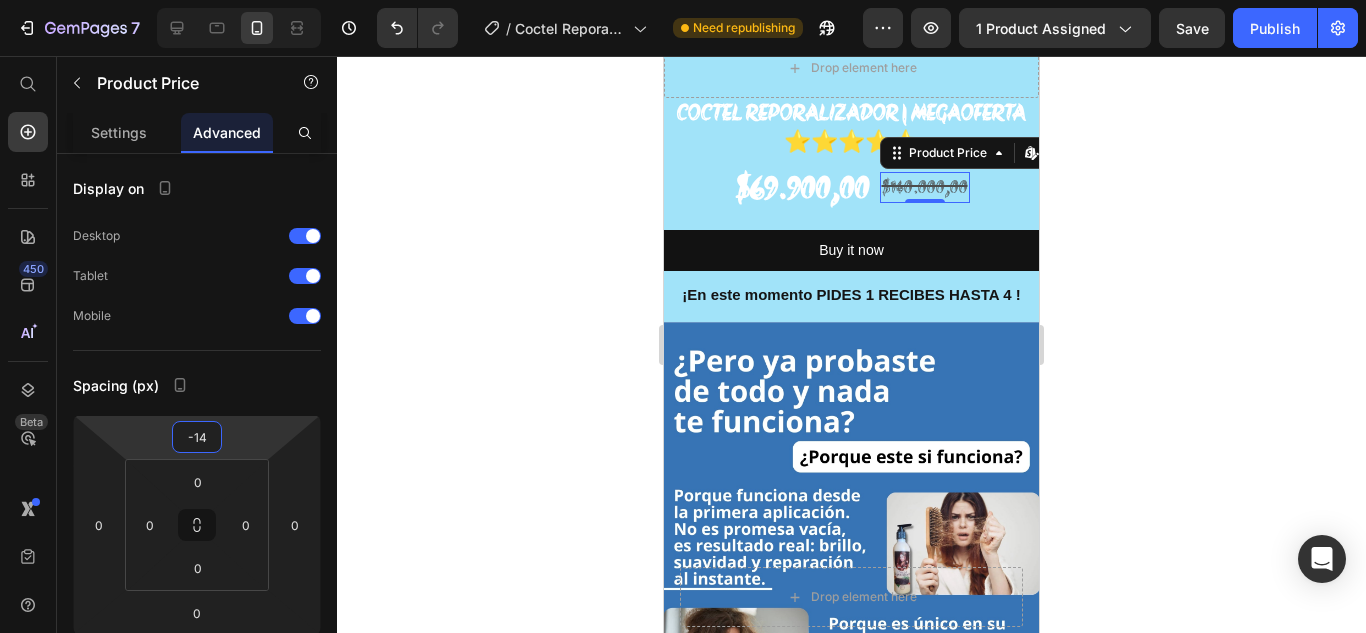 click on "7  Version history  /  Coctel Reporalizador Need republishing Preview 1 product assigned  Save   Publish  450 Beta Start with Sections Elements Hero Section Product Detail Brands Trusted Badges Guarantee Product Breakdown How to use Testimonials Compare Bundle FAQs Social Proof Brand Story Product List Collection Blog List Contact Sticky Add to Cart Custom Footer Browse Library 450 Layout
Row
Row
Row
Row Text
Heading
Text Block Button
Button
Button
Sticky Back to top Media" at bounding box center (683, 0) 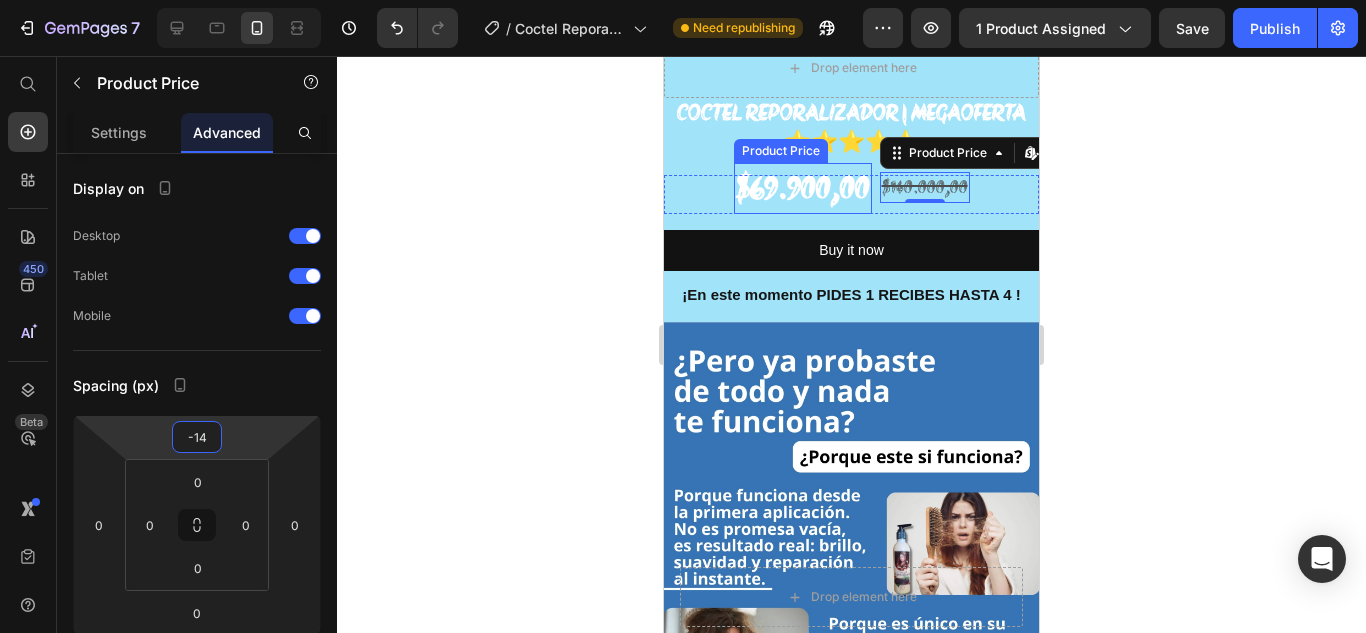 click on "$69.900,00" at bounding box center [803, 188] 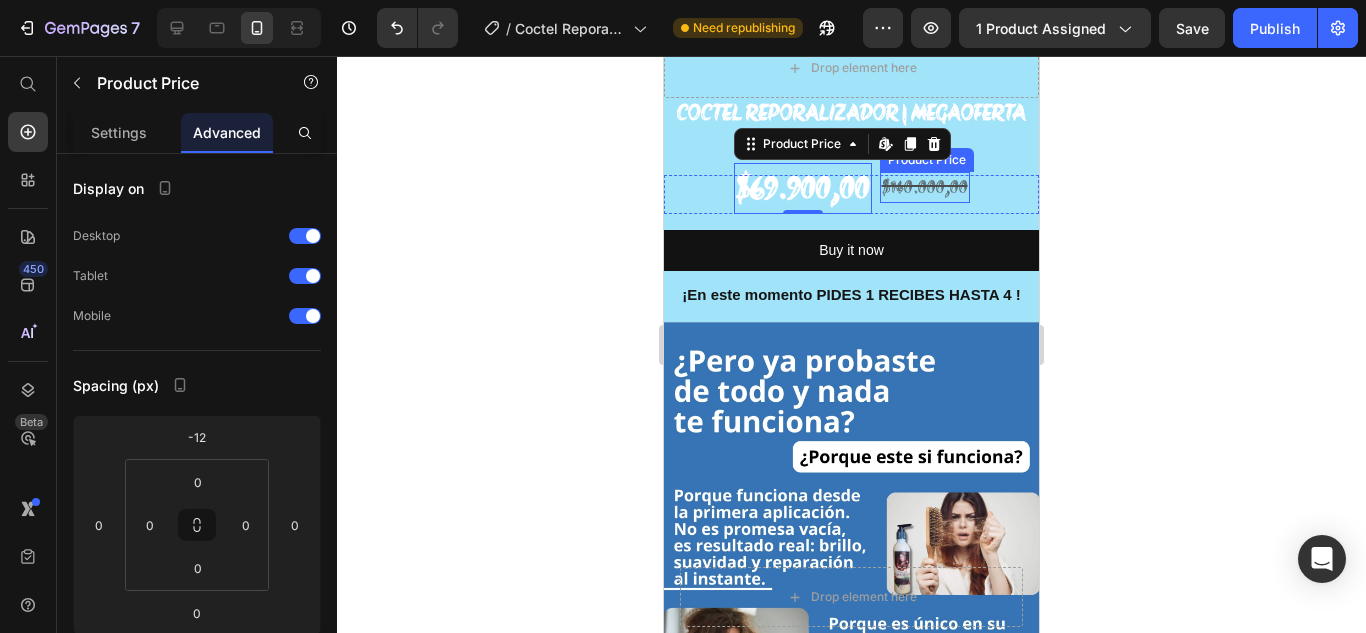 click on "$140.000,00" at bounding box center (925, 187) 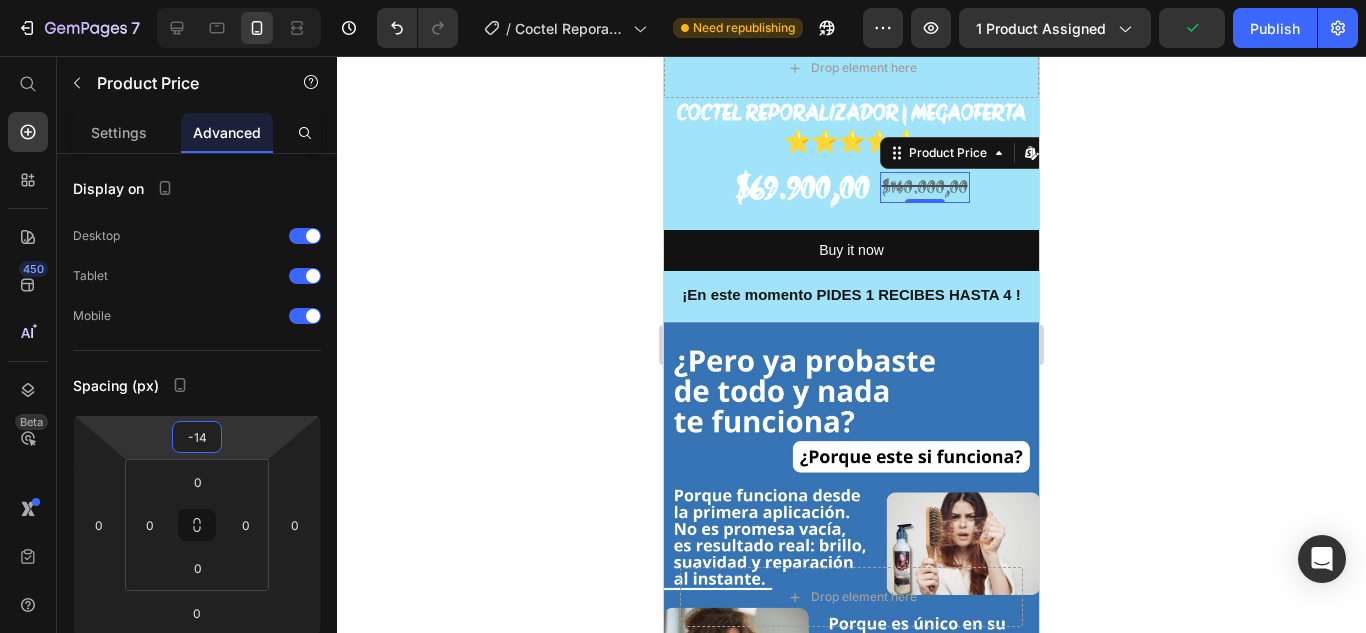 type on "-12" 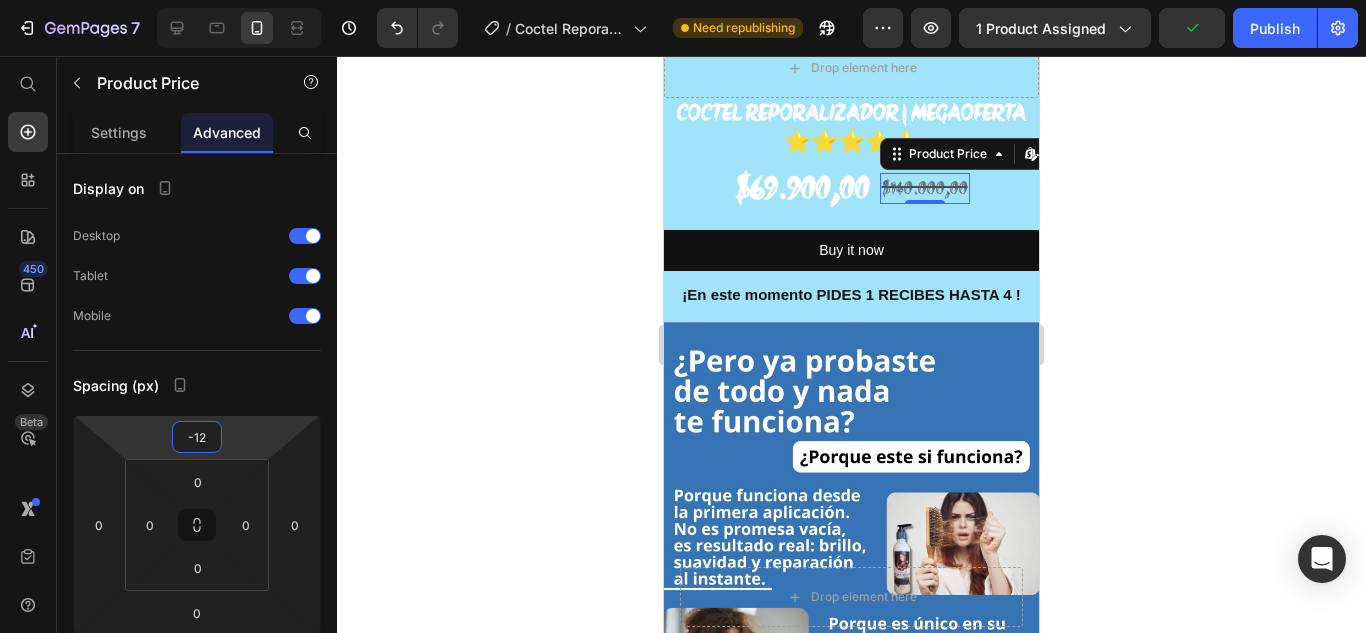 click on "7  Version history  /  Coctel Reporalizador Need republishing Preview 1 product assigned  Publish  450 Beta Start with Sections Elements Hero Section Product Detail Brands Trusted Badges Guarantee Product Breakdown How to use Testimonials Compare Bundle FAQs Social Proof Brand Story Product List Collection Blog List Contact Sticky Add to Cart Custom Footer Browse Library 450 Layout
Row
Row
Row
Row Text
Heading
Text Block Button
Button
Button
Sticky Back to top Media
Image" at bounding box center (683, 0) 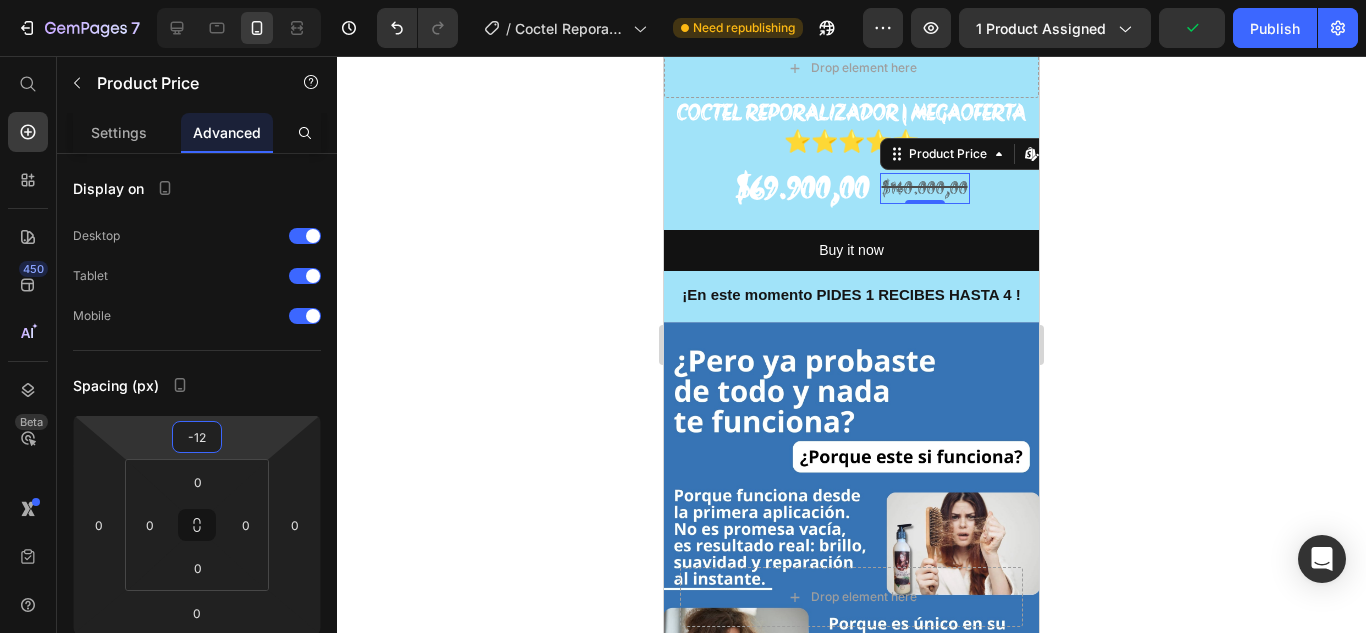 click 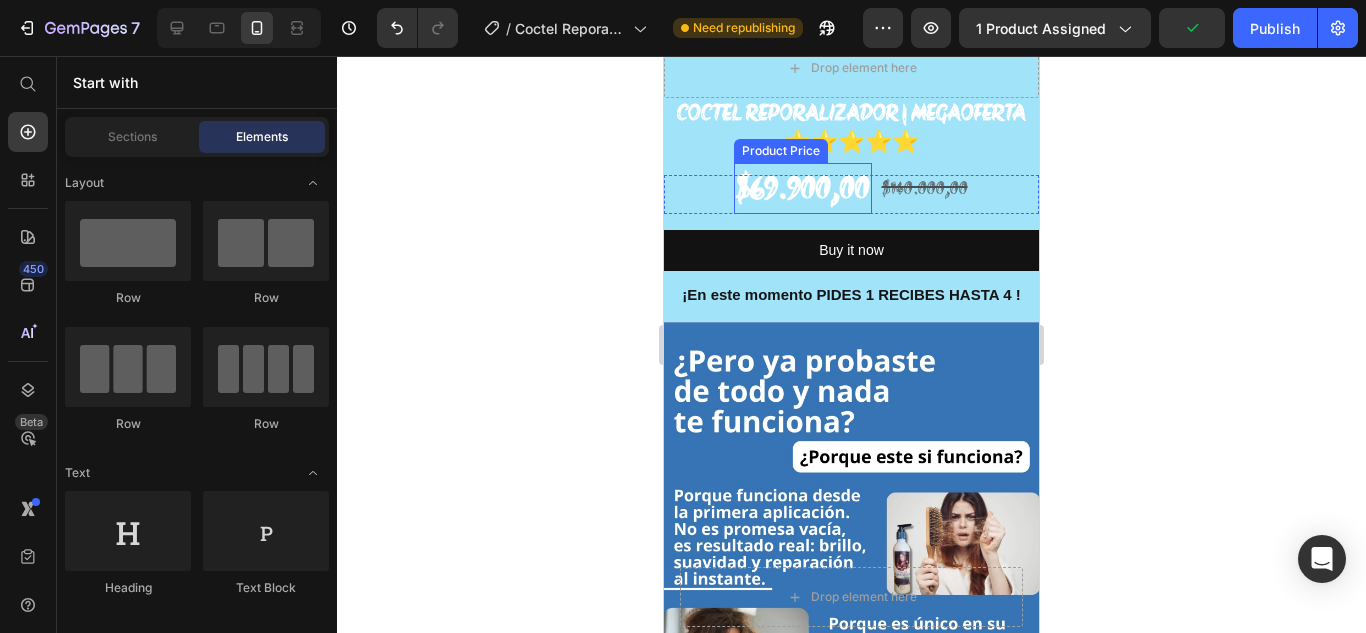 click on "$69.900,00" at bounding box center (803, 188) 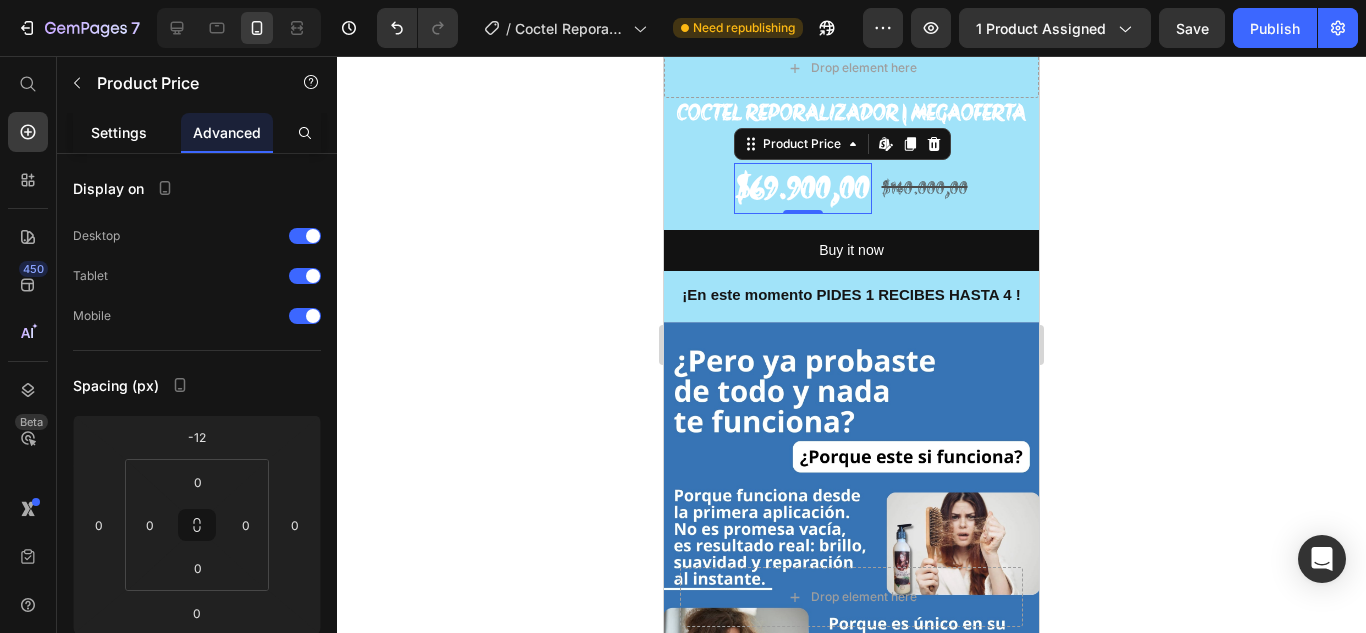 click on "Settings" at bounding box center (119, 132) 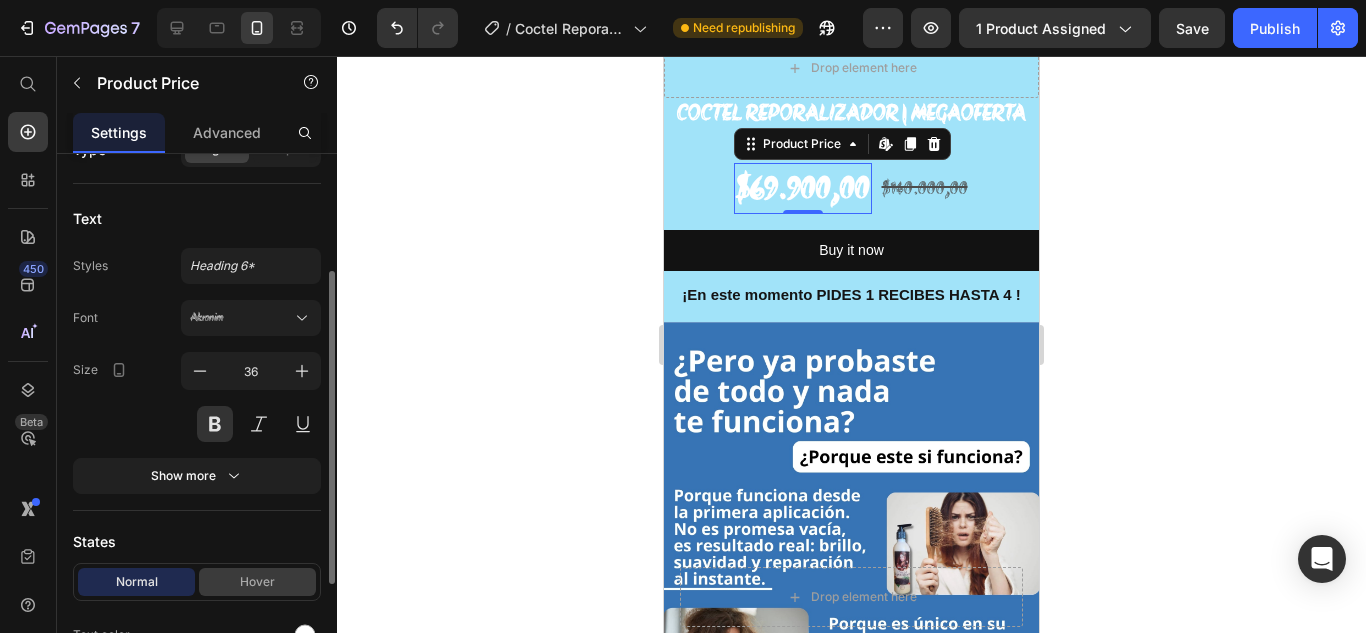 scroll, scrollTop: 300, scrollLeft: 0, axis: vertical 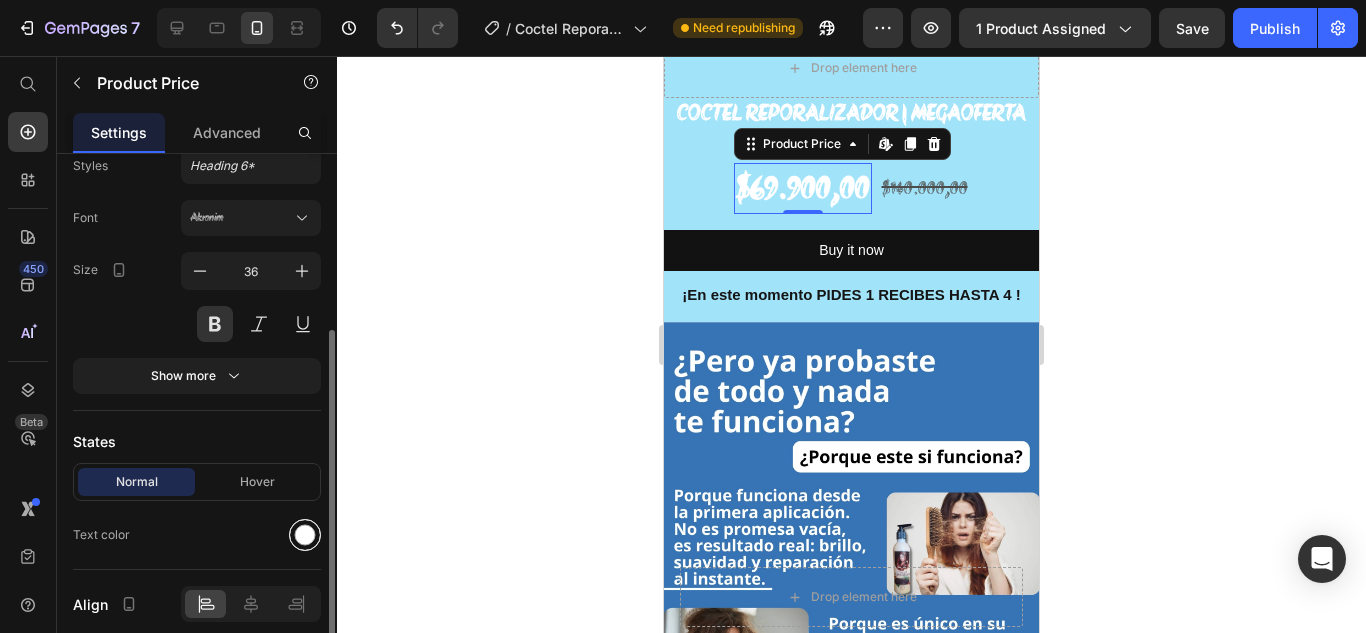 click at bounding box center (305, 535) 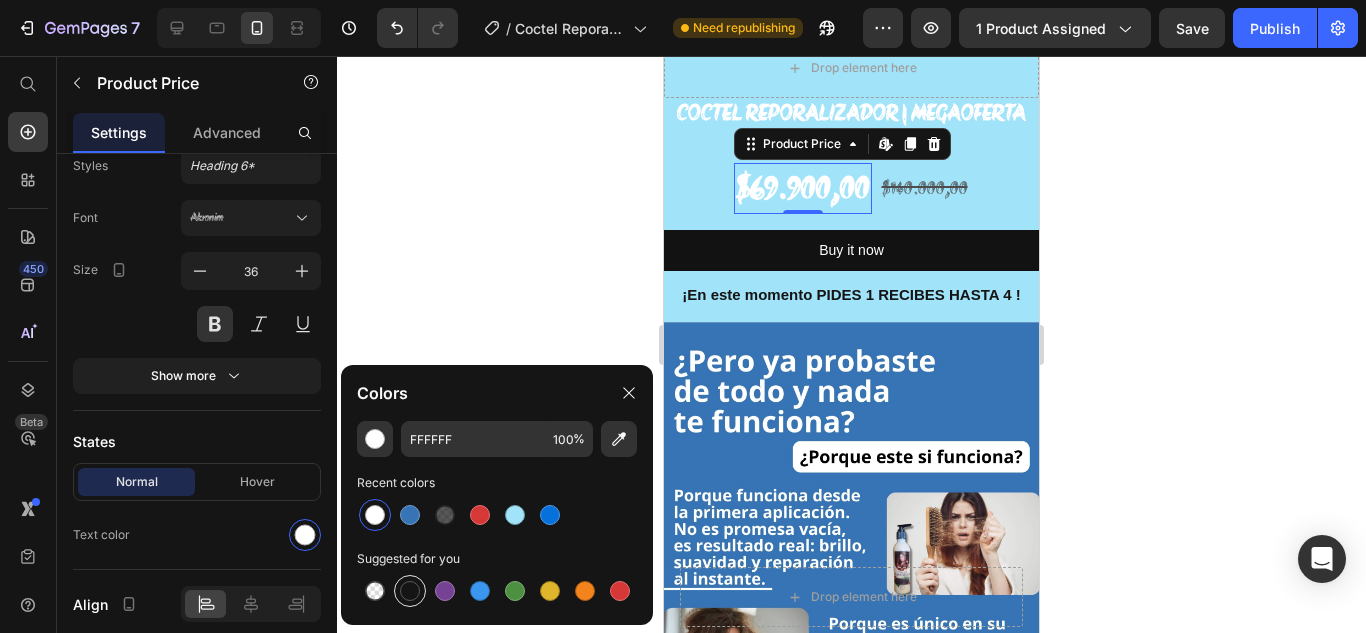 click at bounding box center (410, 591) 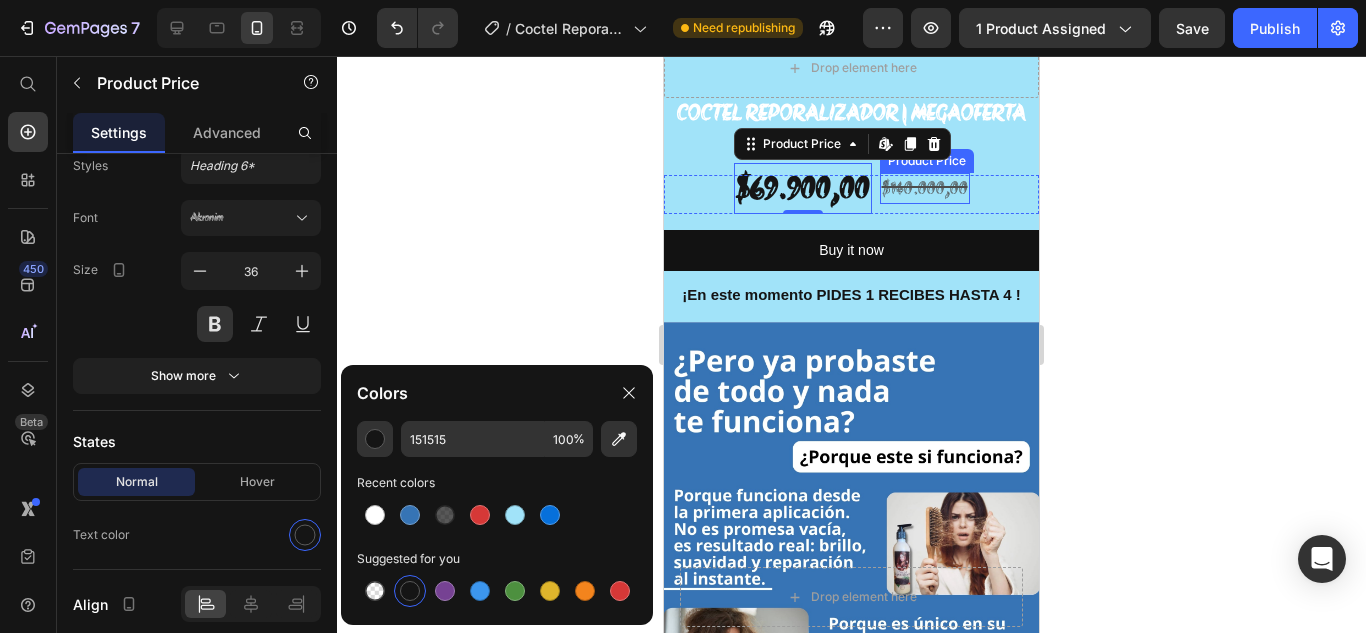 click on "$140.000,00" at bounding box center [925, 188] 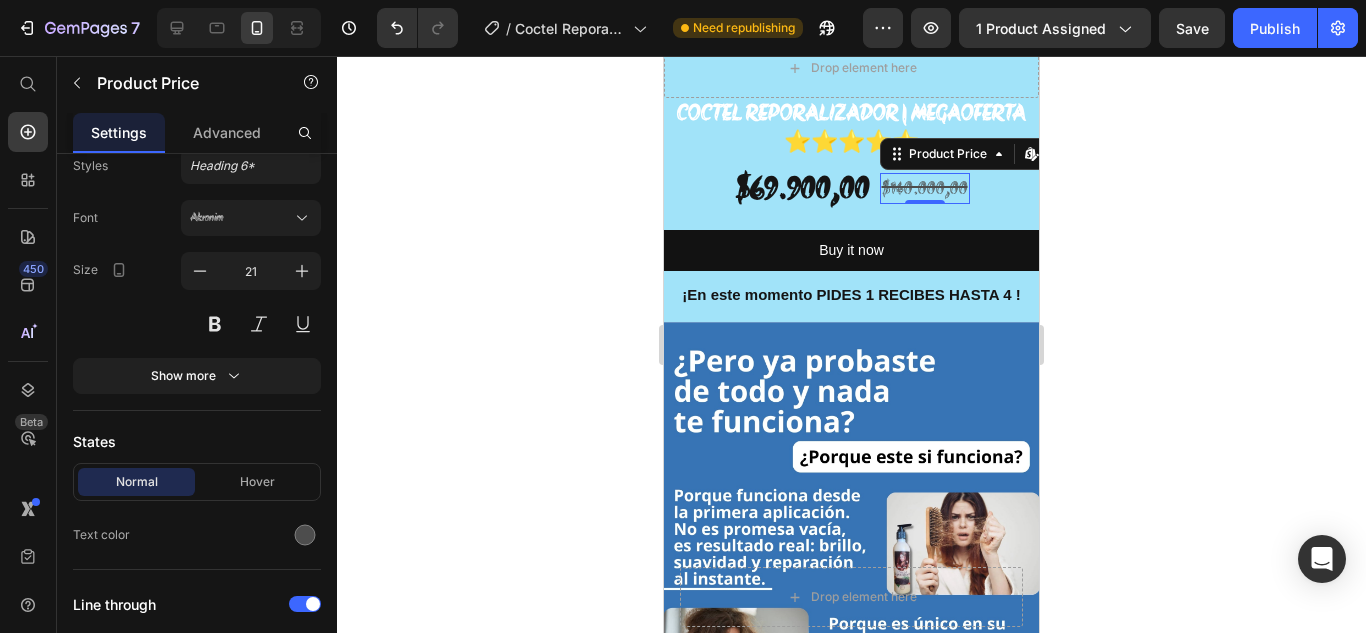 click 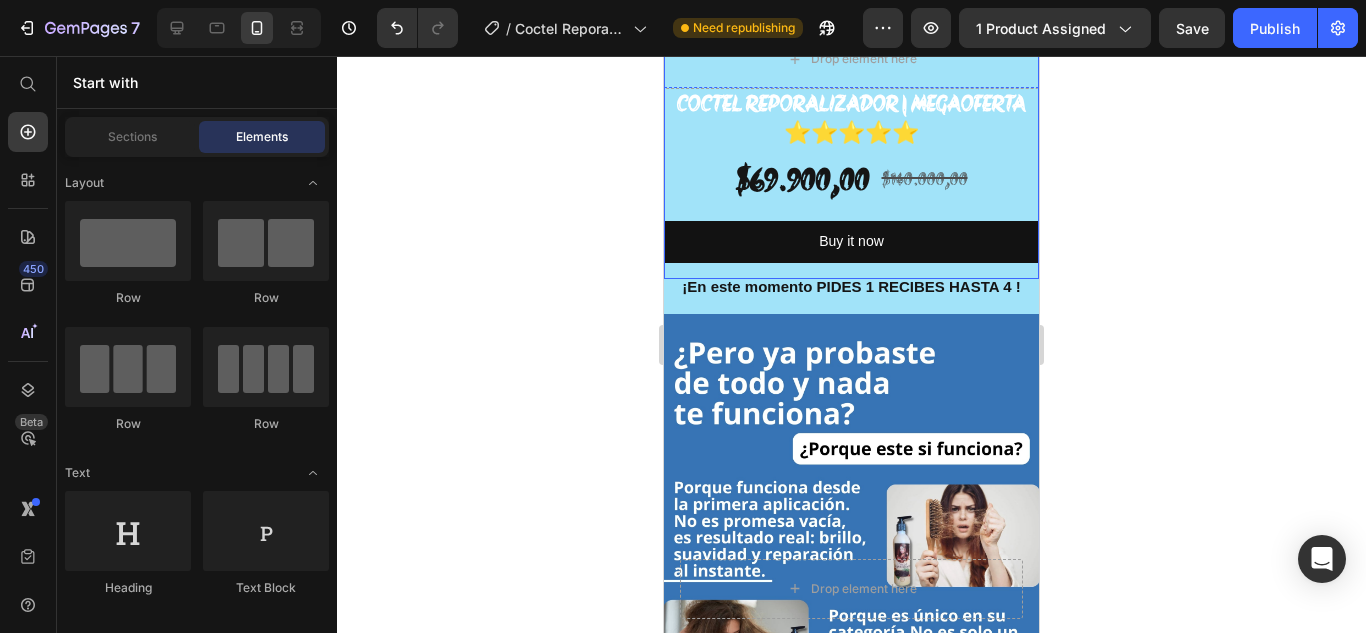 scroll, scrollTop: 3000, scrollLeft: 0, axis: vertical 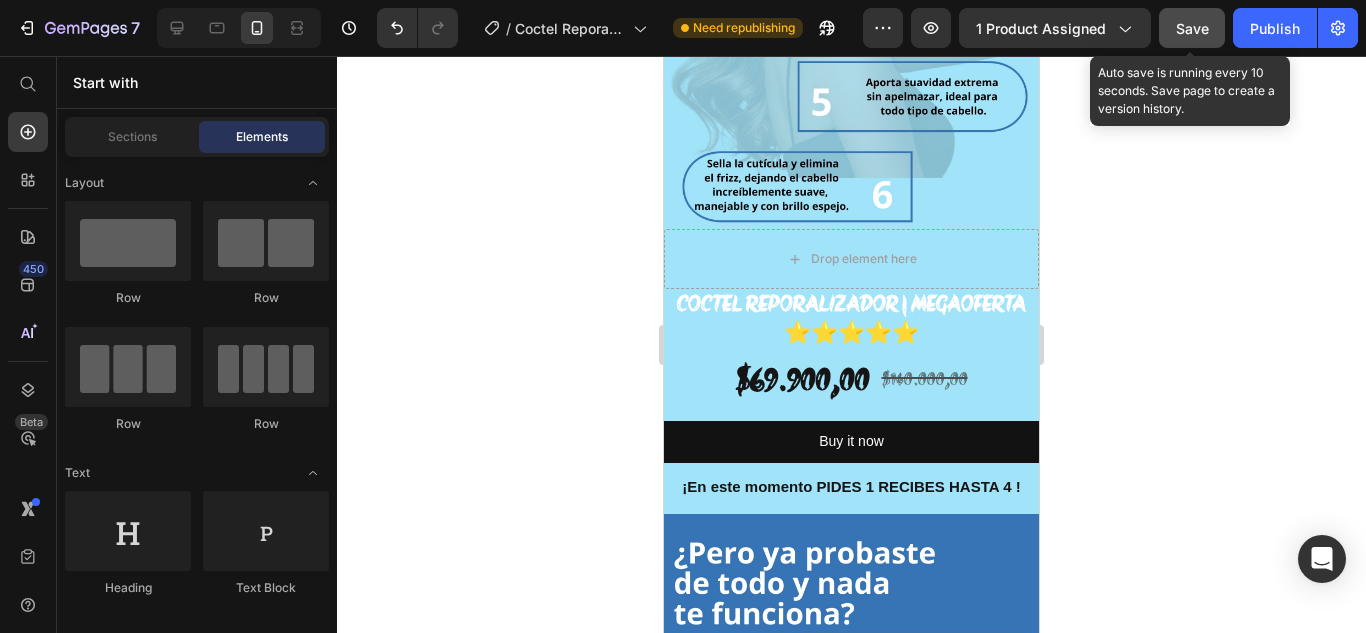 click on "Save" at bounding box center [1192, 28] 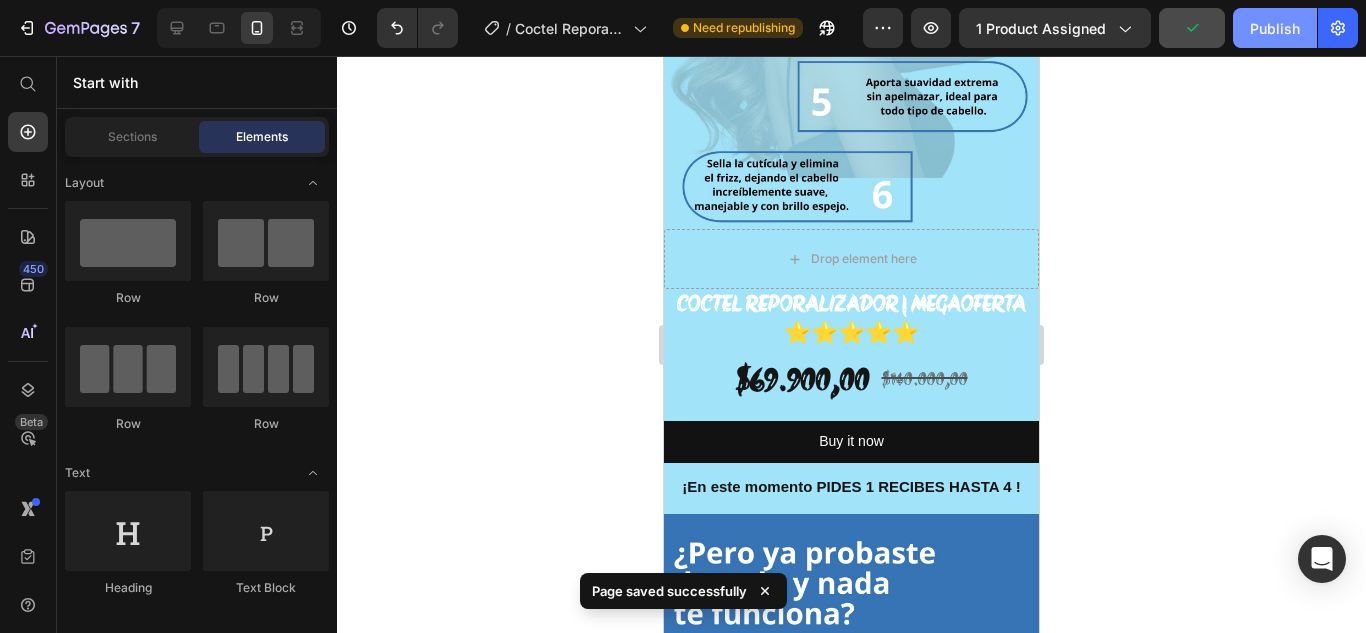 click on "Publish" at bounding box center (1275, 28) 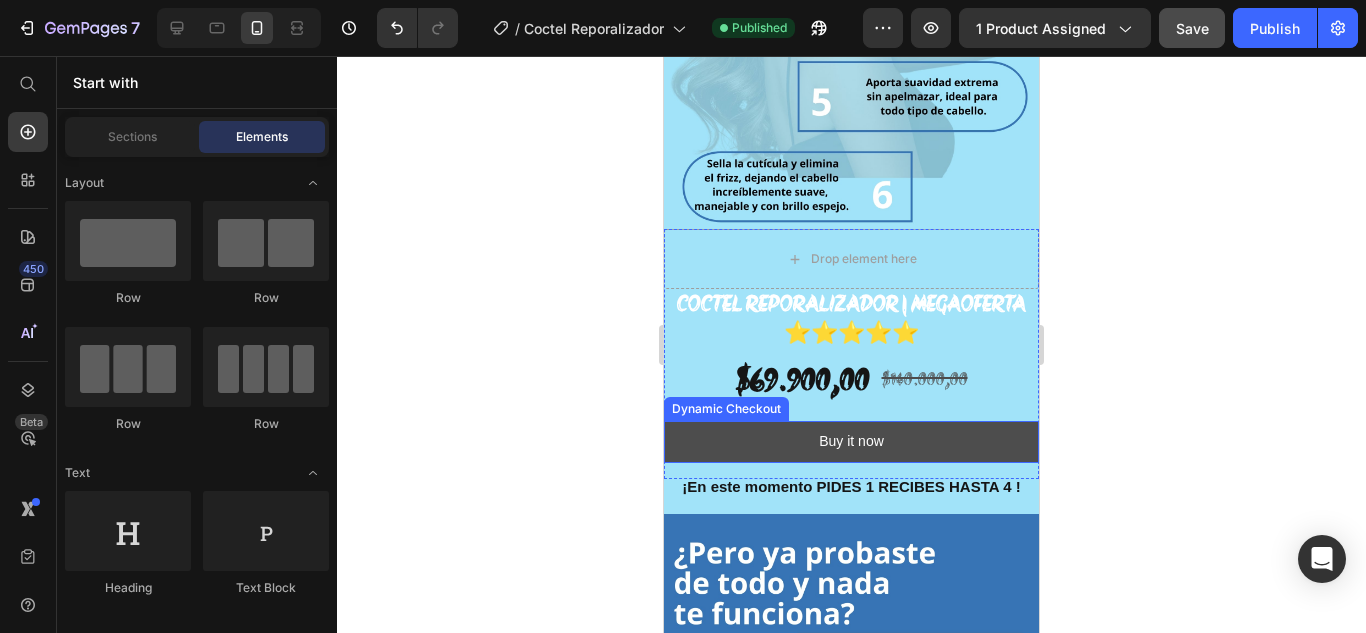 click on "Buy it now" at bounding box center (851, 441) 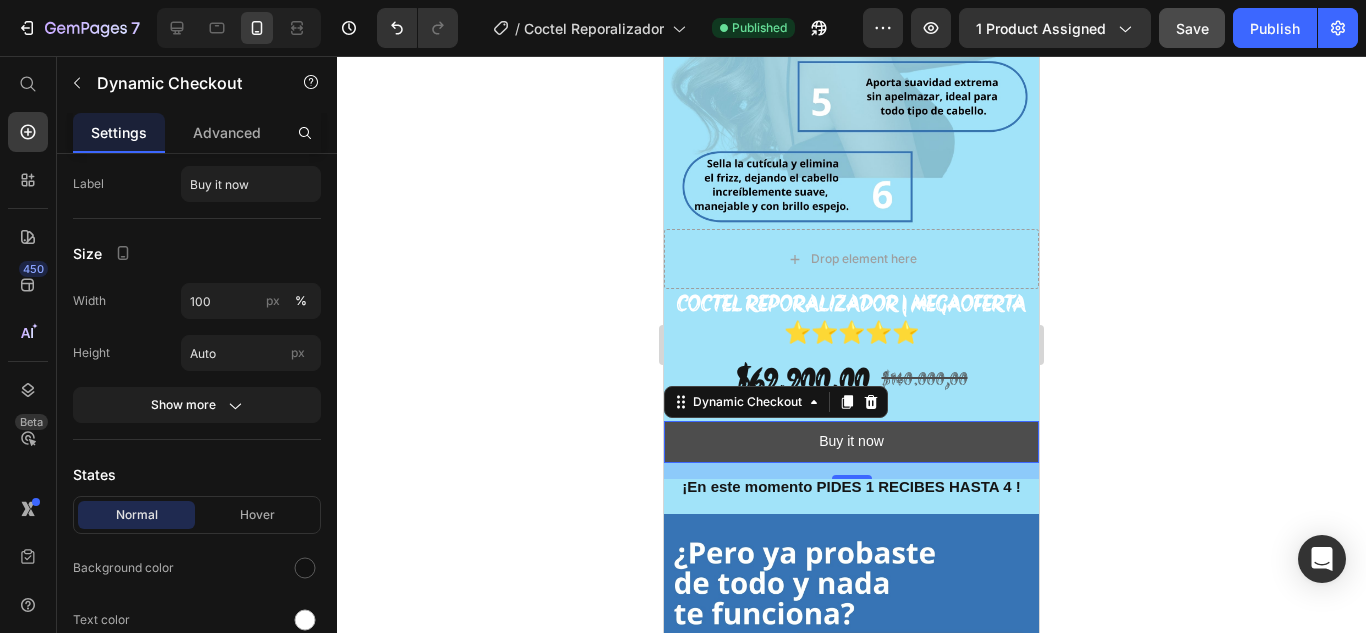 scroll, scrollTop: 0, scrollLeft: 0, axis: both 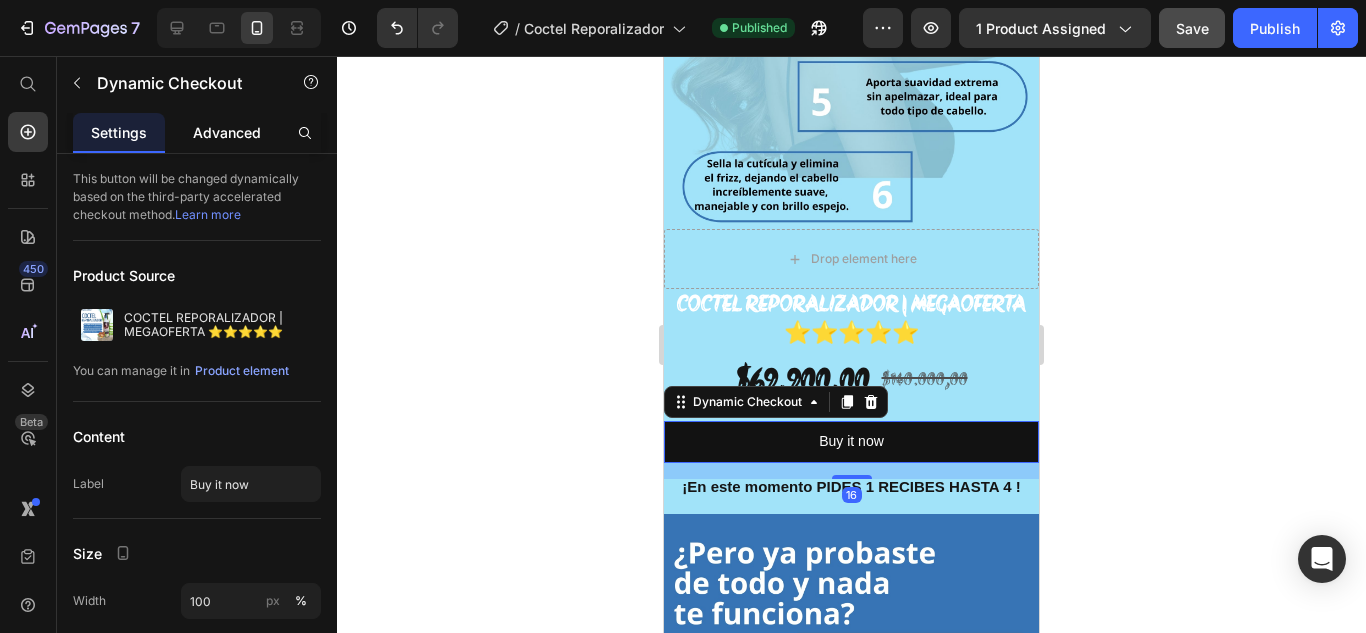click on "Advanced" at bounding box center [227, 132] 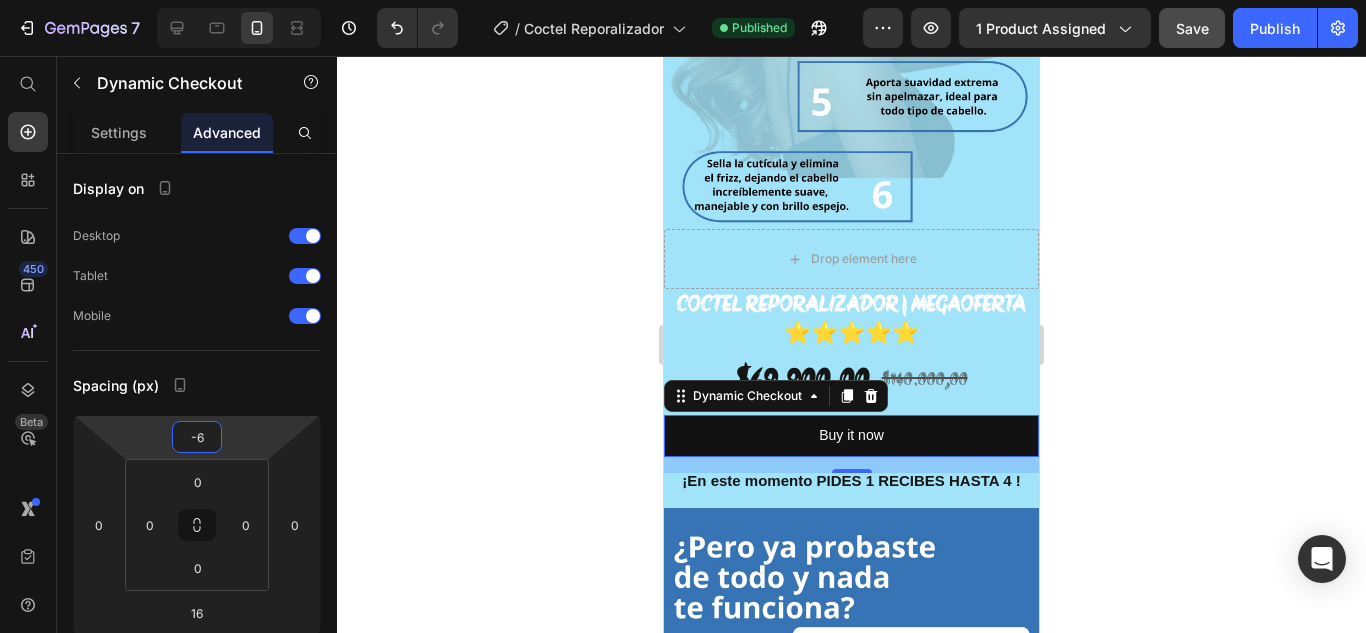 type on "-8" 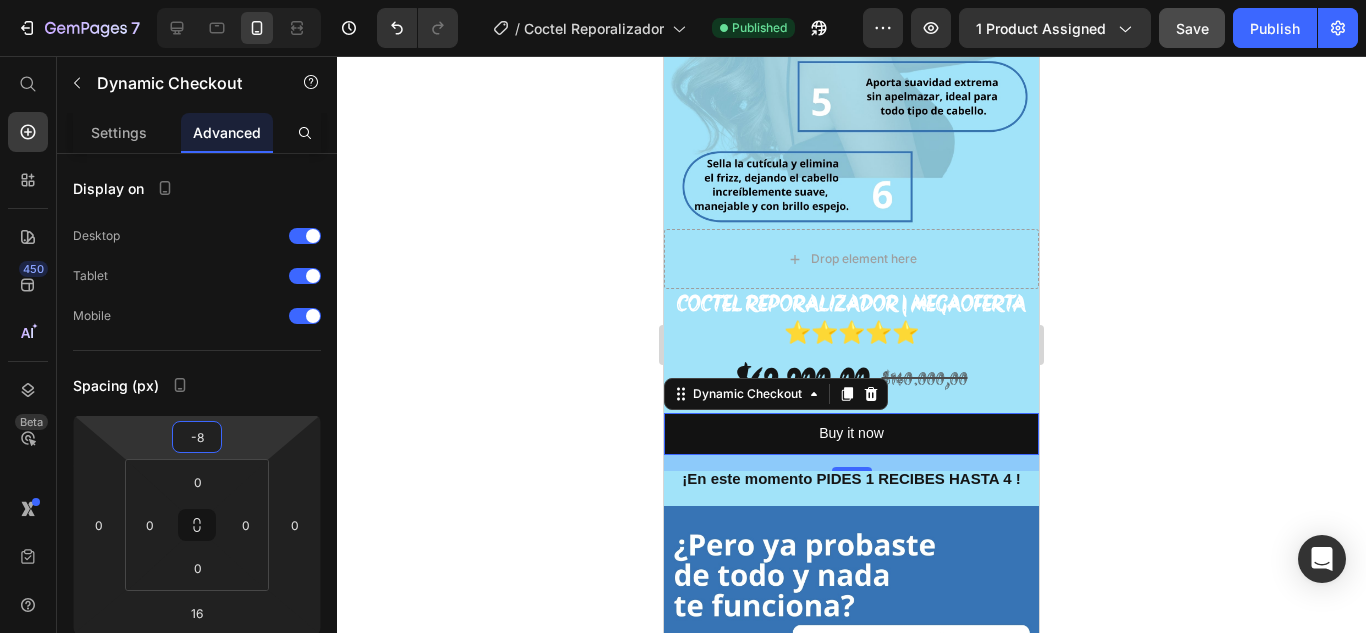 click on "7  Version history  /  Coctel Reporalizador Published Preview 1 product assigned  Save   Publish  450 Beta Start with Sections Elements Hero Section Product Detail Brands Trusted Badges Guarantee Product Breakdown How to use Testimonials Compare Bundle FAQs Social Proof Brand Story Product List Collection Blog List Contact Sticky Add to Cart Custom Footer Browse Library 450 Layout
Row
Row
Row
Row Text
Heading
Text Block Button
Button
Button
Sticky Back to top Media" at bounding box center (683, 0) 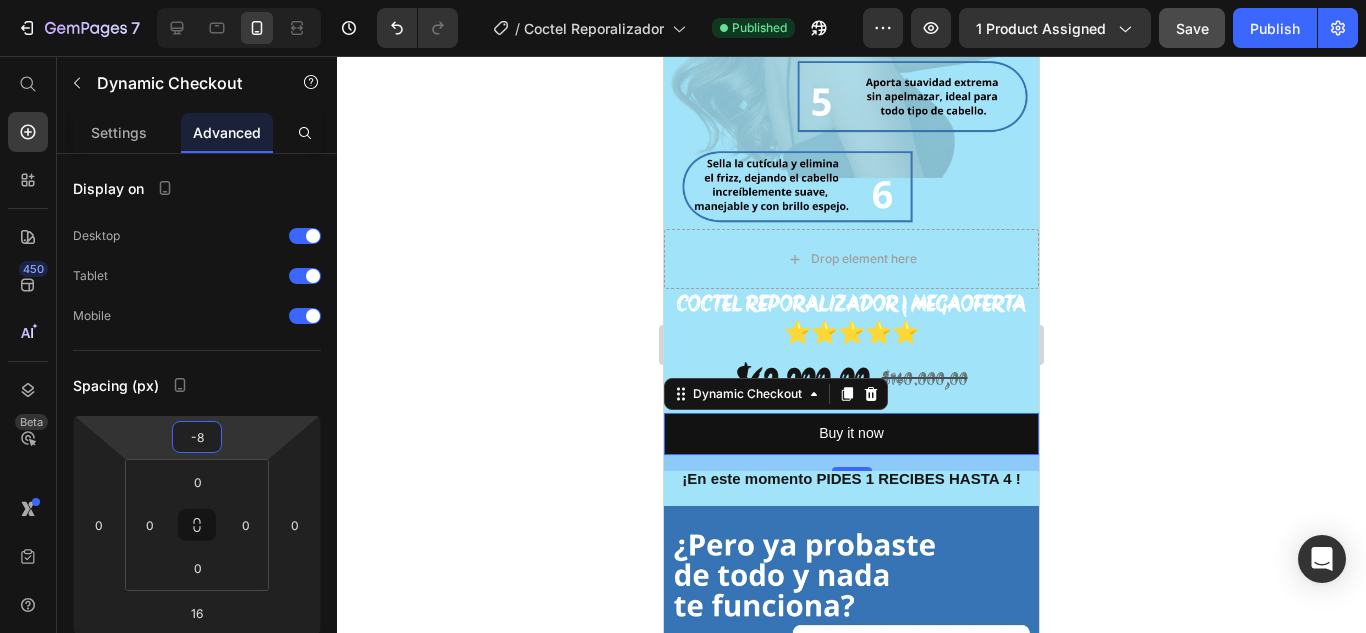 click 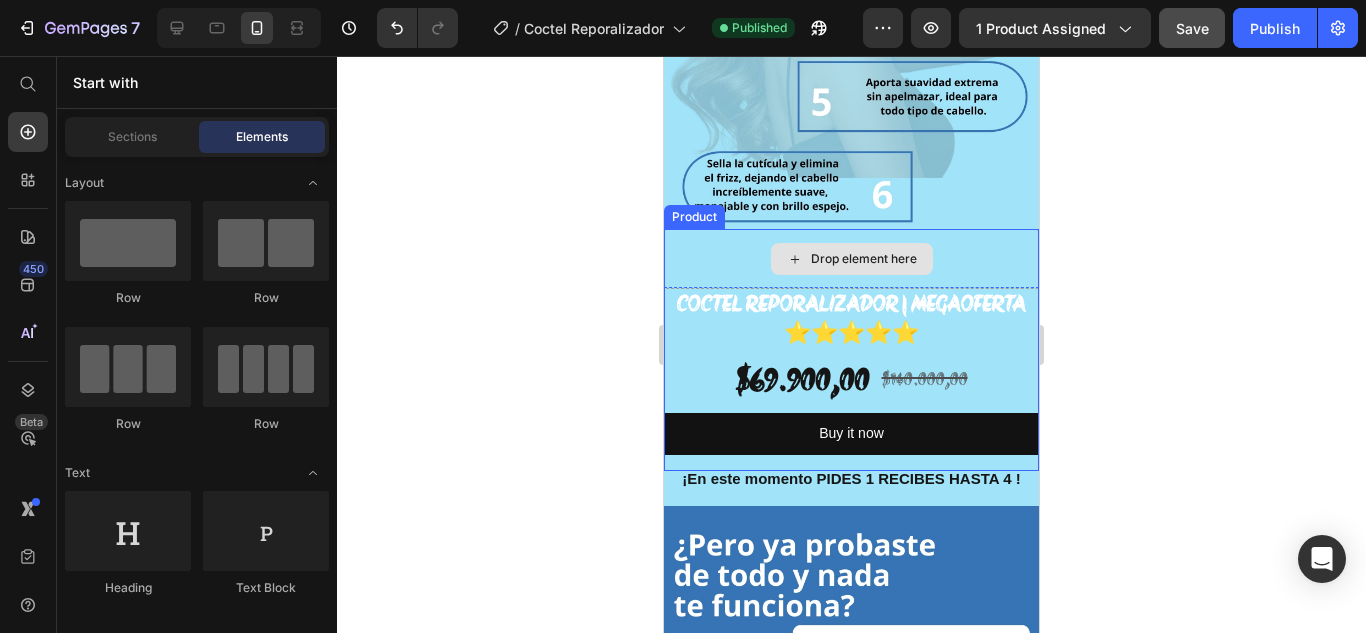 click on "Drop element here" at bounding box center (851, 259) 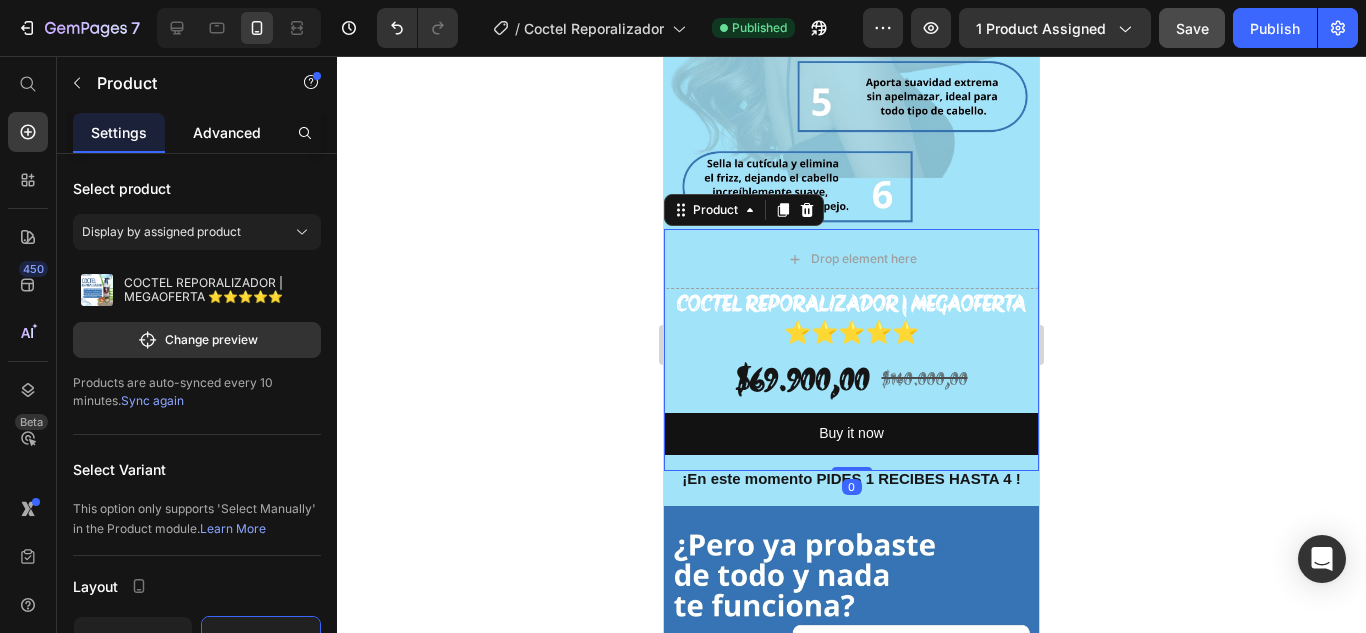 click on "Advanced" at bounding box center [227, 132] 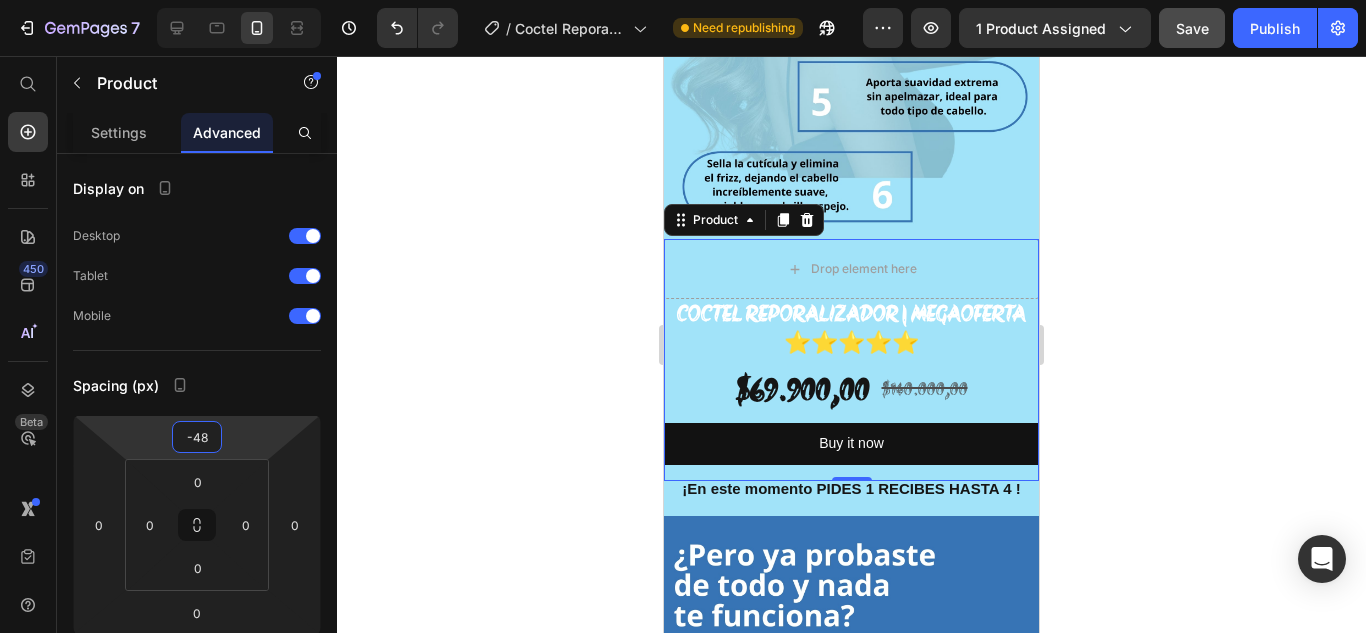 type on "-46" 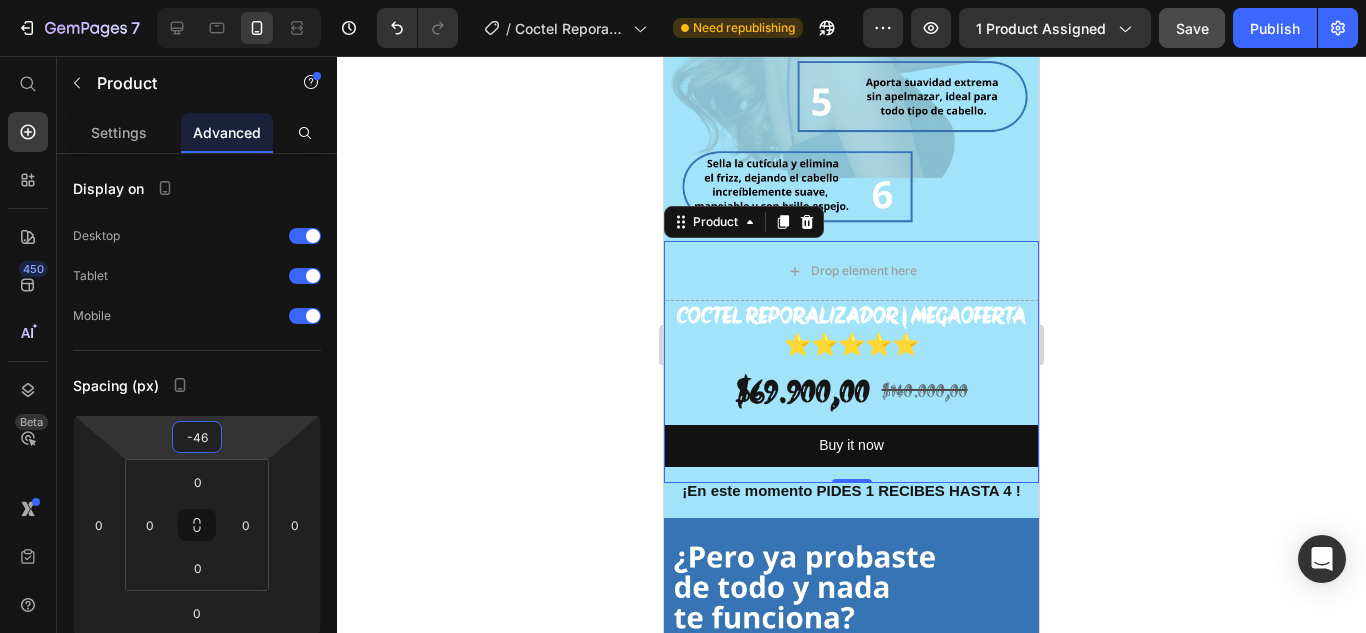 click on "7  Version history  /  Coctel Reporalizador Need republishing Preview 1 product assigned  Save   Publish  450 Beta Start with Sections Elements Hero Section Product Detail Brands Trusted Badges Guarantee Product Breakdown How to use Testimonials Compare Bundle FAQs Social Proof Brand Story Product List Collection Blog List Contact Sticky Add to Cart Custom Footer Browse Library 450 Layout
Row
Row
Row
Row Text
Heading
Text Block Button
Button
Button
Sticky Back to top Media" at bounding box center [683, 0] 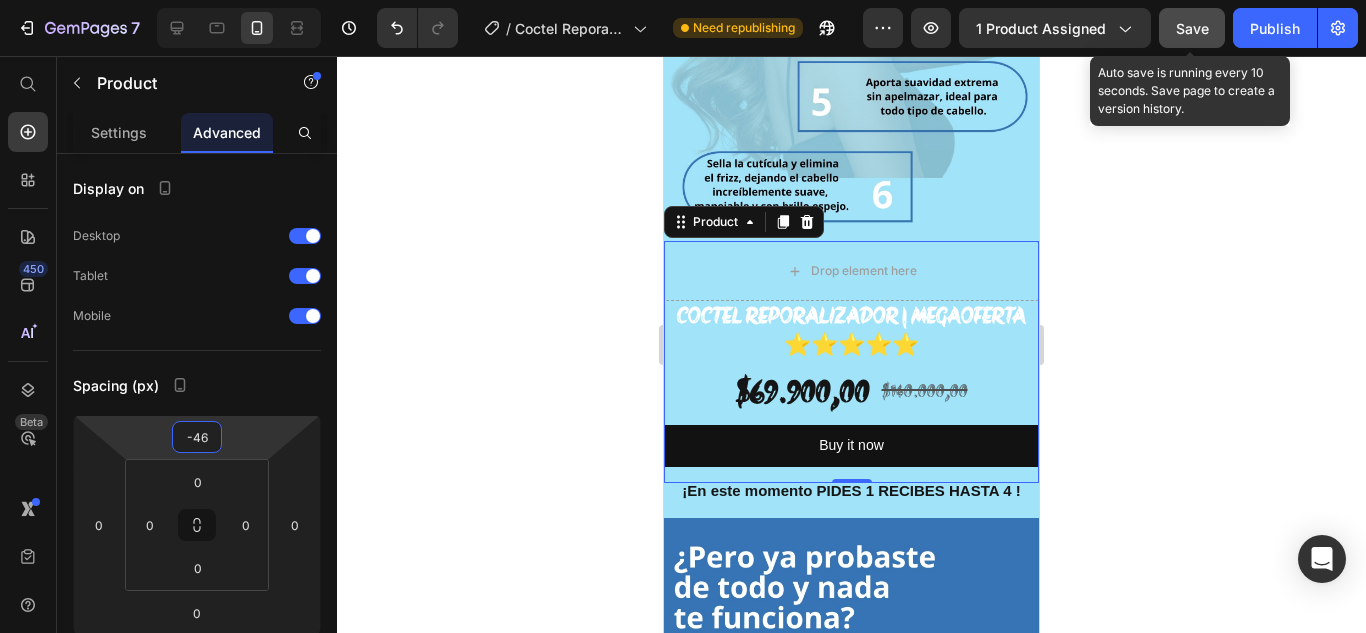 click on "Save" 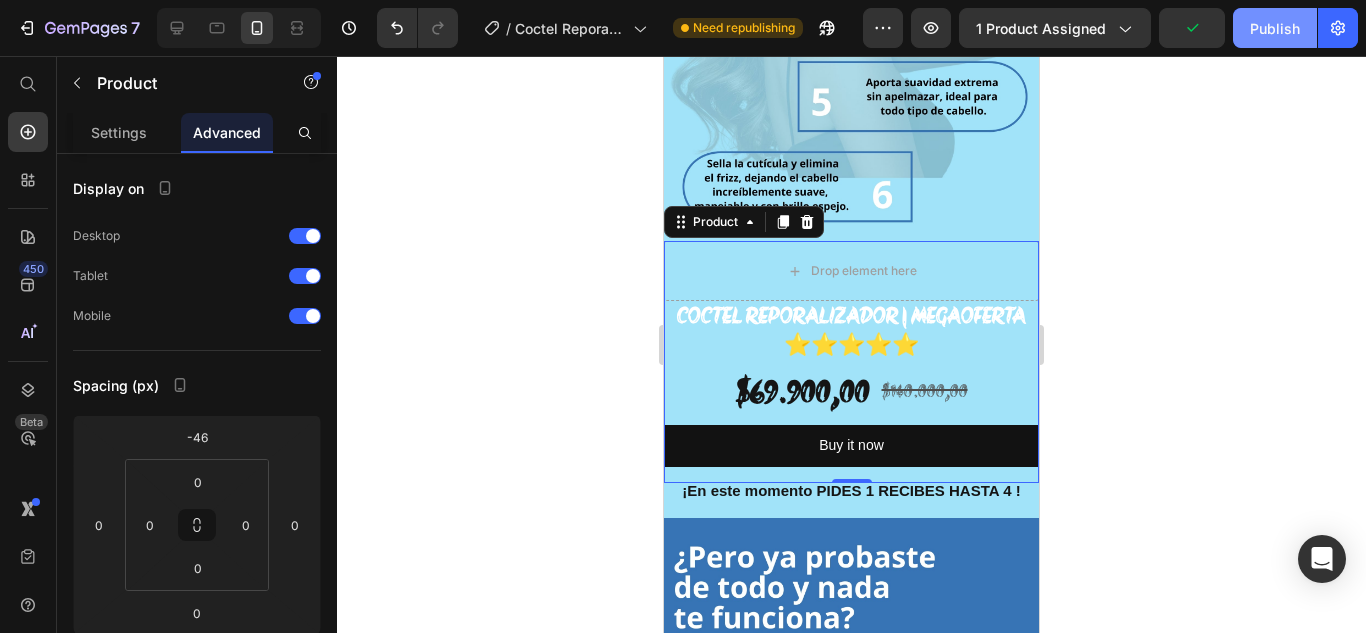 click on "Publish" at bounding box center (1275, 28) 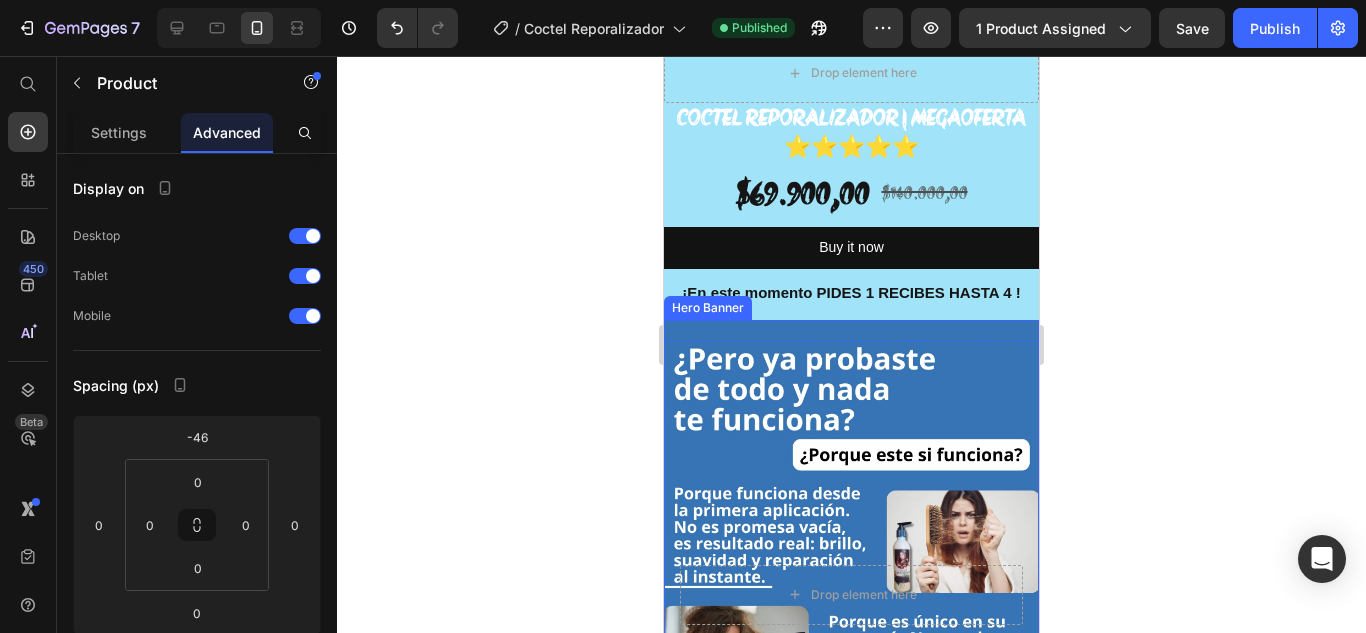 scroll, scrollTop: 3000, scrollLeft: 0, axis: vertical 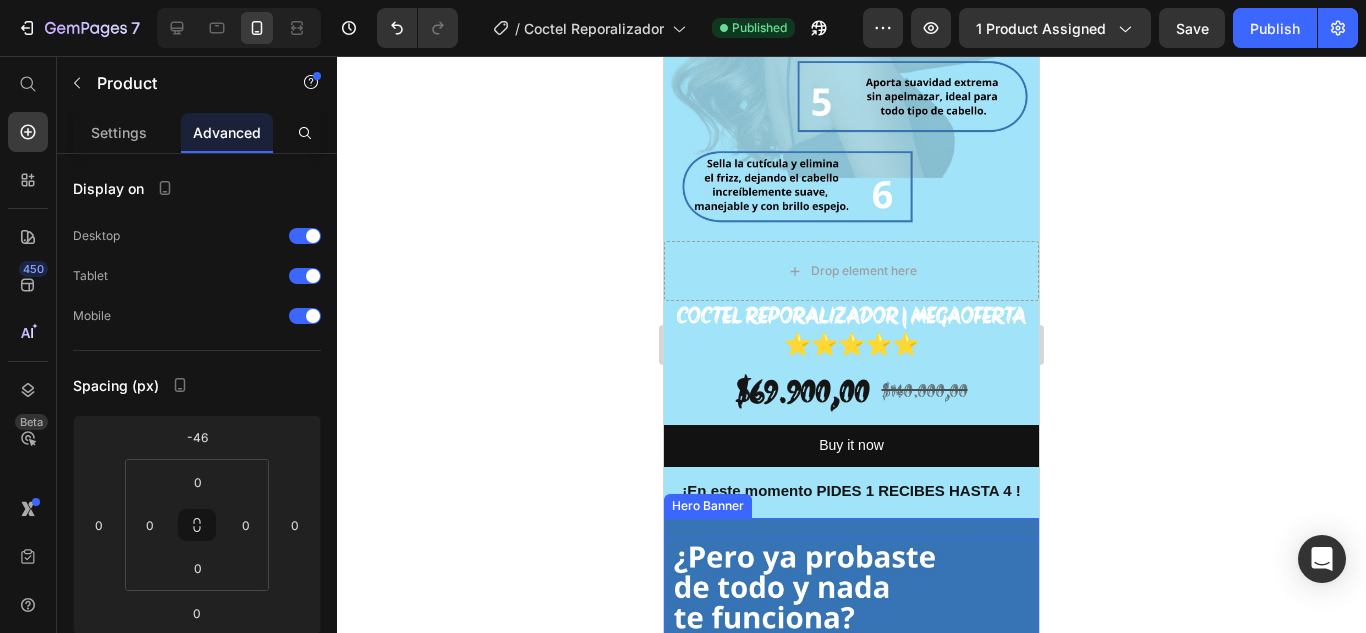 click at bounding box center [851, 793] 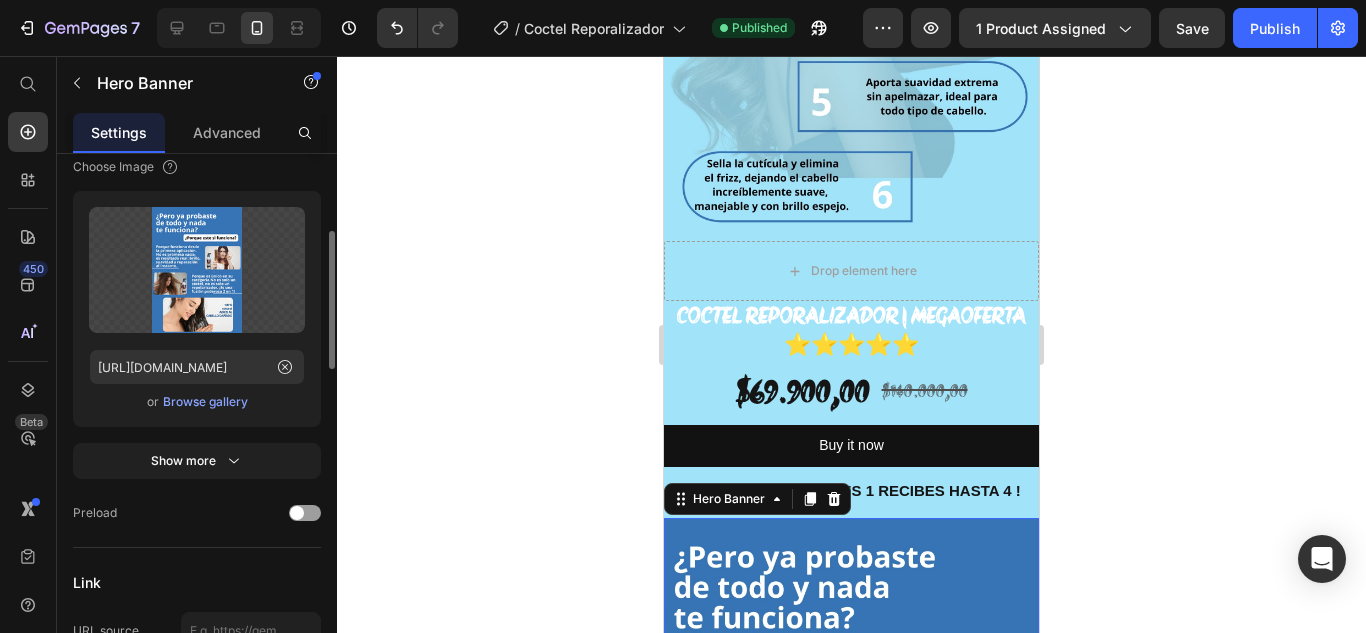 scroll, scrollTop: 400, scrollLeft: 0, axis: vertical 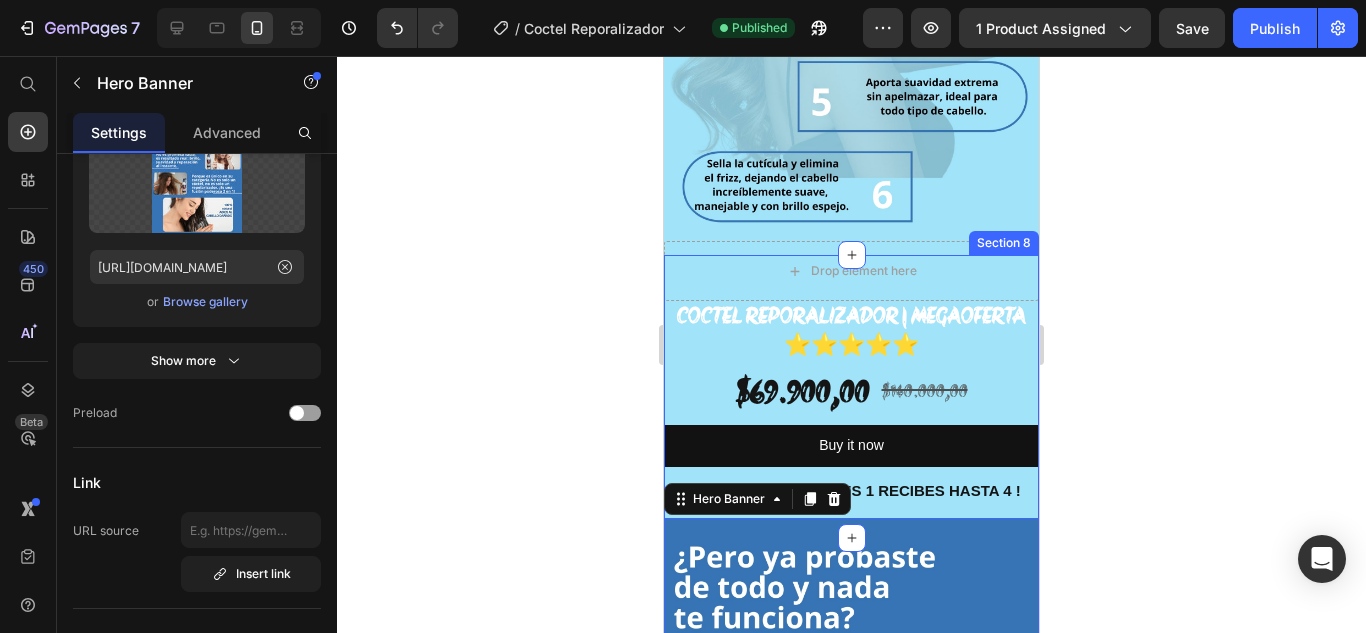 click on "Drop element here COCTEL REPORALIZADOR | MEGAOFERTA ⭐⭐⭐⭐⭐ Product Title $69.900,00 Product Price $140.000,00 Product Price Row Buy it now Dynamic Checkout Product Row ¡En este momento PIDES 1 RECIBES HASTA 4 ! Text Block Section 8" at bounding box center [851, 396] 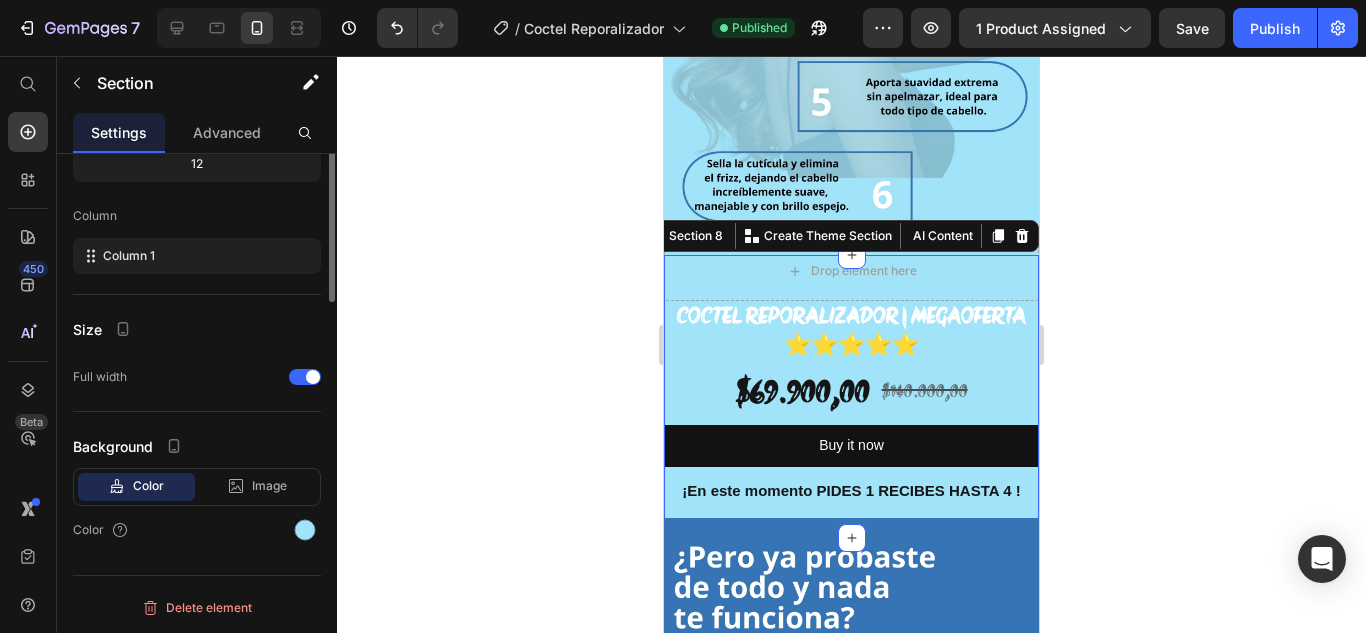 scroll, scrollTop: 0, scrollLeft: 0, axis: both 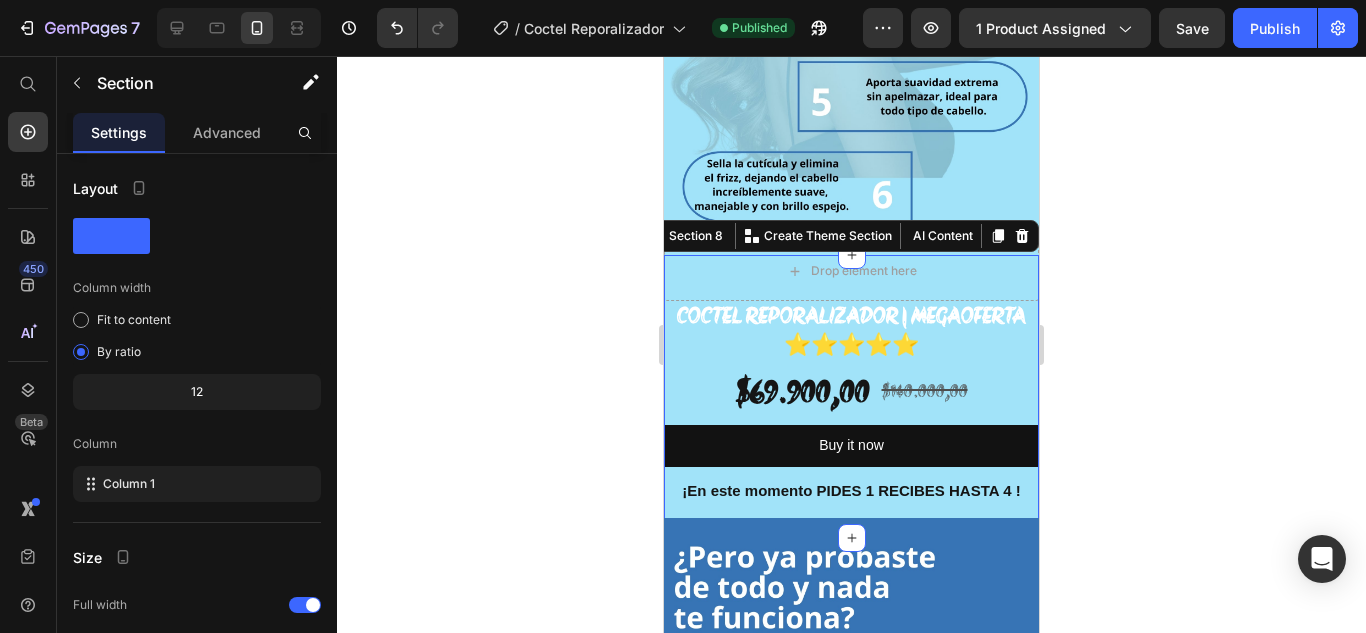 click on "Drop element here COCTEL REPORALIZADOR | MEGAOFERTA ⭐⭐⭐⭐⭐ Product Title $69.900,00 Product Price $140.000,00 Product Price Row Buy it now Dynamic Checkout Product Row ¡En este momento PIDES 1 RECIBES HASTA 4 ! Text Block Section 8   You can create reusable sections Create Theme Section AI Content Write with GemAI What would you like to describe here? Tone and Voice Persuasive Product COCTEL REPORALIZADOR | MEGAOFERTA ⭐⭐⭐⭐⭐ Show more Generate" at bounding box center (851, 396) 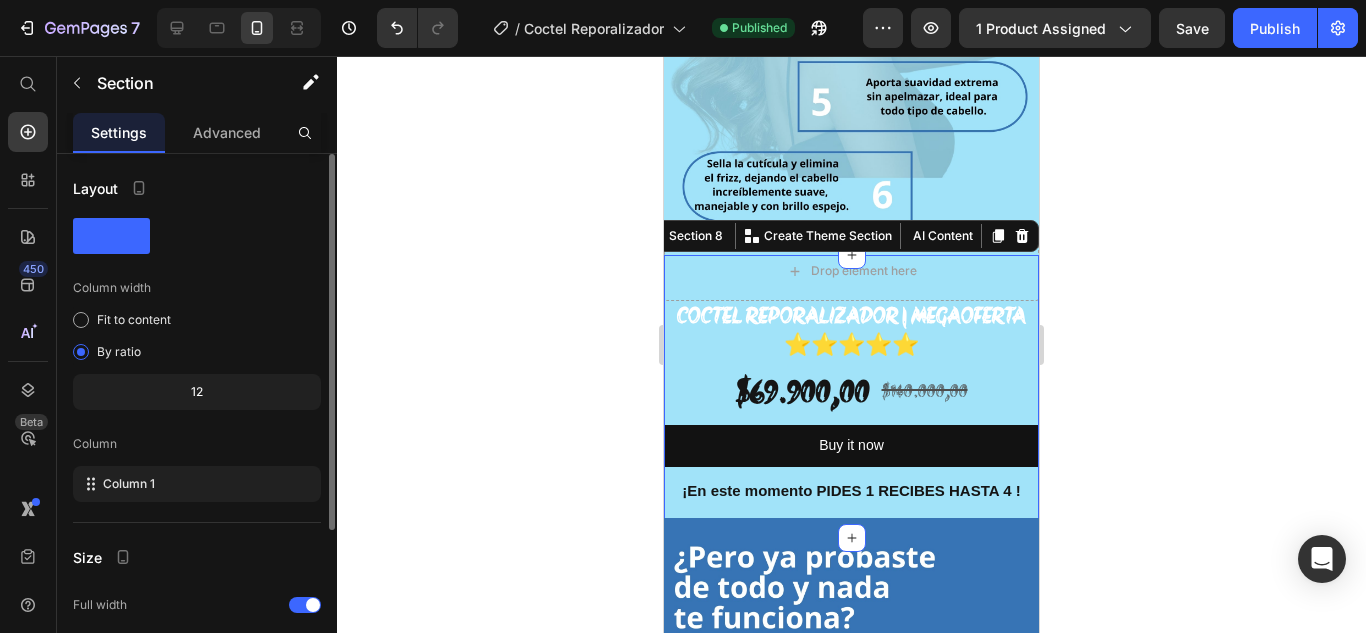 scroll, scrollTop: 228, scrollLeft: 0, axis: vertical 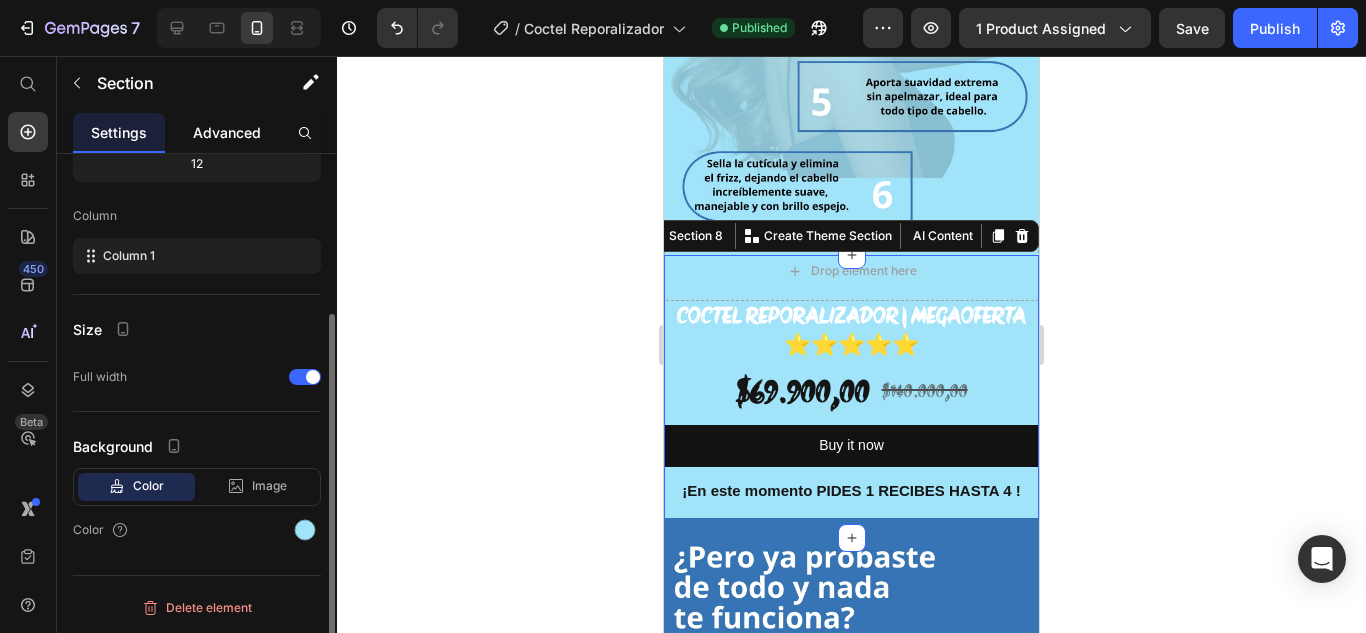 click on "Advanced" at bounding box center [227, 132] 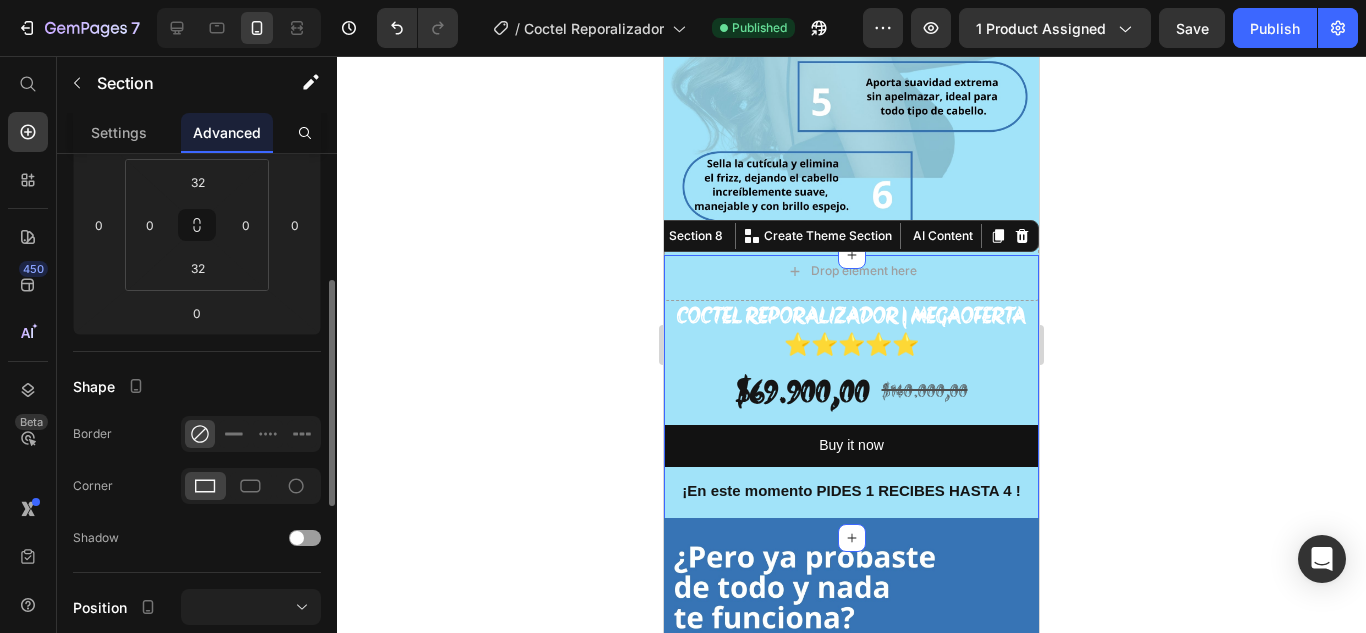 scroll, scrollTop: 400, scrollLeft: 0, axis: vertical 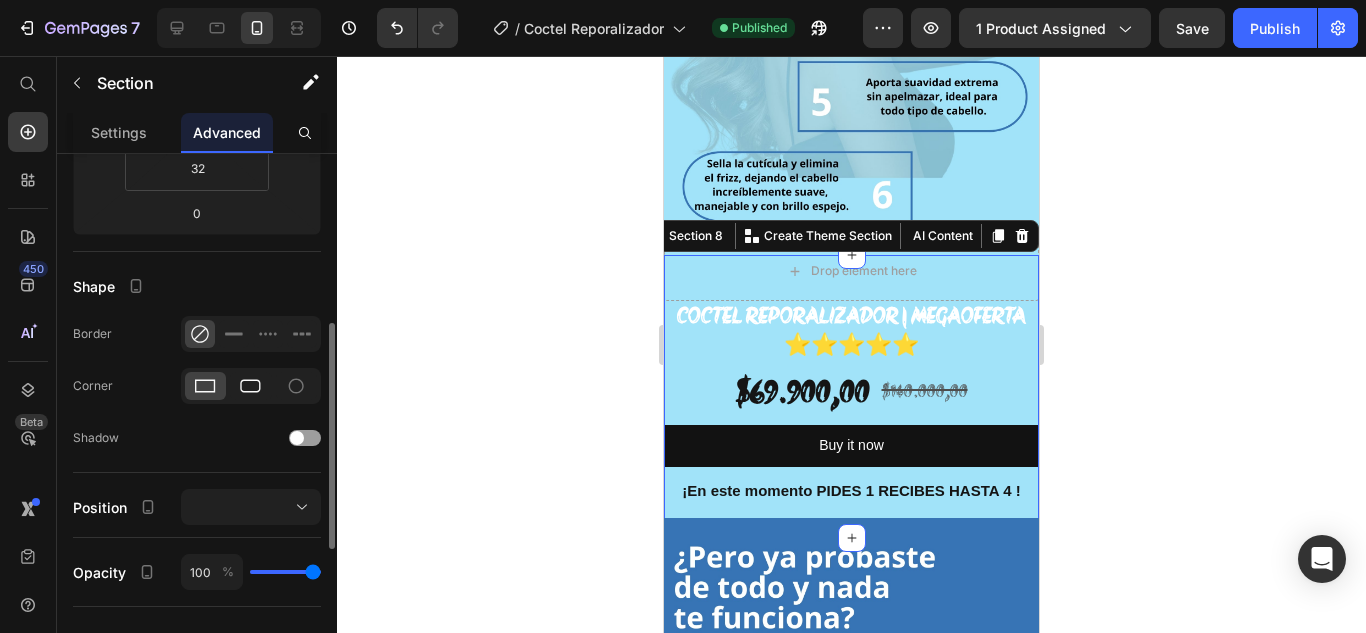 click 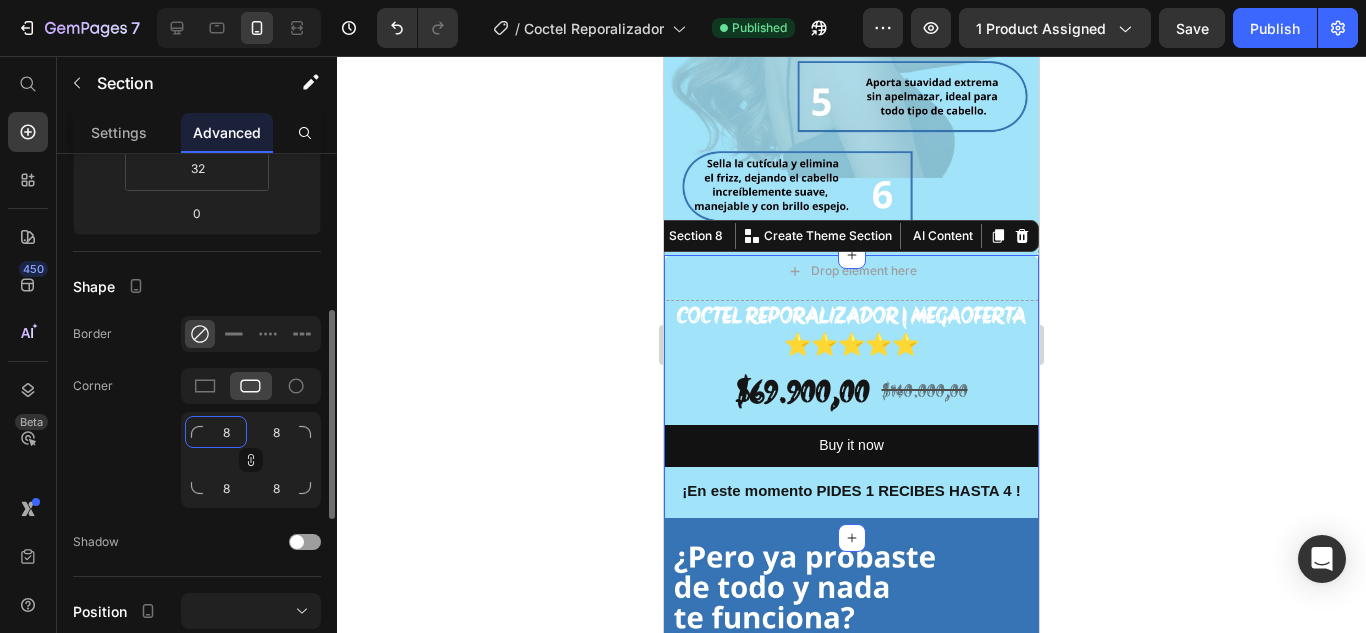 click on "8" 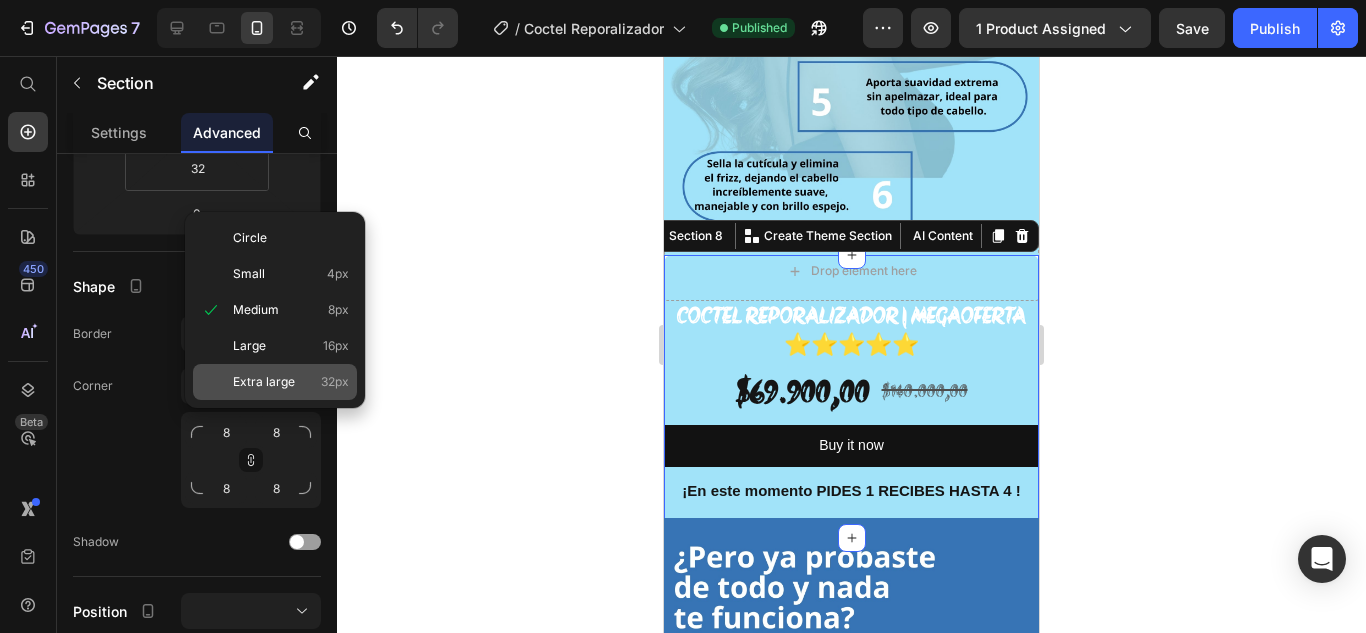 click on "Extra large 32px" 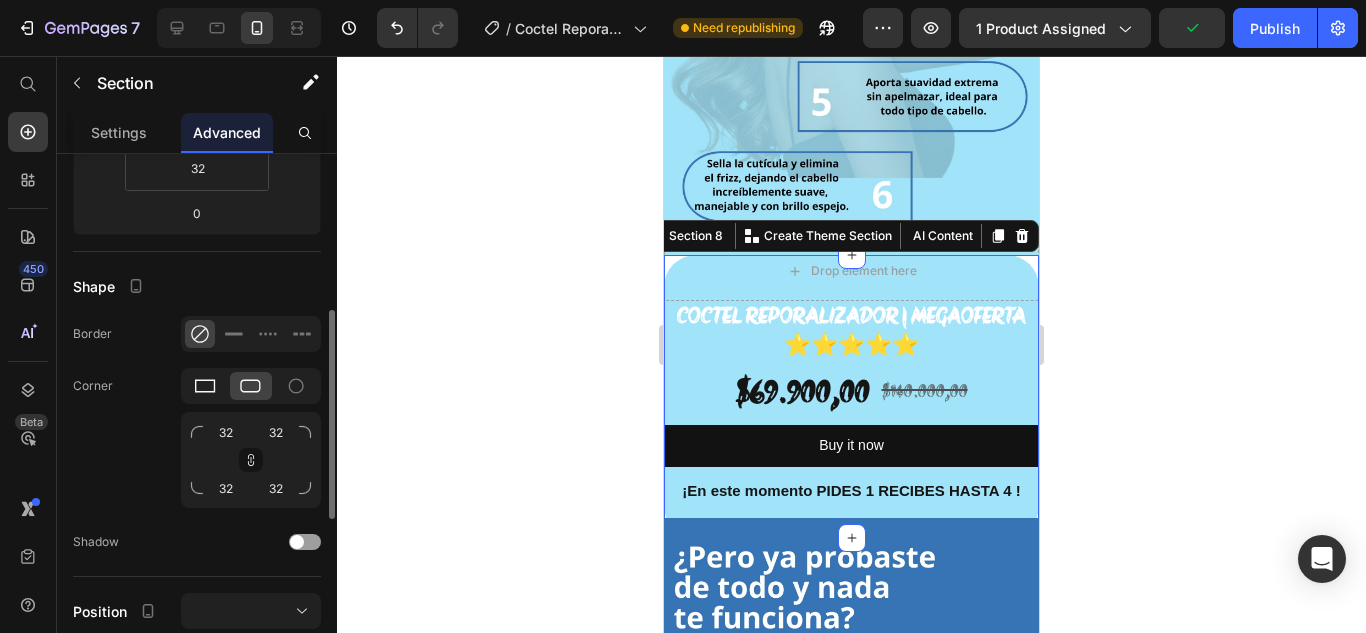 click 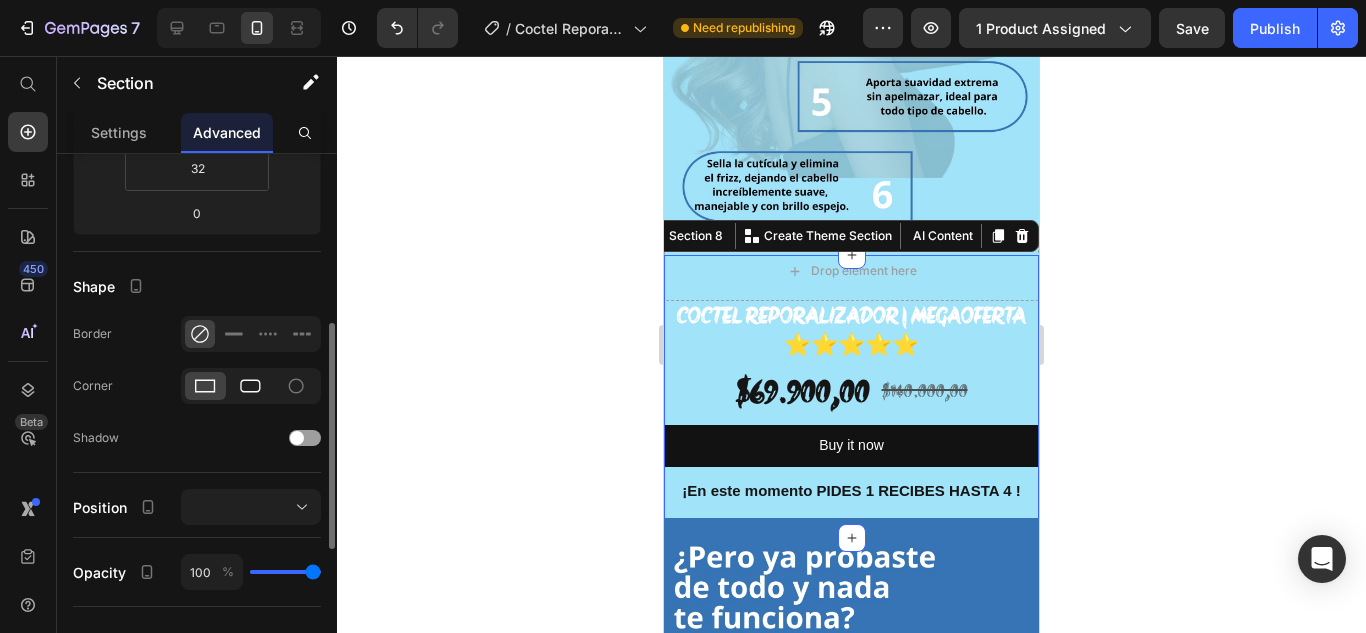 click 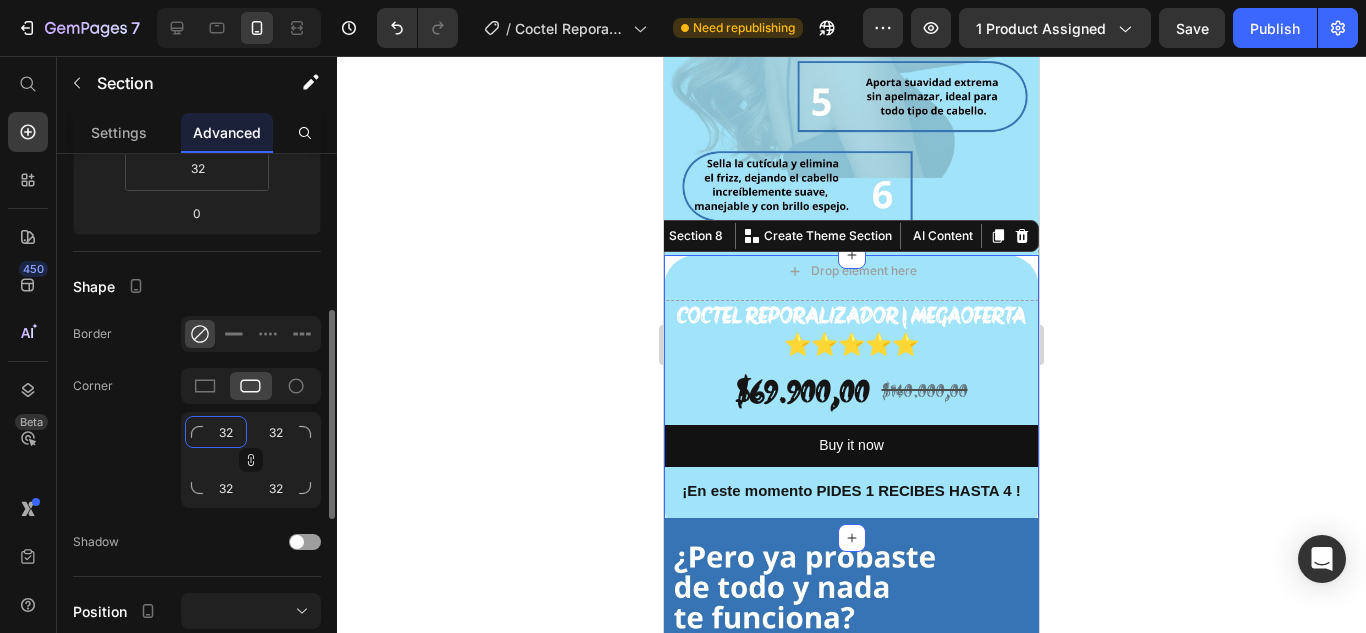 click on "32" 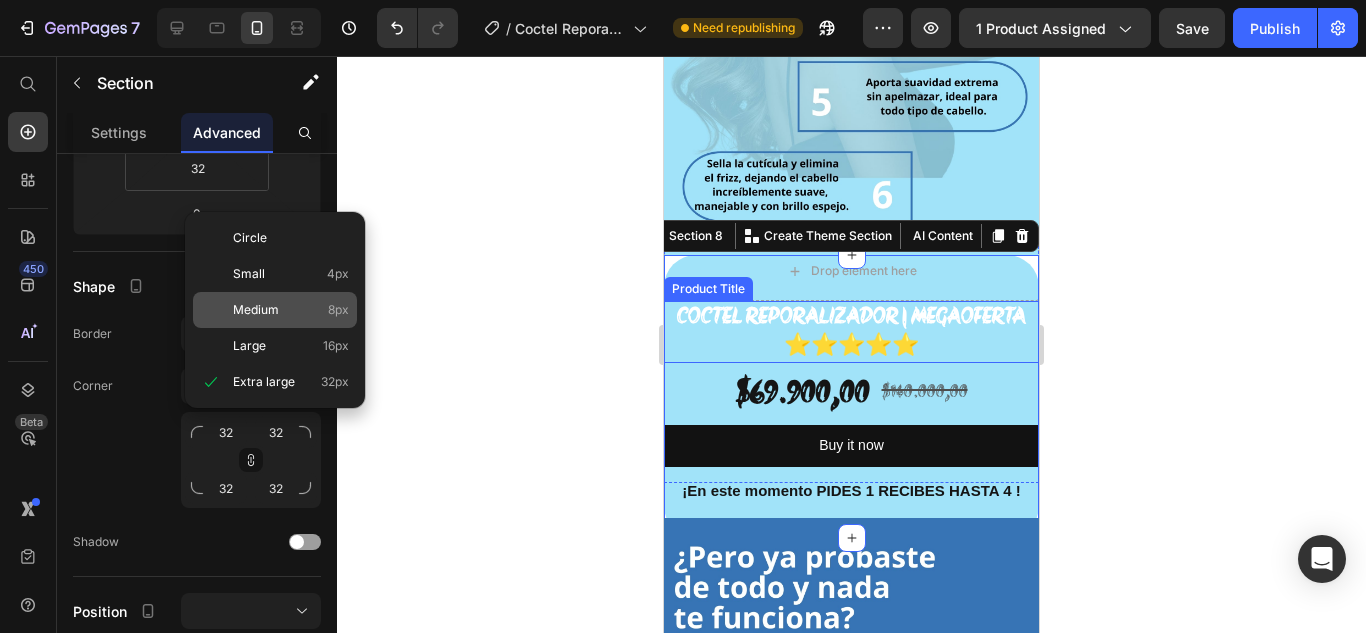 click on "Medium" at bounding box center [256, 310] 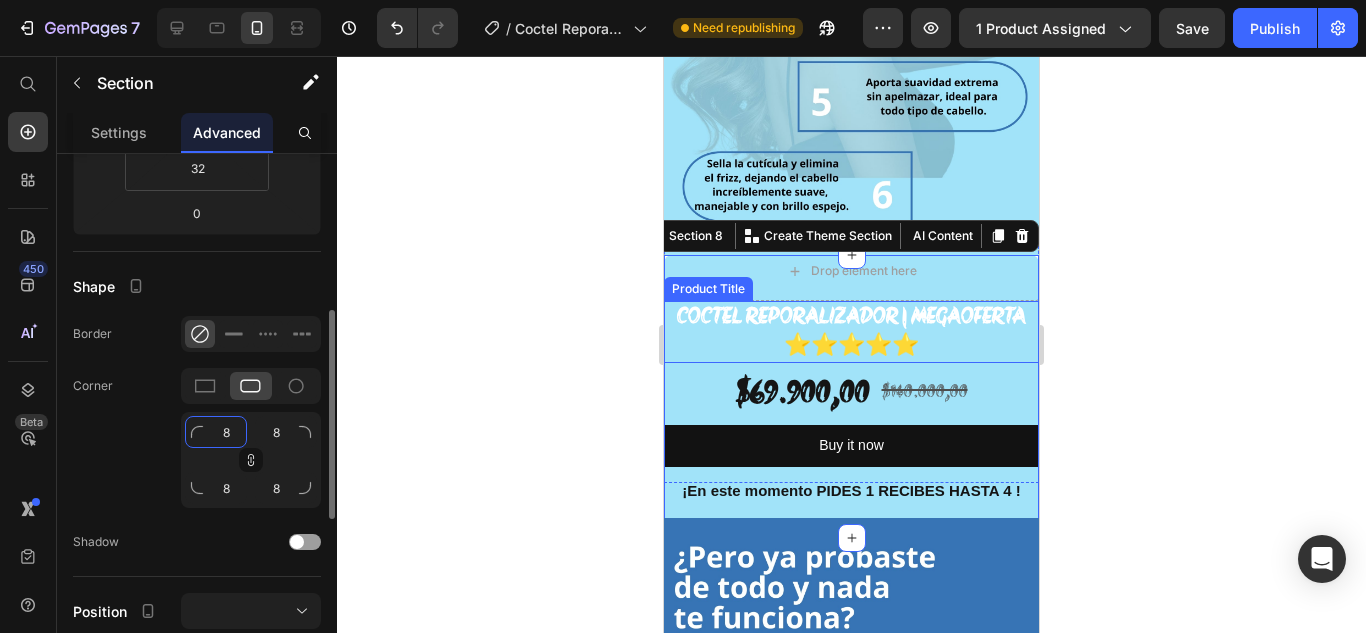 click on "8" 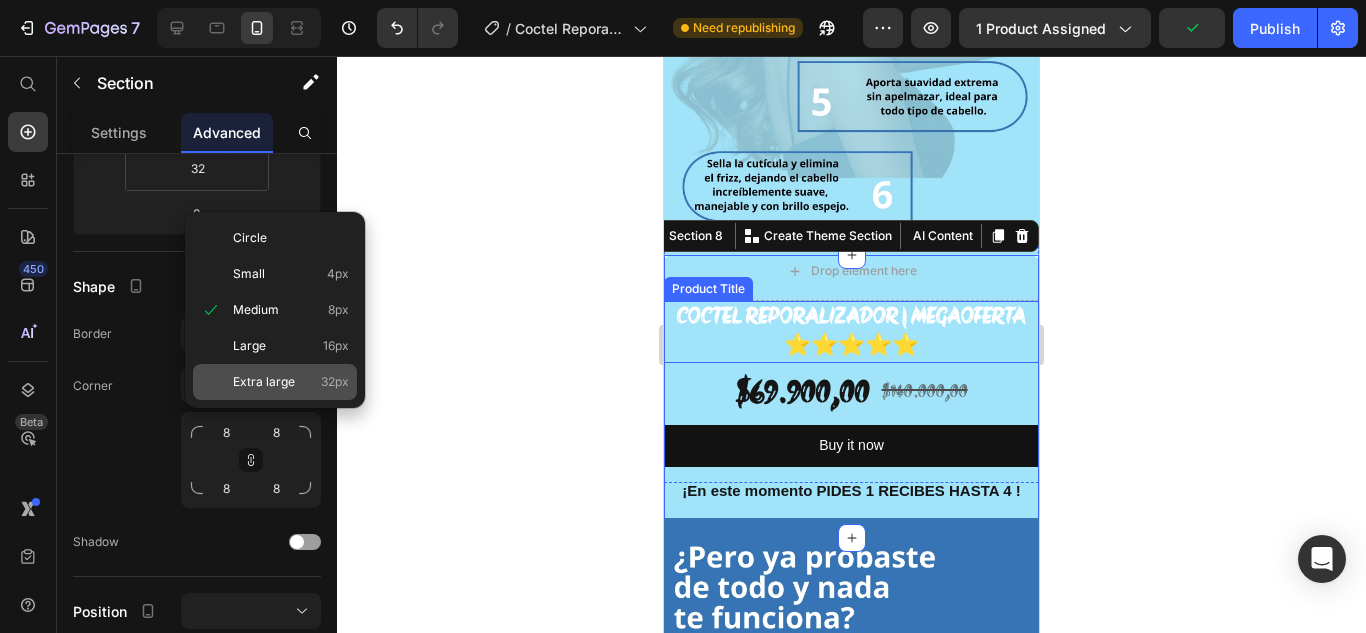 click on "Extra large" at bounding box center [264, 382] 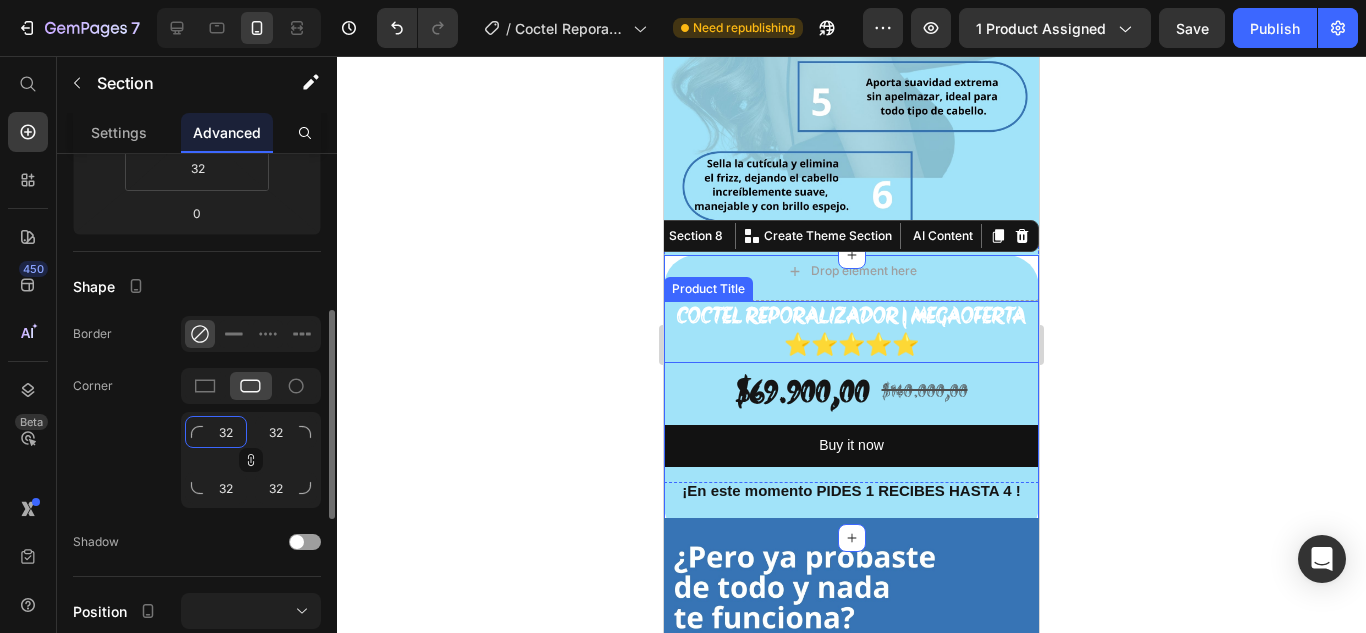 click on "32" 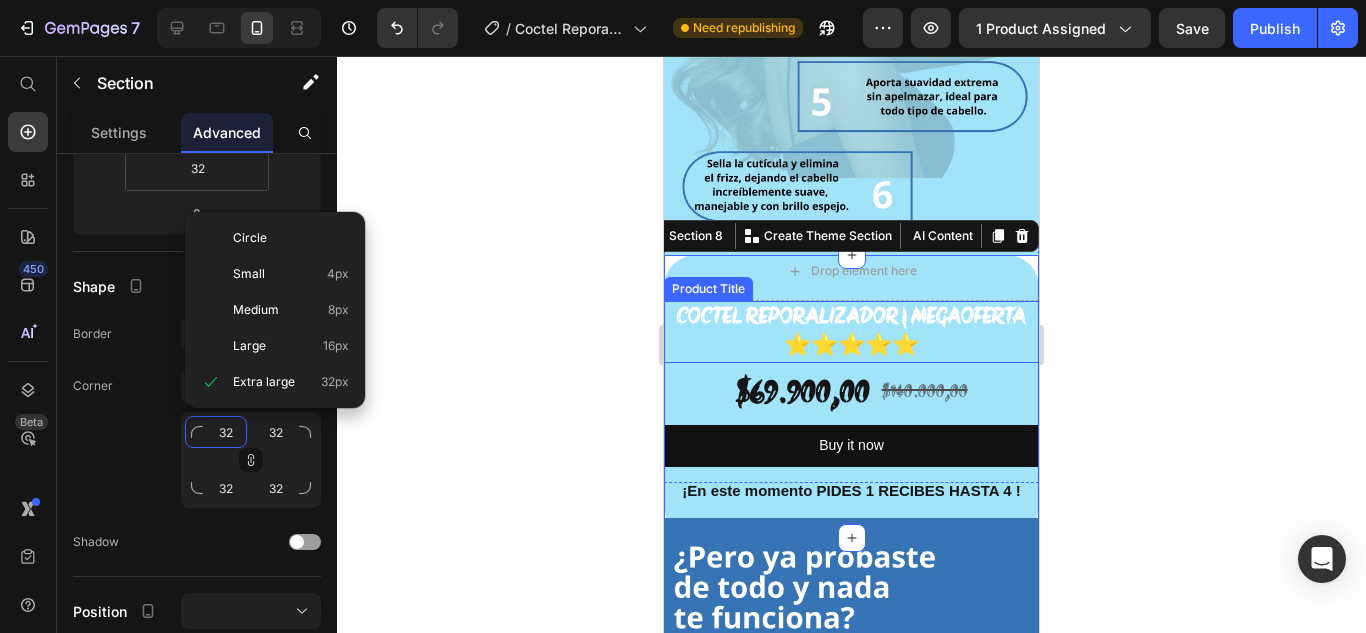 type on "0" 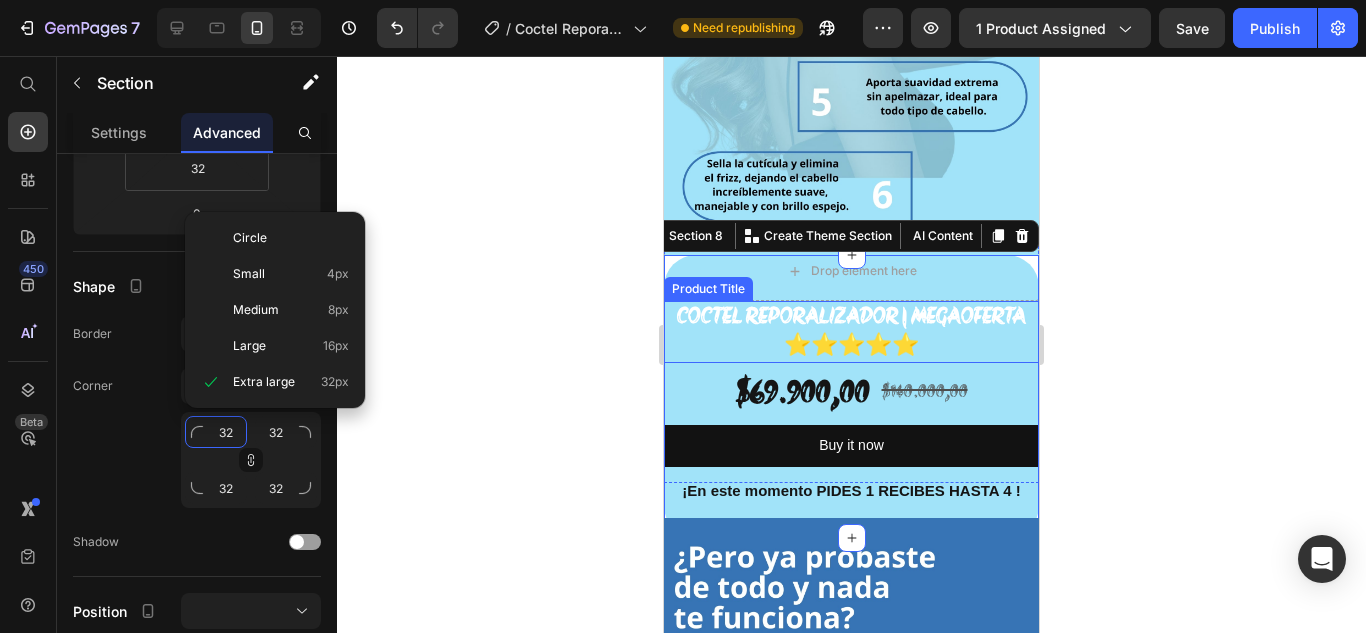 type on "0" 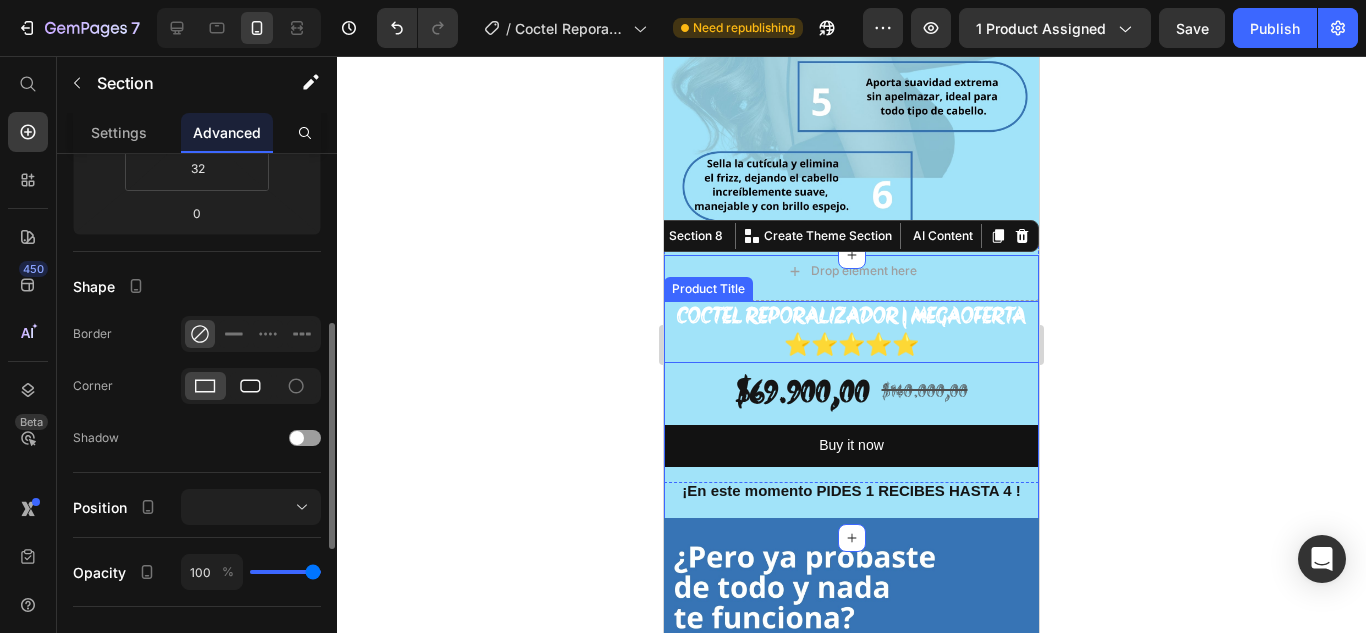 click 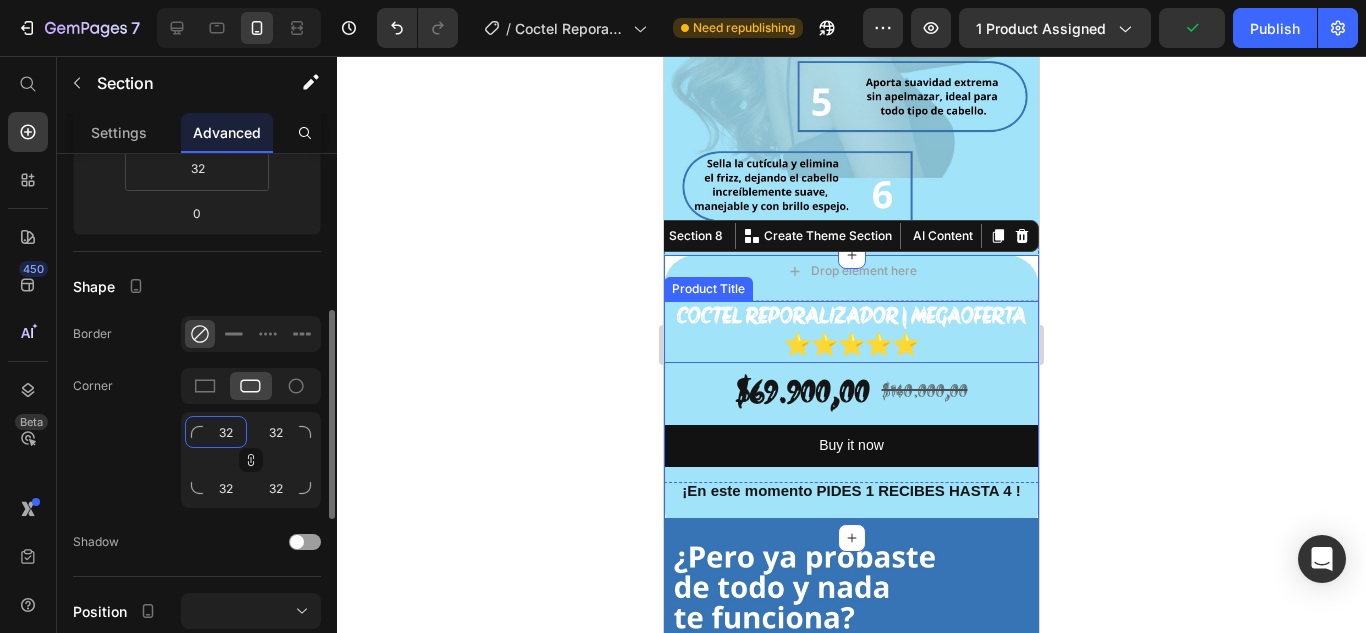 click on "32" 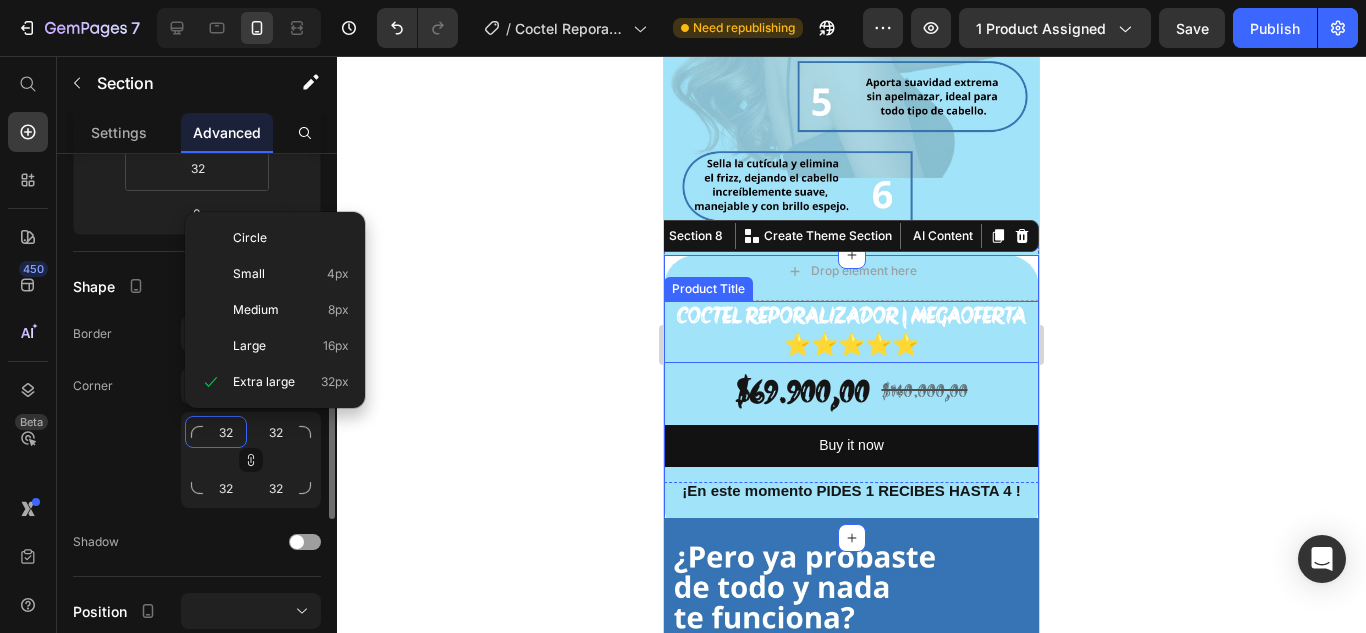 type on "0" 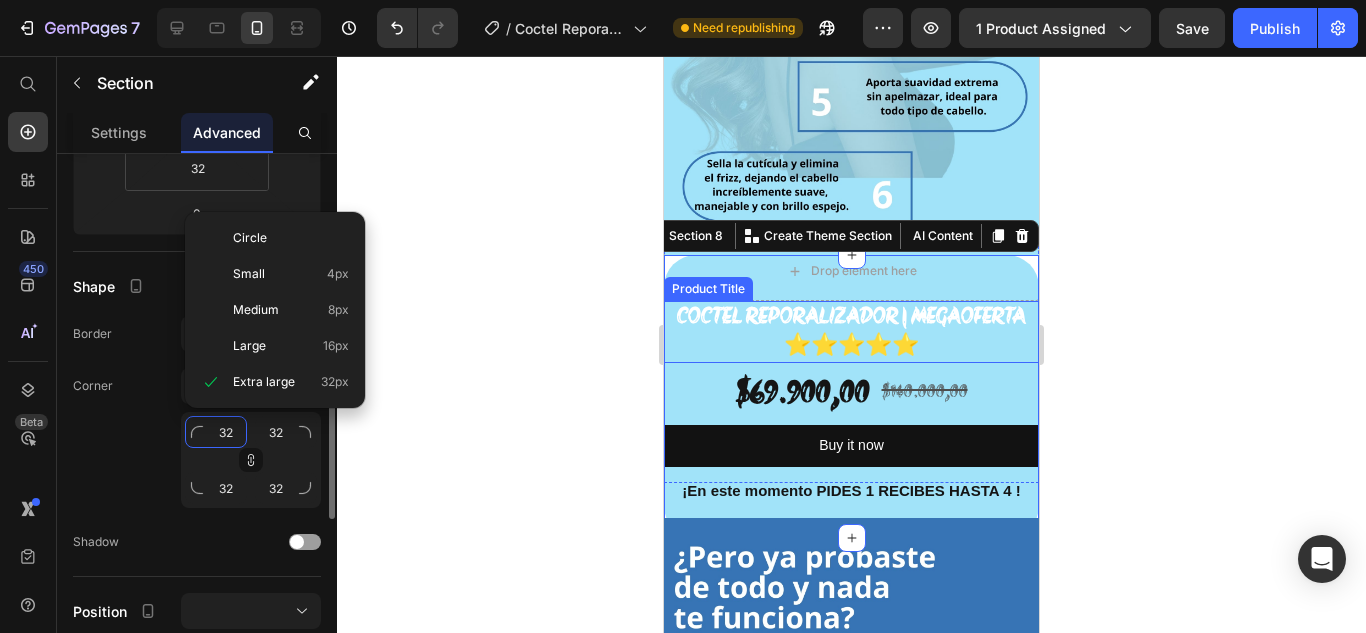 type on "0" 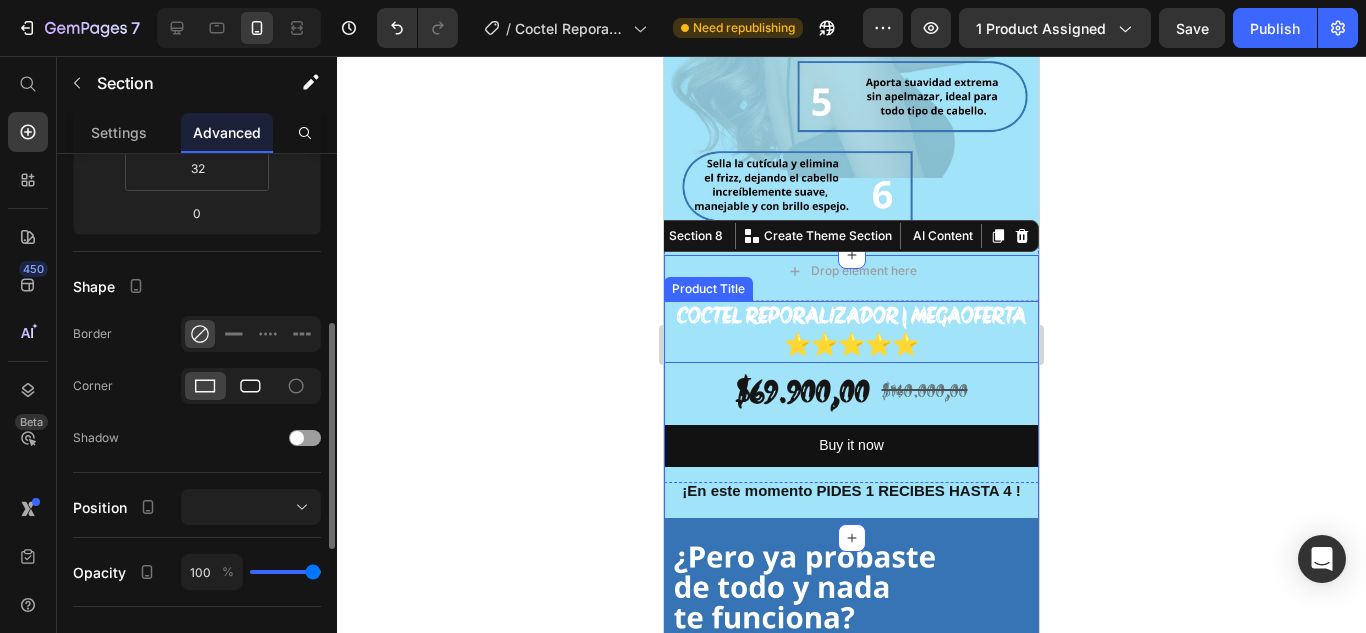 click 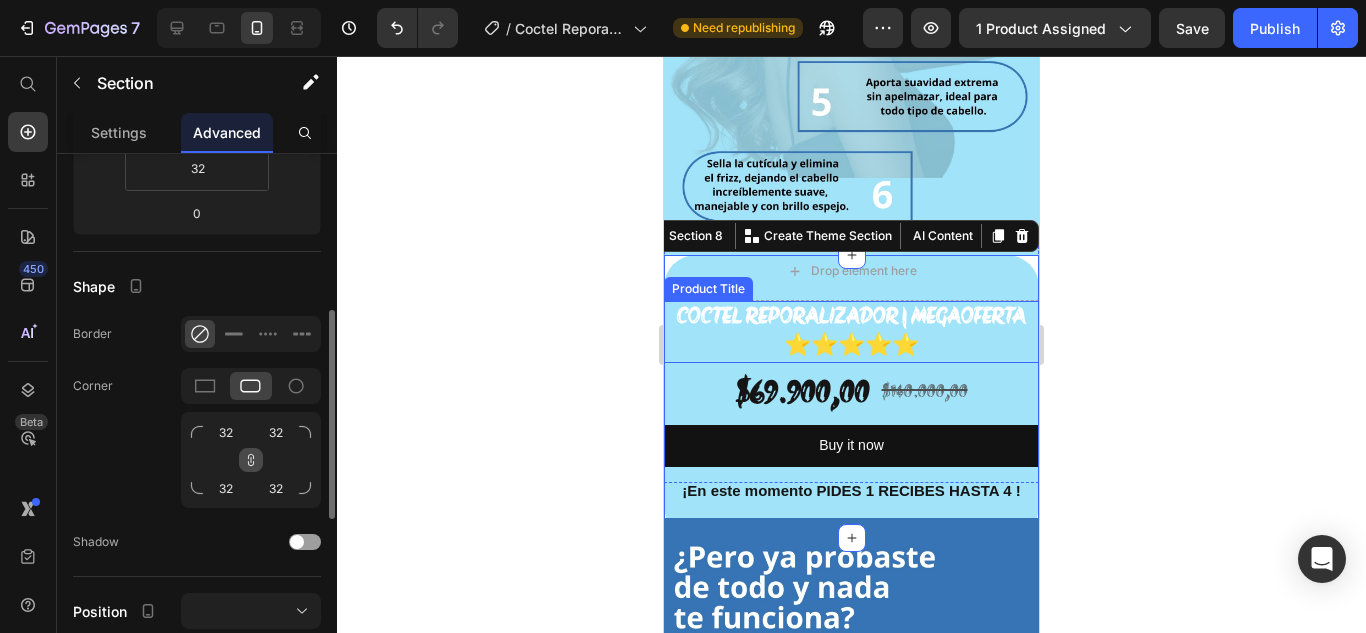 click at bounding box center [251, 460] 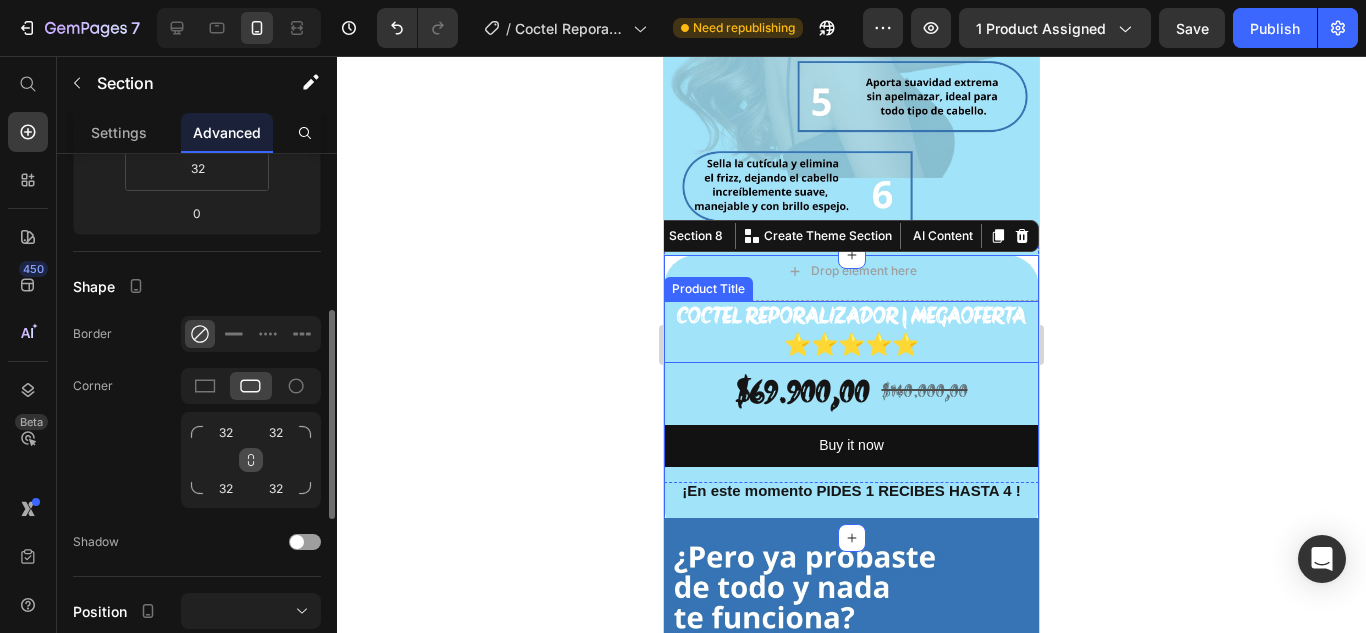 click at bounding box center (251, 460) 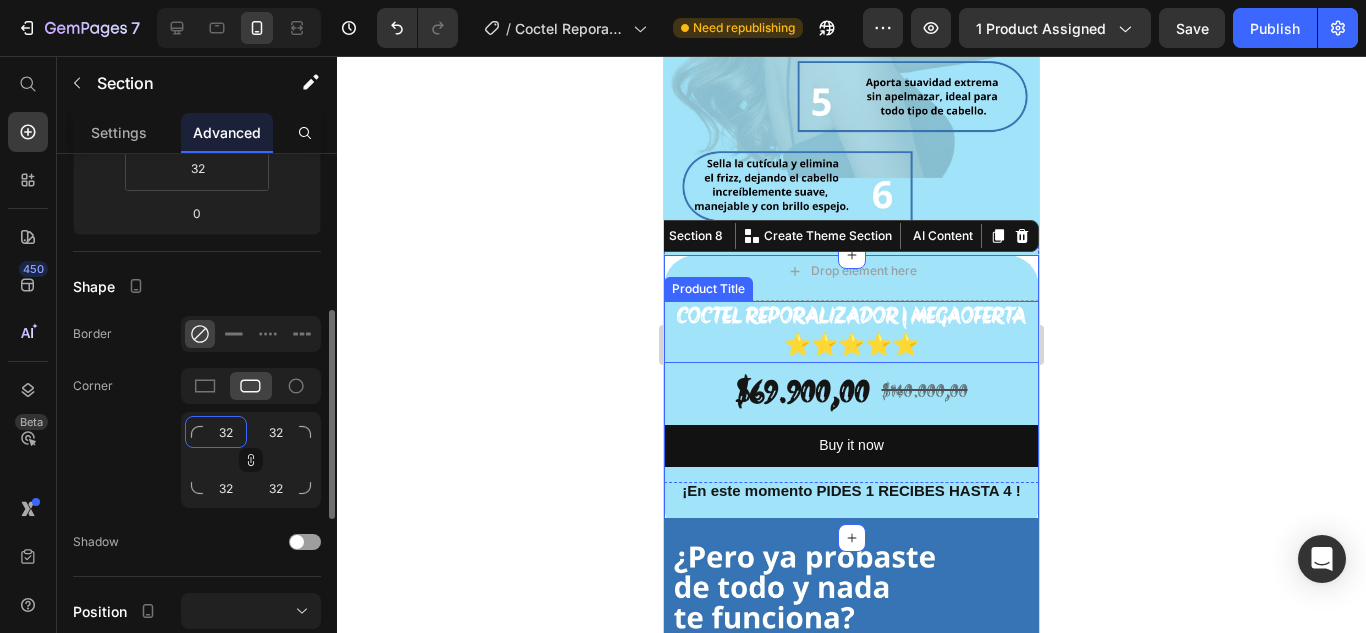 click on "32" 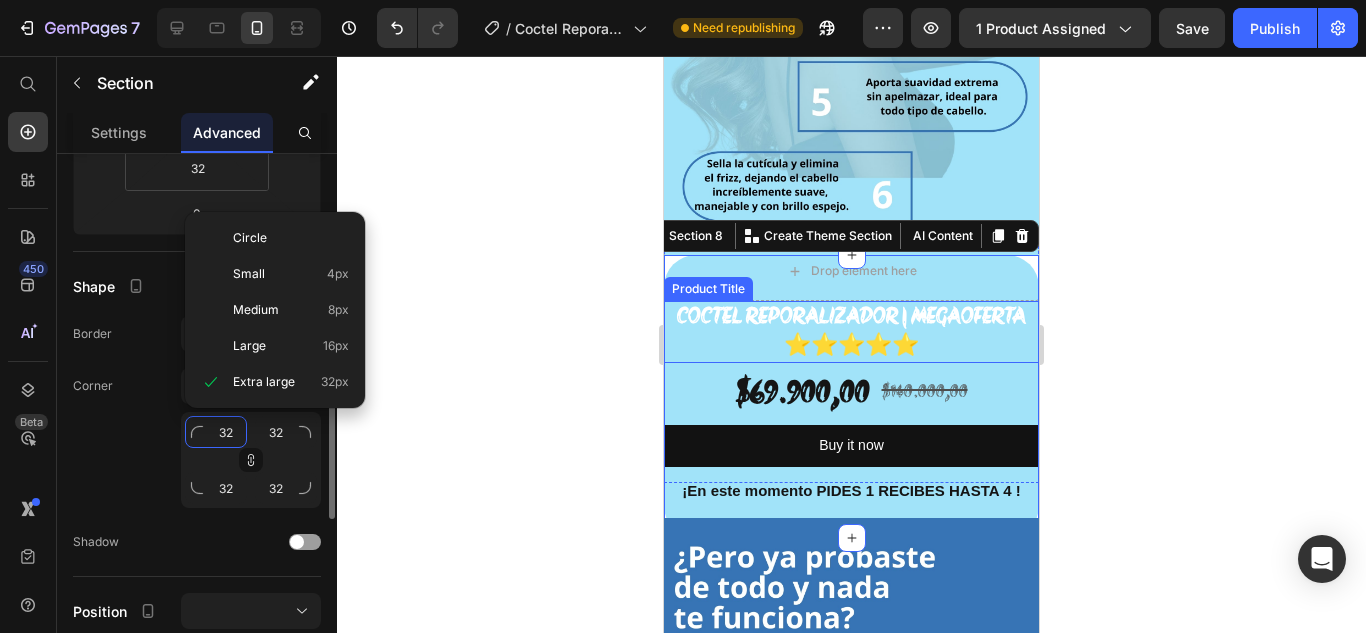 type on "0" 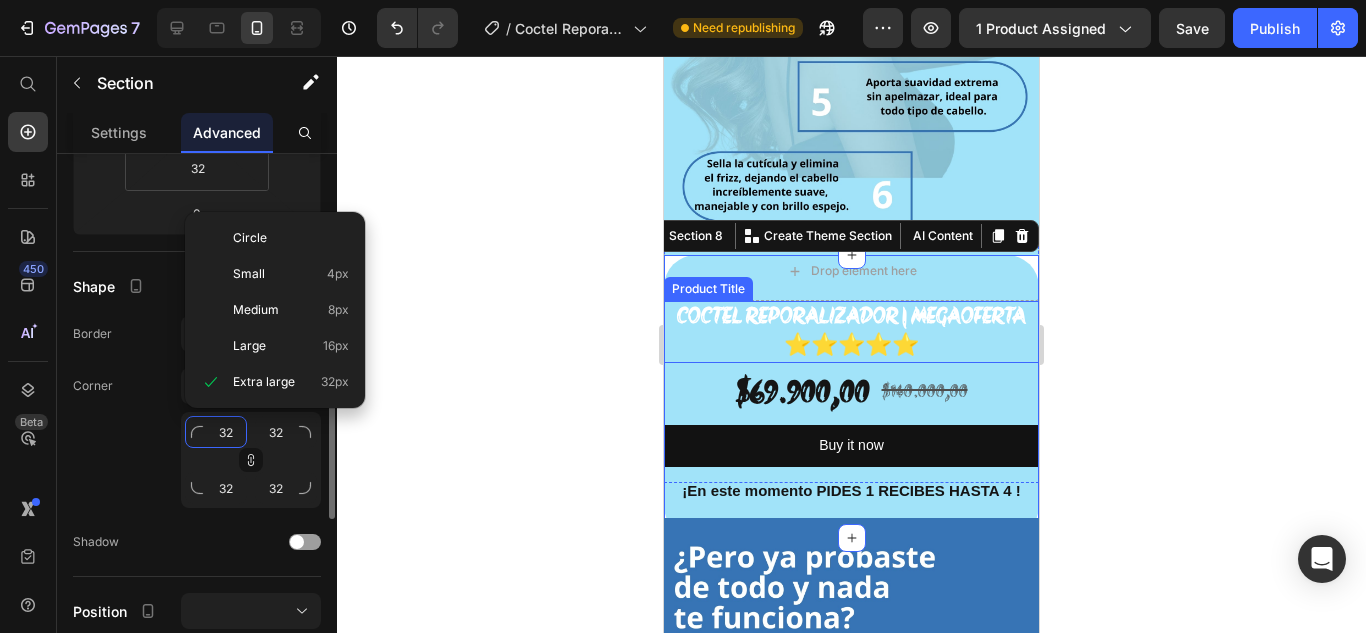 type on "0" 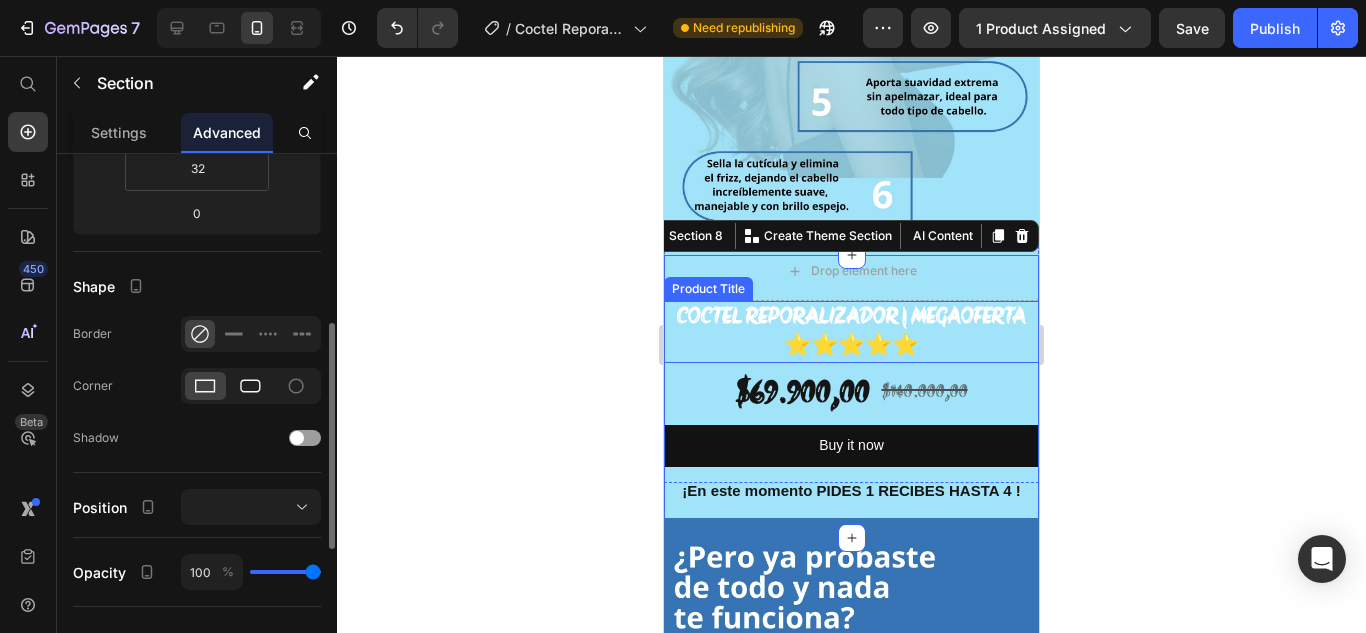 click 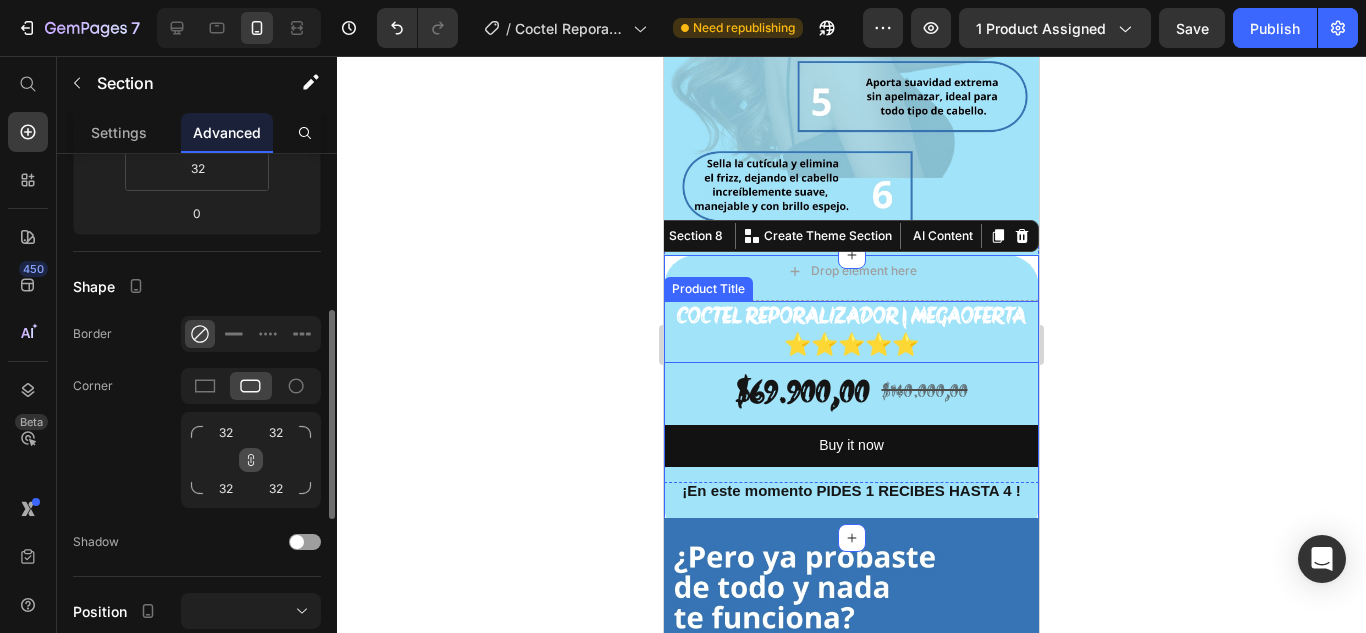 click at bounding box center [251, 460] 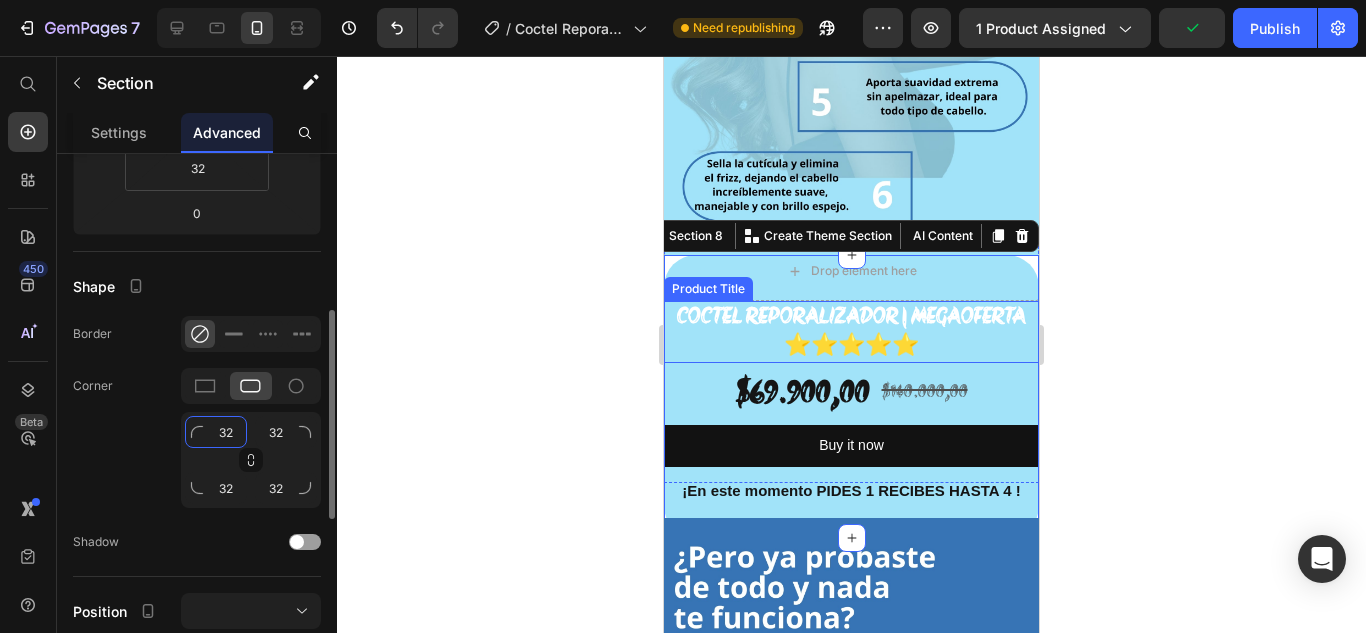 click on "32" 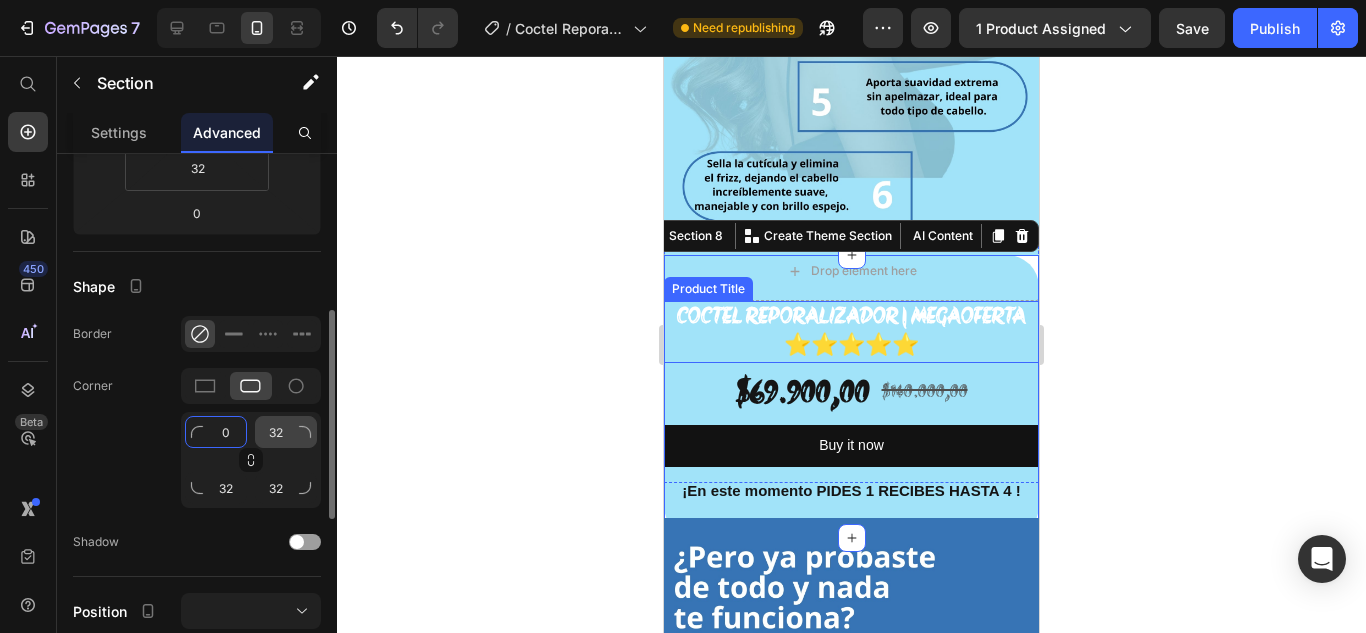 type on "0" 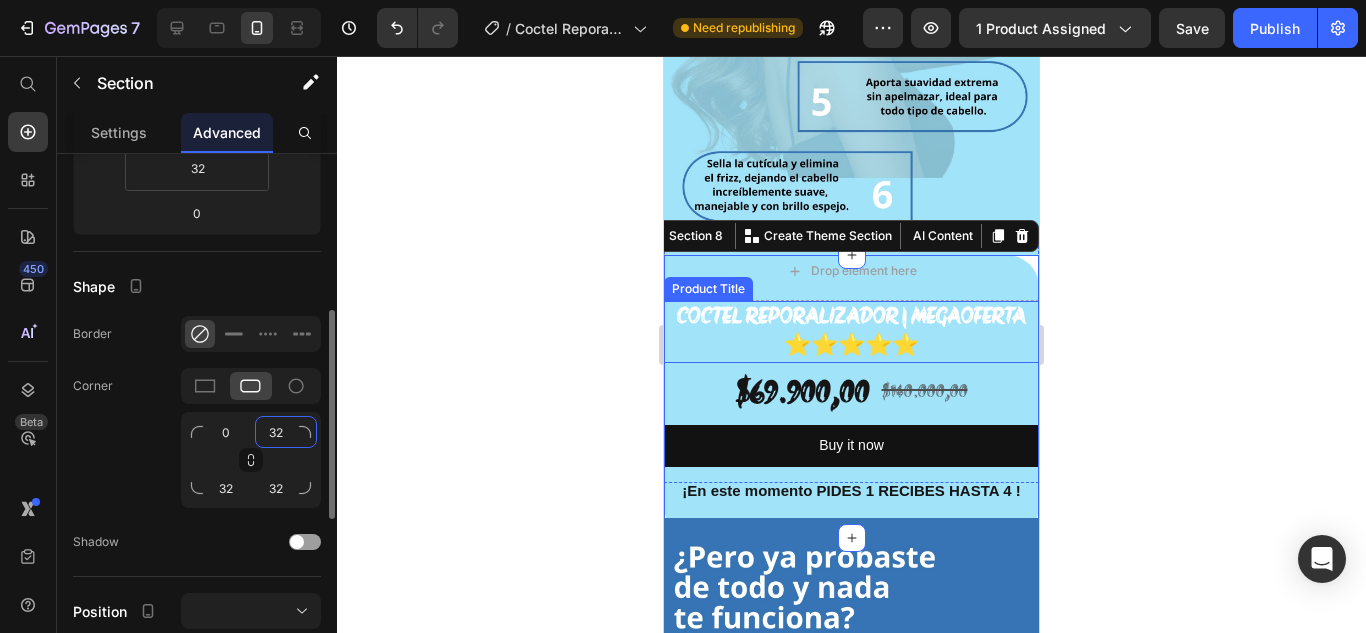 click on "32" 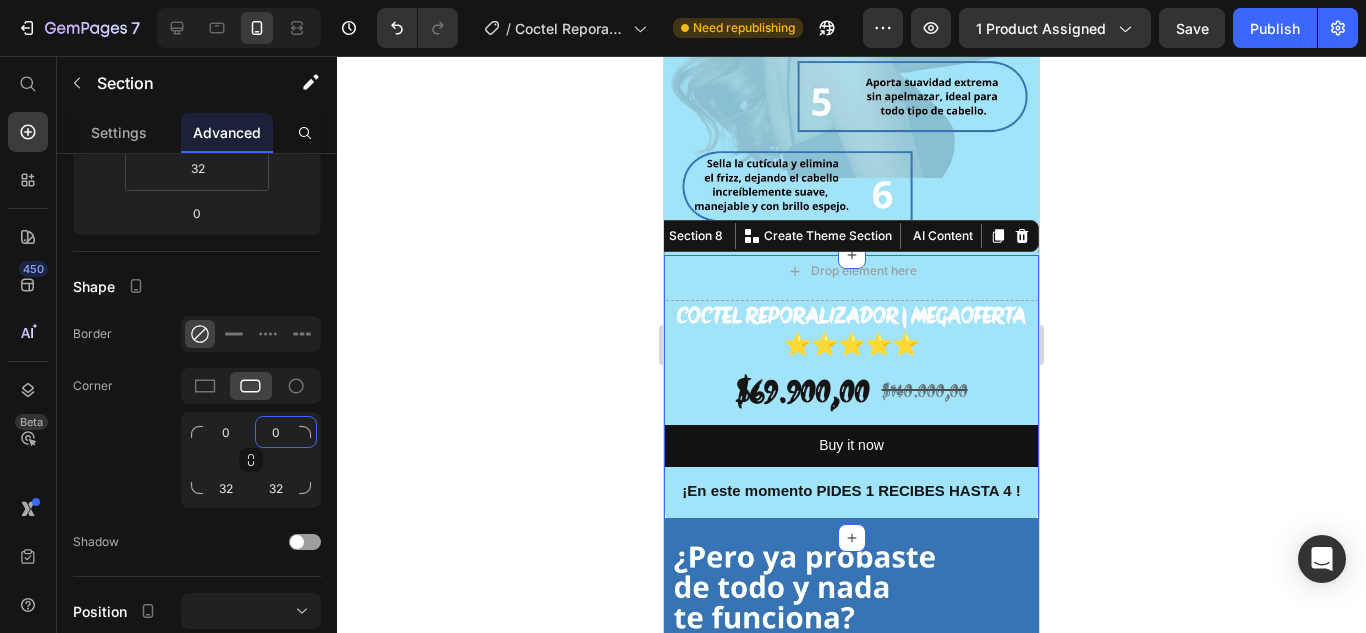 scroll, scrollTop: 100, scrollLeft: 0, axis: vertical 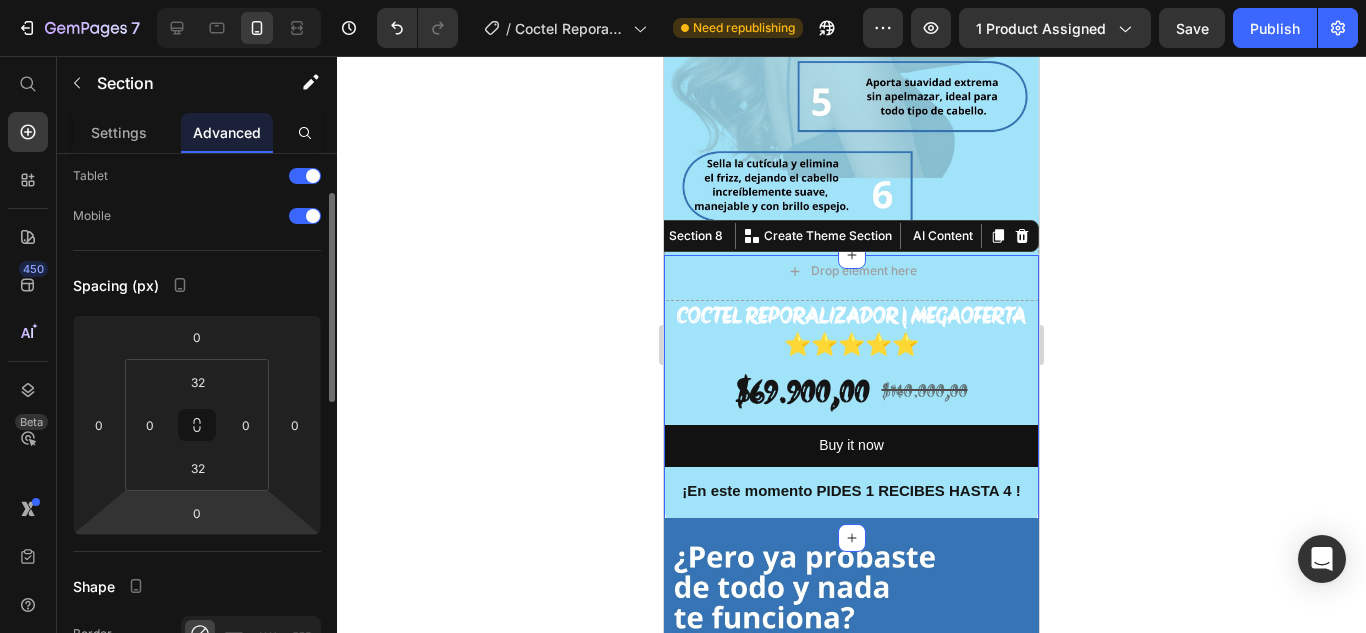 type on "0" 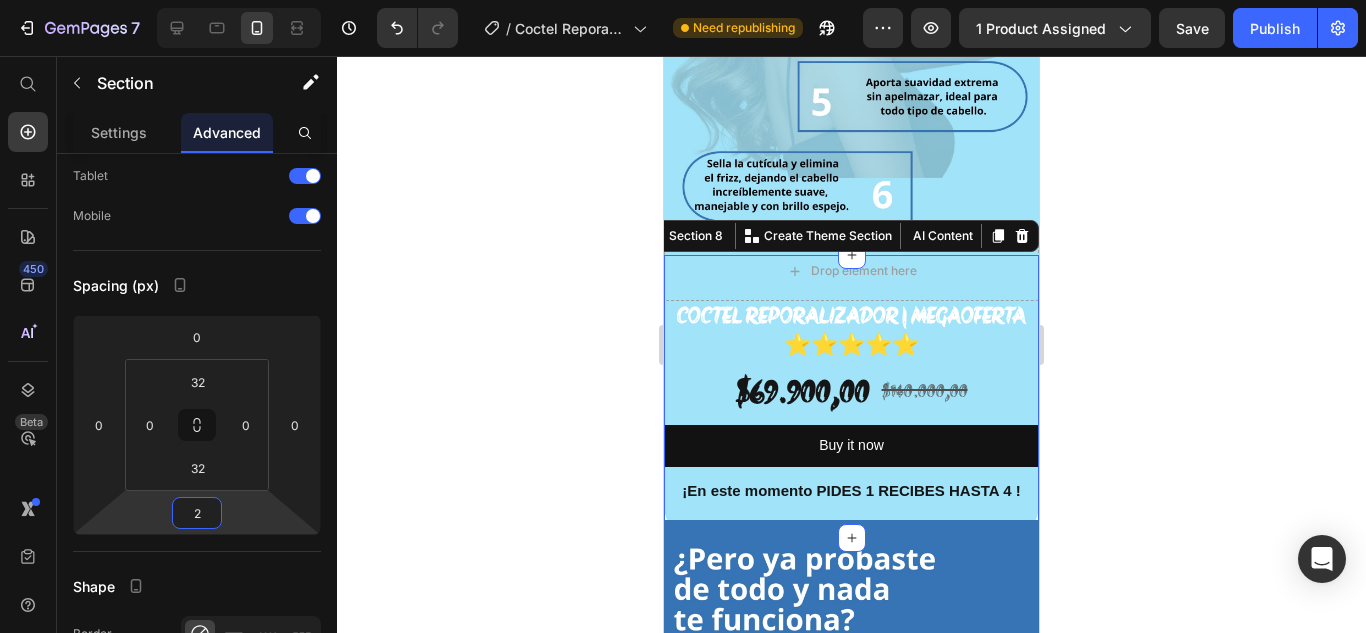 type on "0" 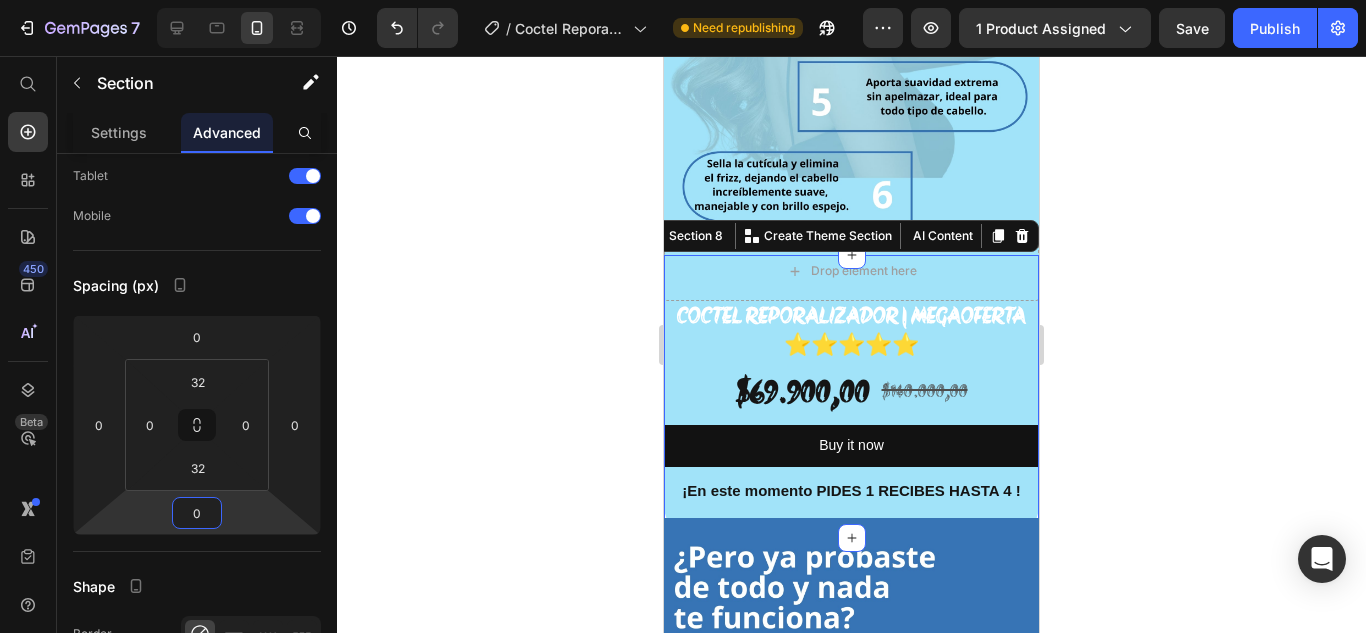 click on "7  Version history  /  Coctel Reporalizador Need republishing Preview 1 product assigned  Save   Publish  450 Beta Start with Sections Elements Hero Section Product Detail Brands Trusted Badges Guarantee Product Breakdown How to use Testimonials Compare Bundle FAQs Social Proof Brand Story Product List Collection Blog List Contact Sticky Add to Cart Custom Footer Browse Library 450 Layout
Row
Row
Row
Row Text
Heading
Text Block Button
Button
Button
Sticky Back to top Media" at bounding box center (683, 0) 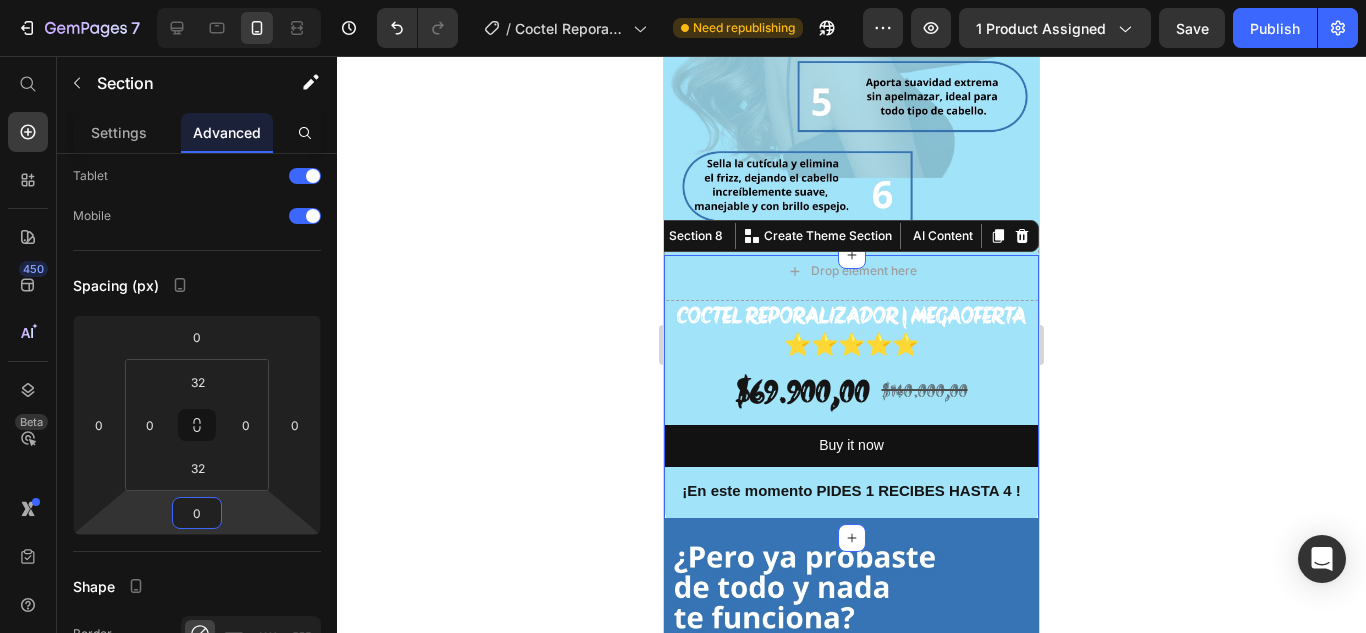click 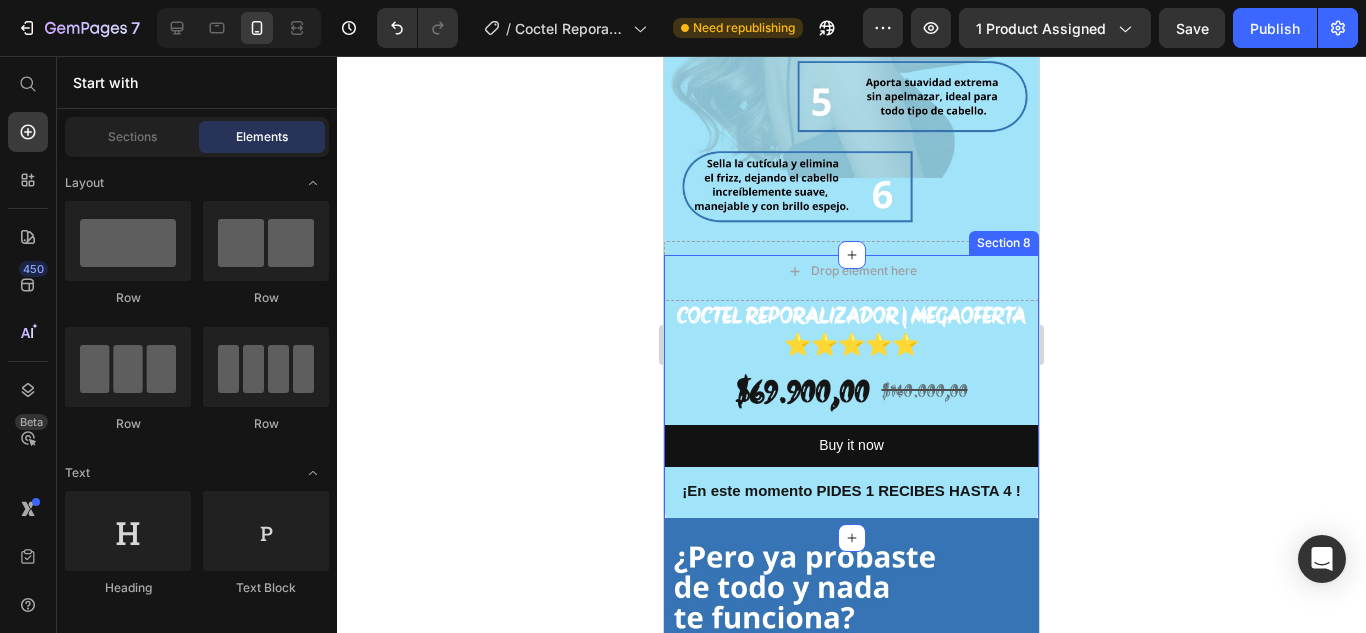 click on "Drop element here COCTEL REPORALIZADOR | MEGAOFERTA ⭐⭐⭐⭐⭐ Product Title $69.900,00 Product Price $140.000,00 Product Price Row Buy it now Dynamic Checkout Product Row ¡En este momento PIDES 1 RECIBES HASTA 4 ! Text Block Section 8" at bounding box center (851, 396) 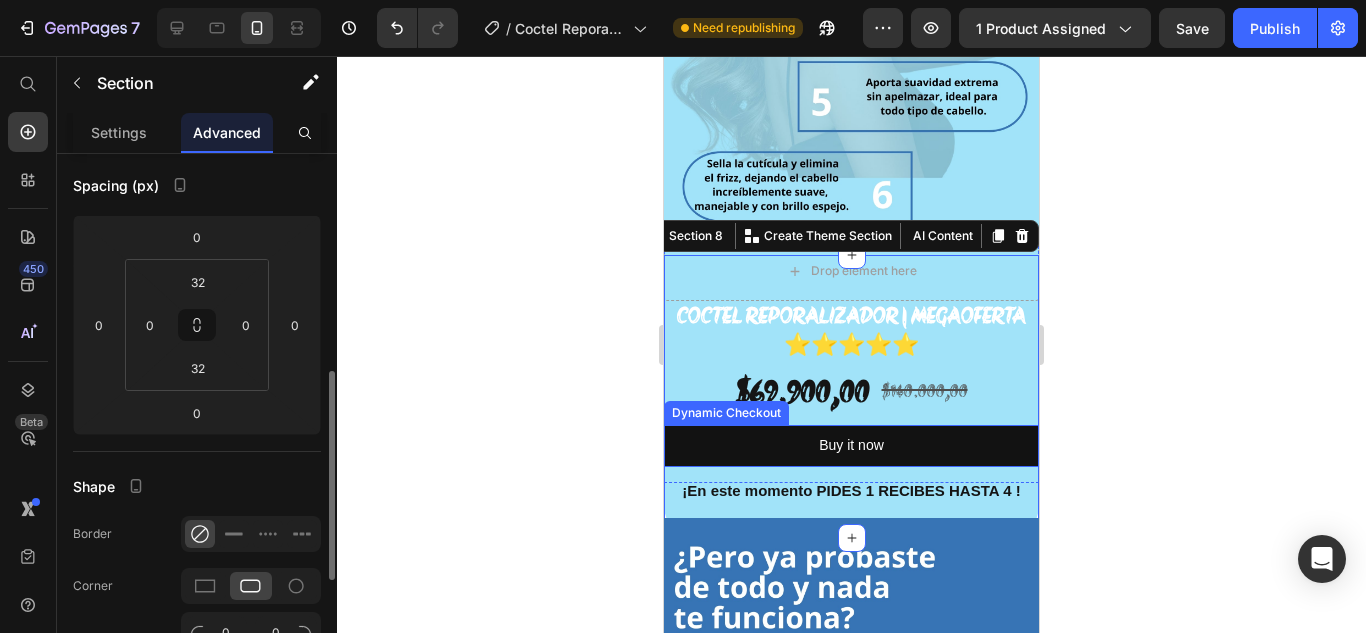 scroll, scrollTop: 300, scrollLeft: 0, axis: vertical 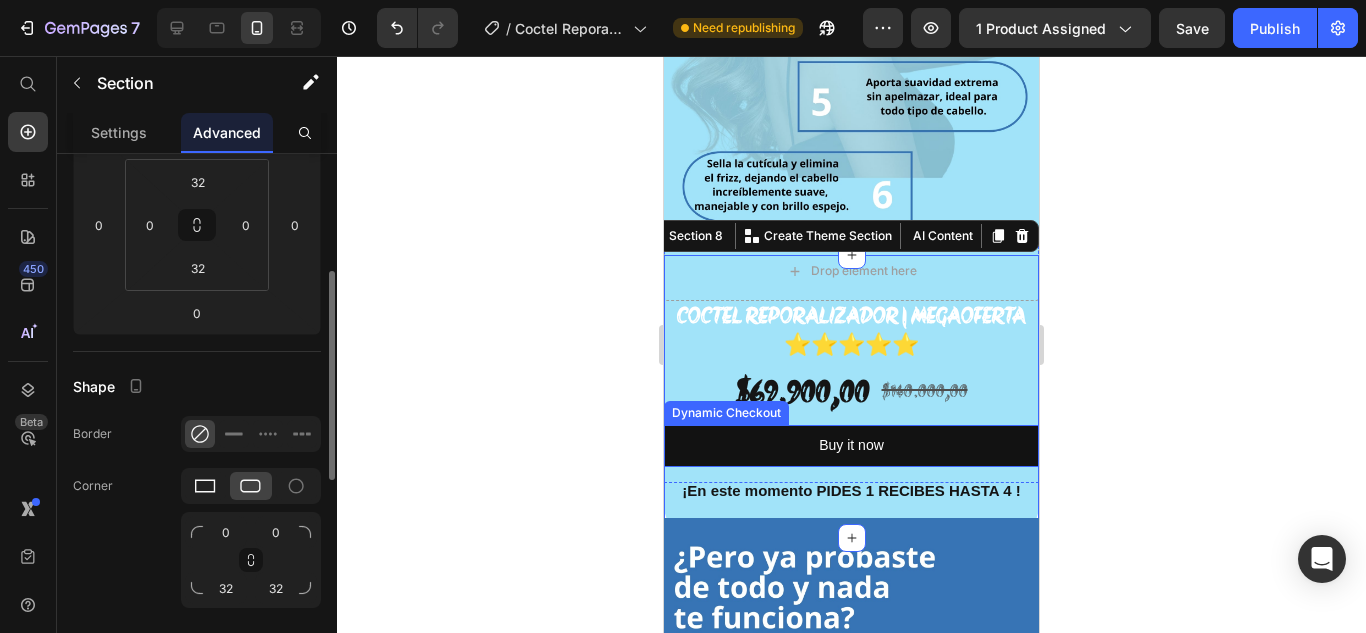 click 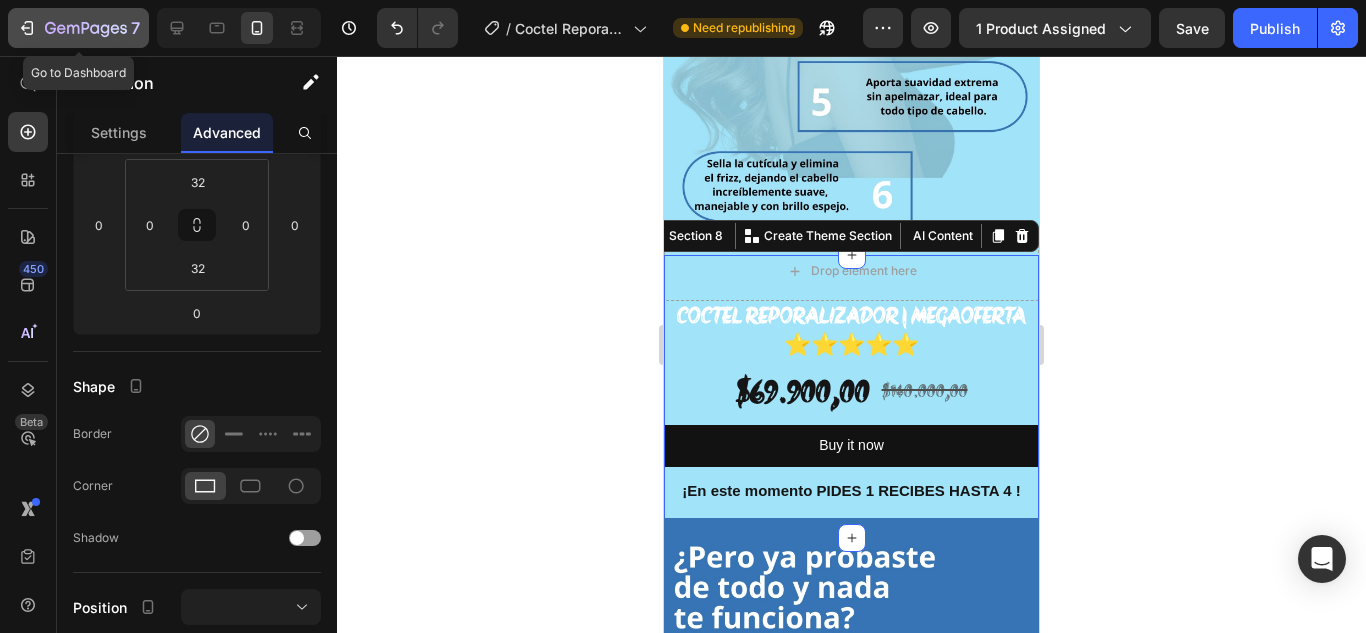 click 